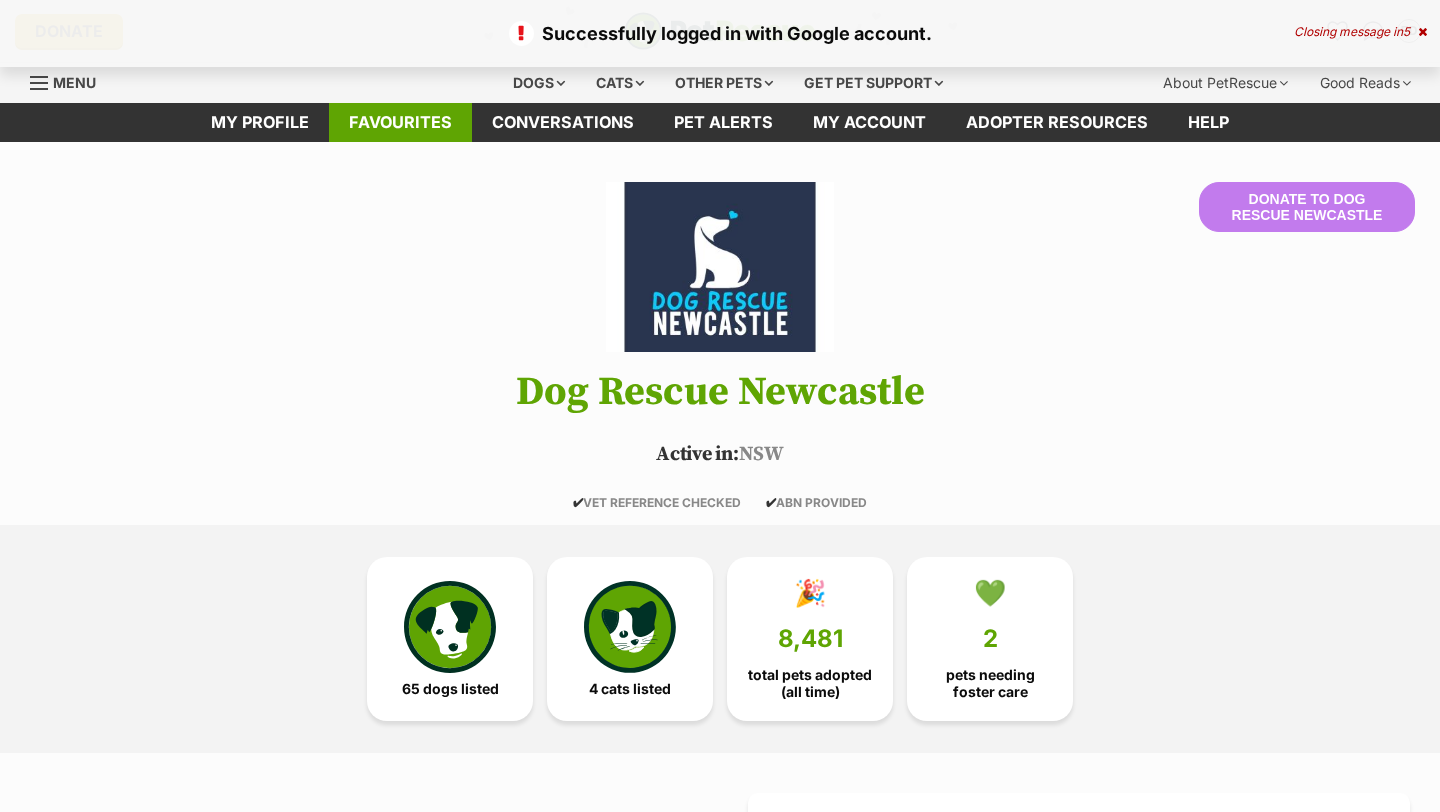 click on "Favourites" at bounding box center [400, 122] 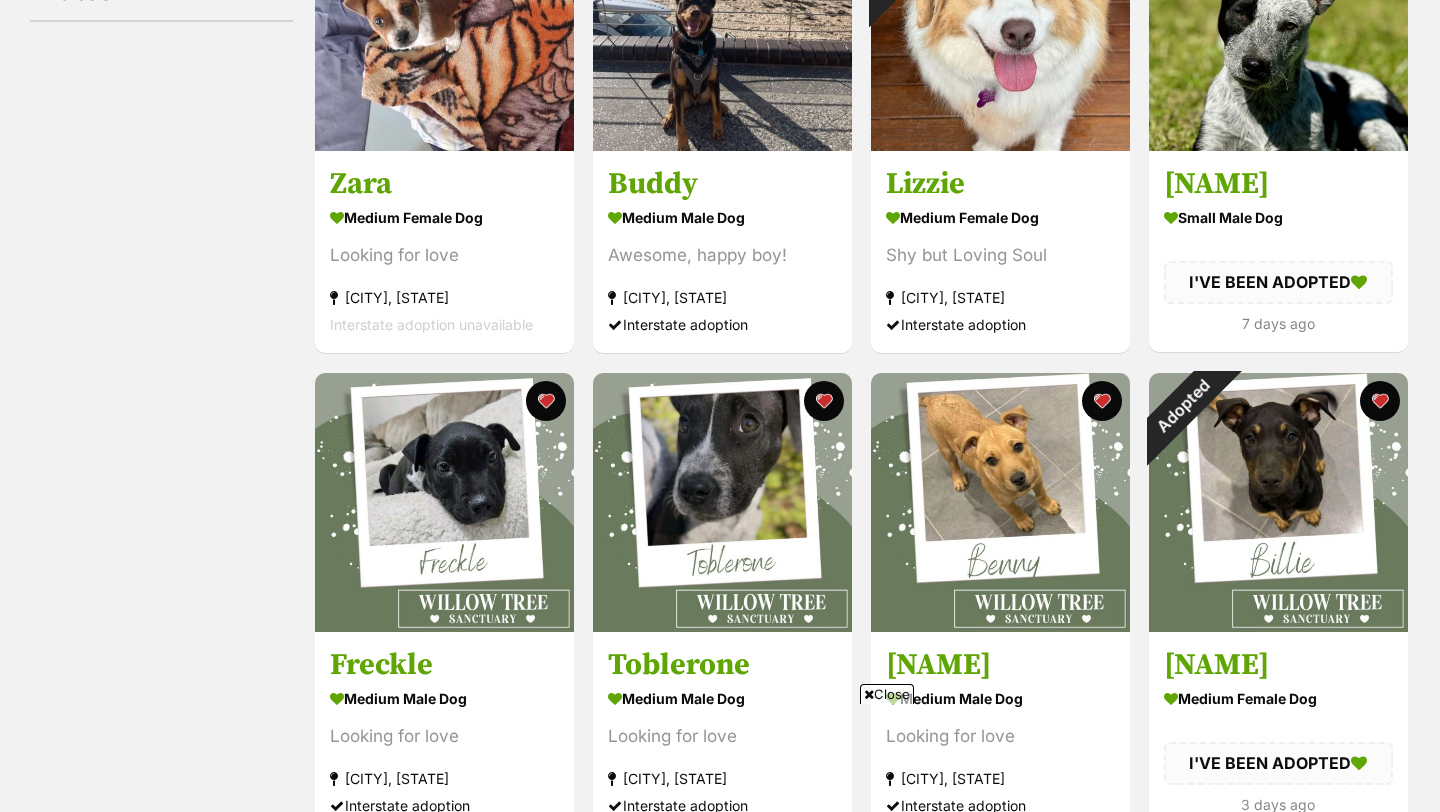 scroll, scrollTop: 517, scrollLeft: 0, axis: vertical 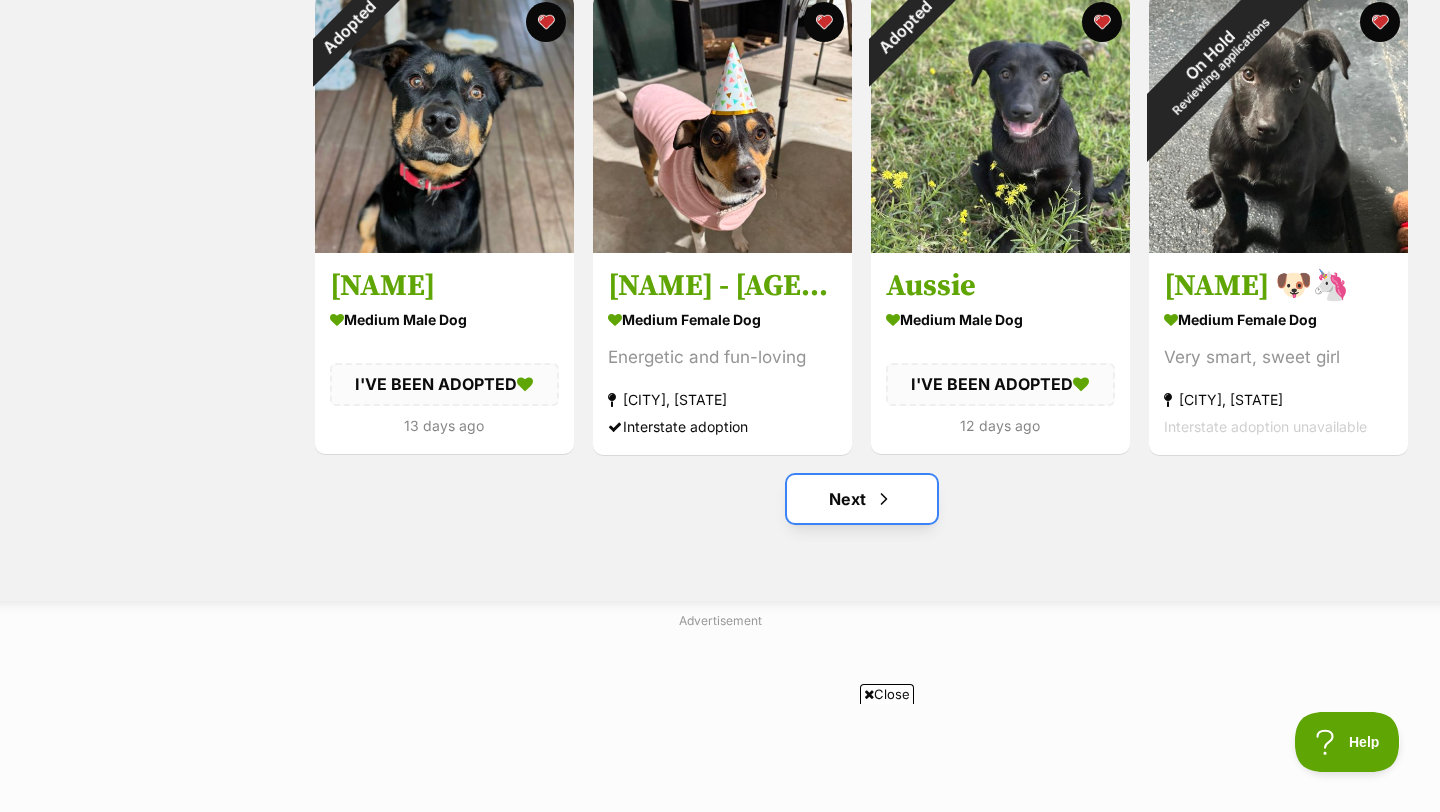 click on "Next" at bounding box center (862, 499) 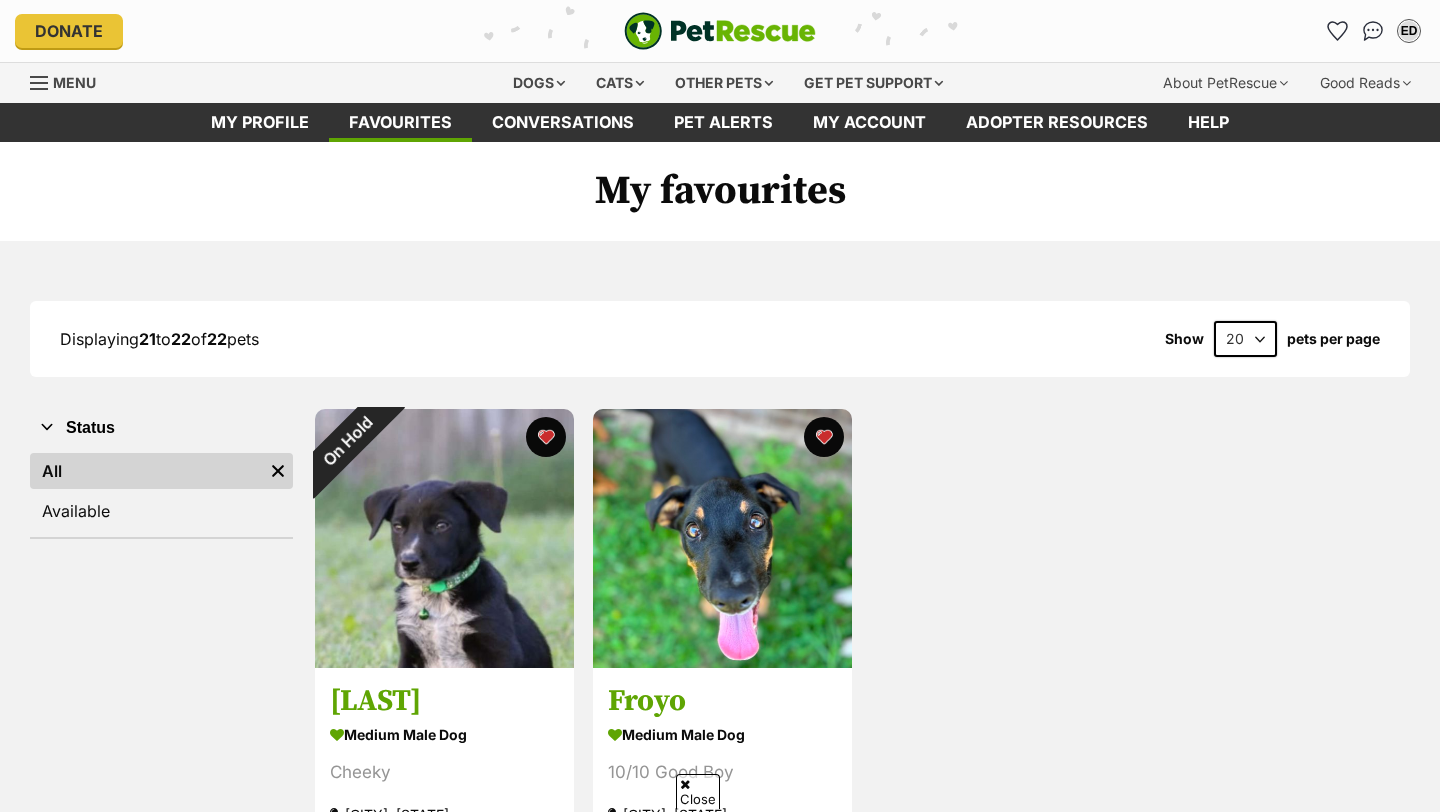 click on "Previous" at bounding box center (862, 915) 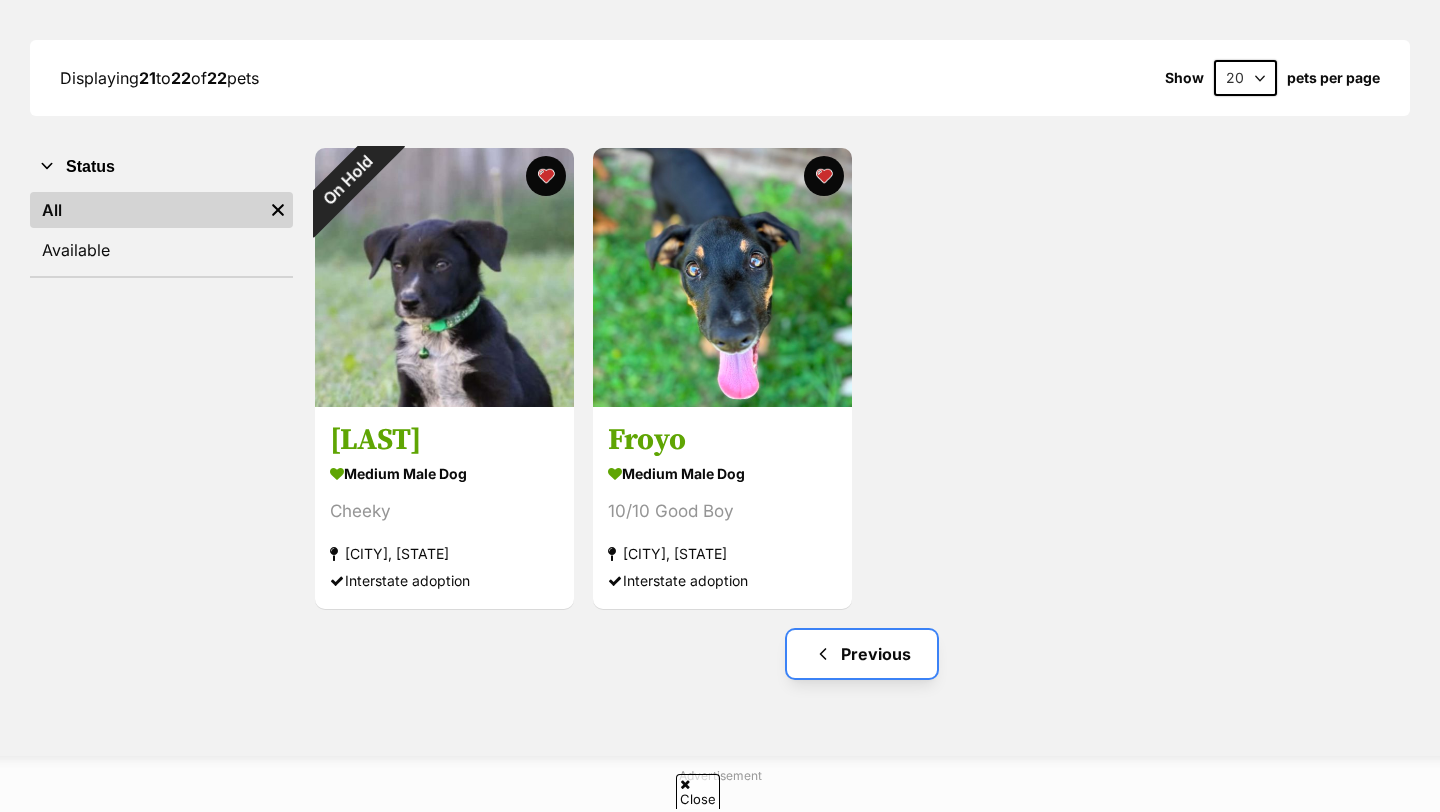 scroll, scrollTop: 261, scrollLeft: 0, axis: vertical 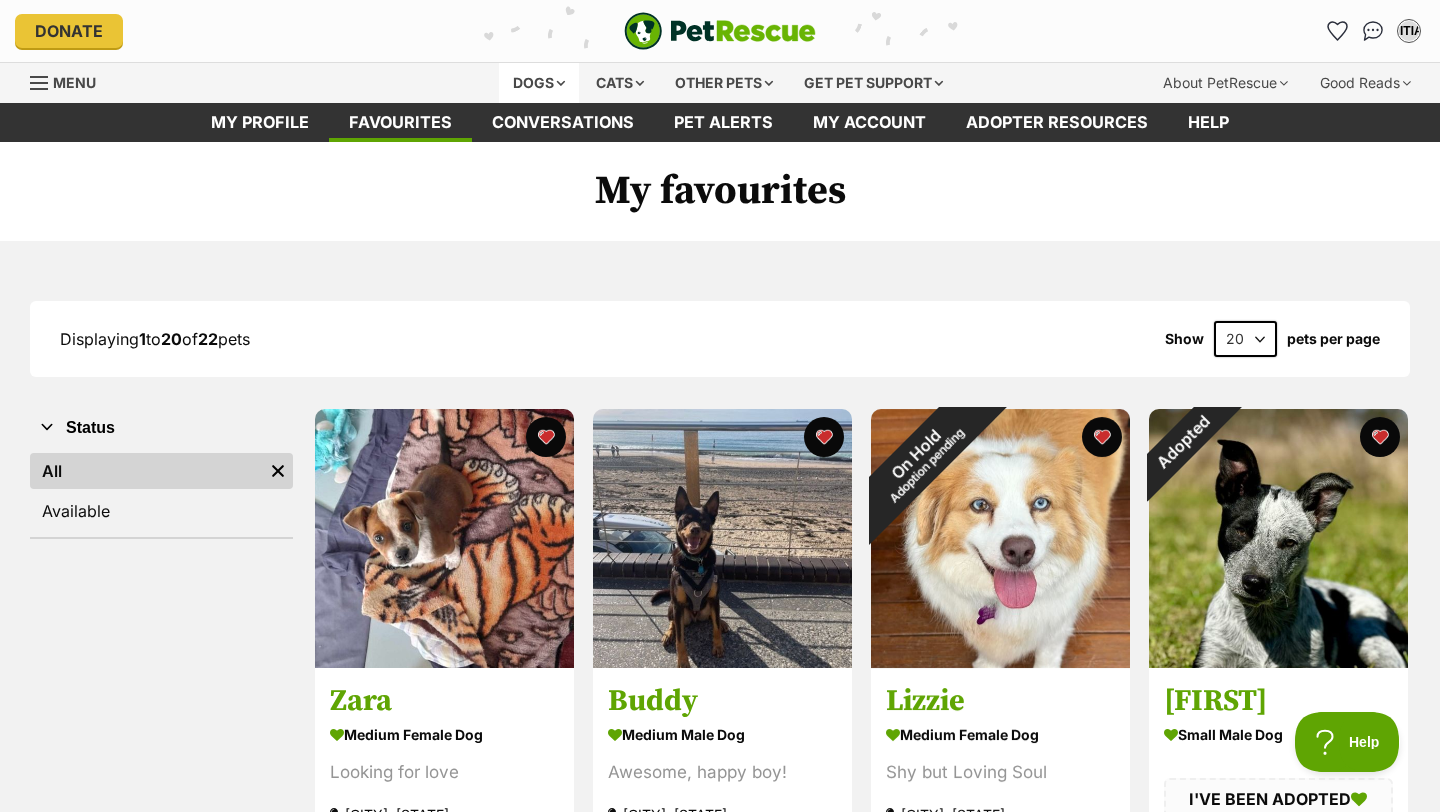 click on "Dogs" at bounding box center (539, 83) 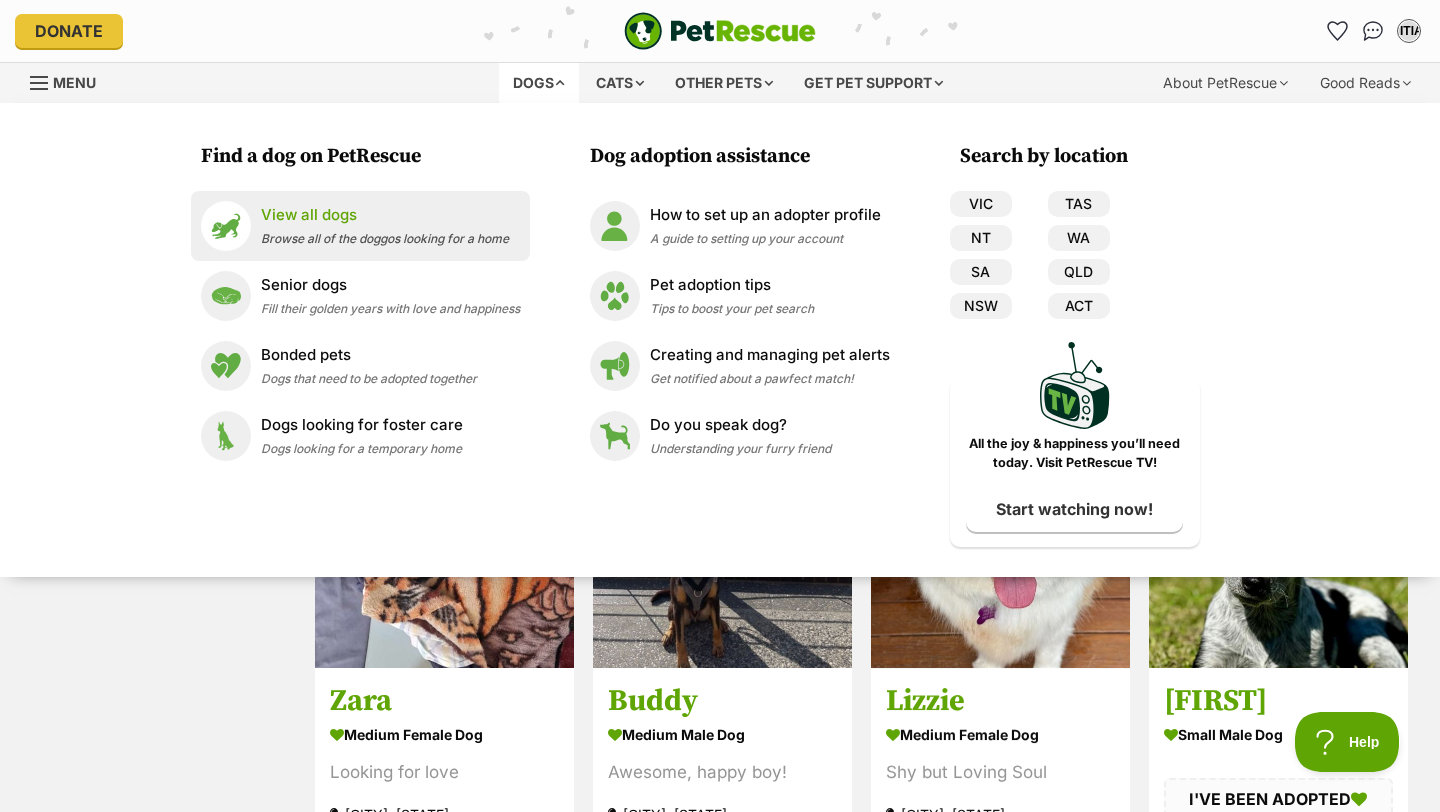 click on "View all dogs" at bounding box center [385, 215] 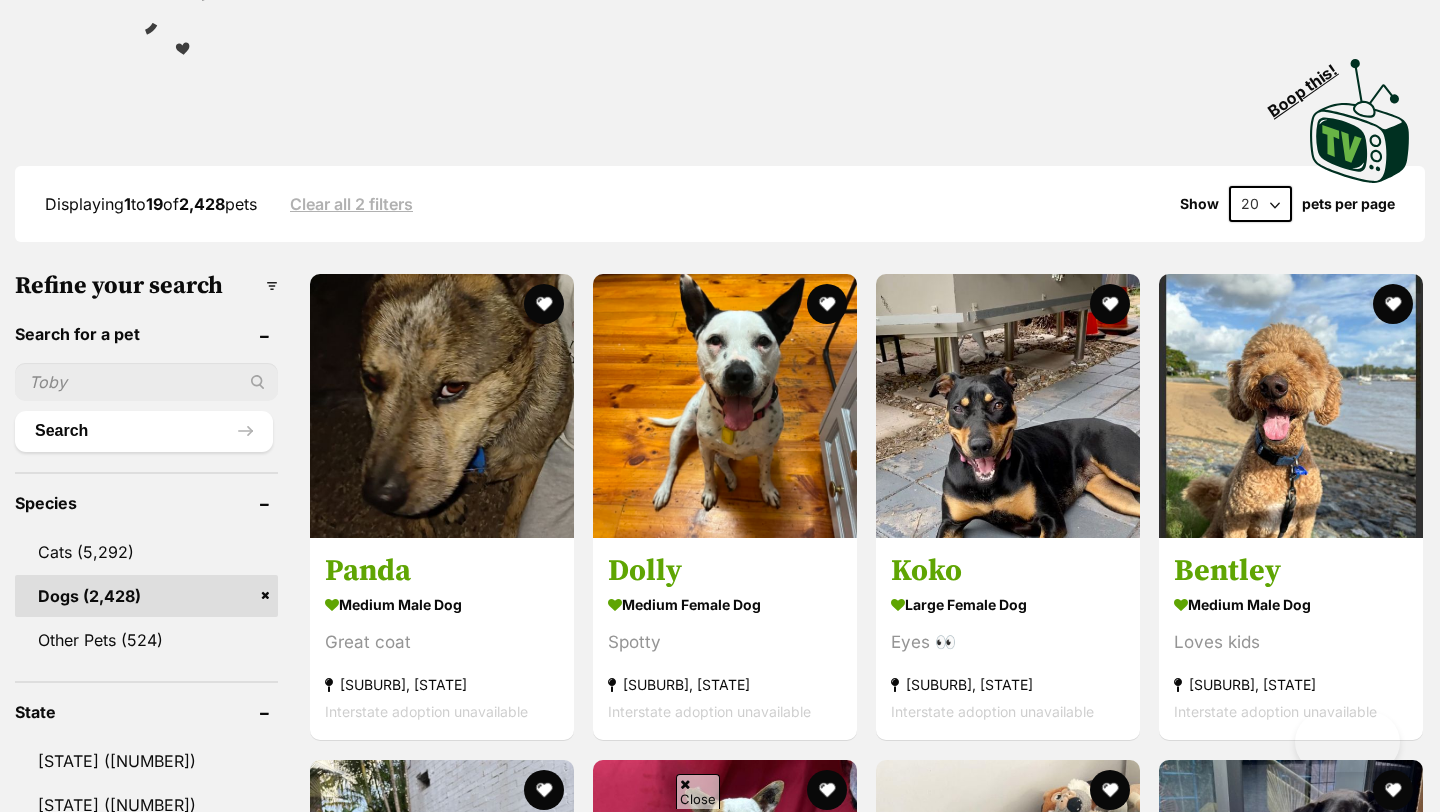 scroll, scrollTop: 390, scrollLeft: 0, axis: vertical 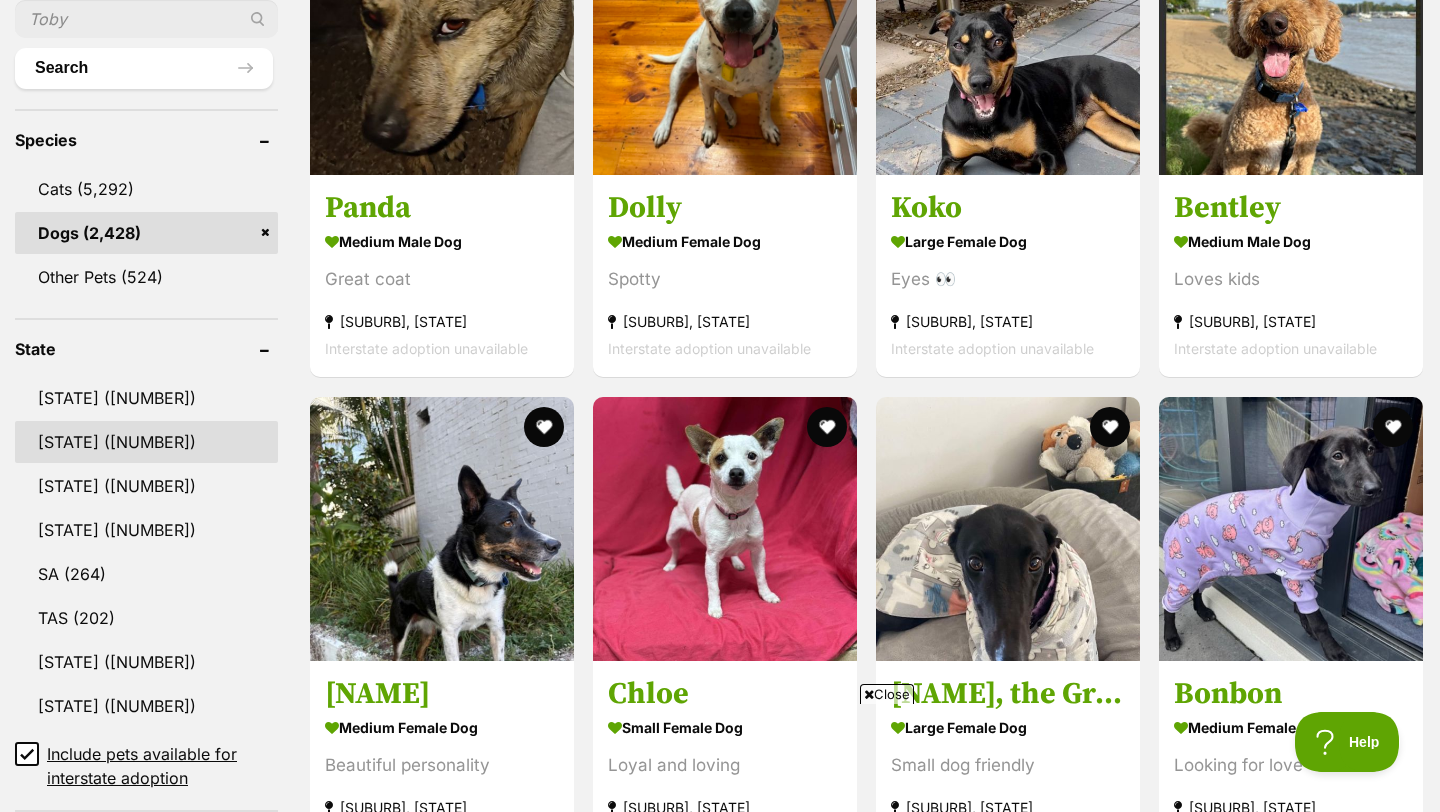 click on "NSW (1,197)" at bounding box center [146, 442] 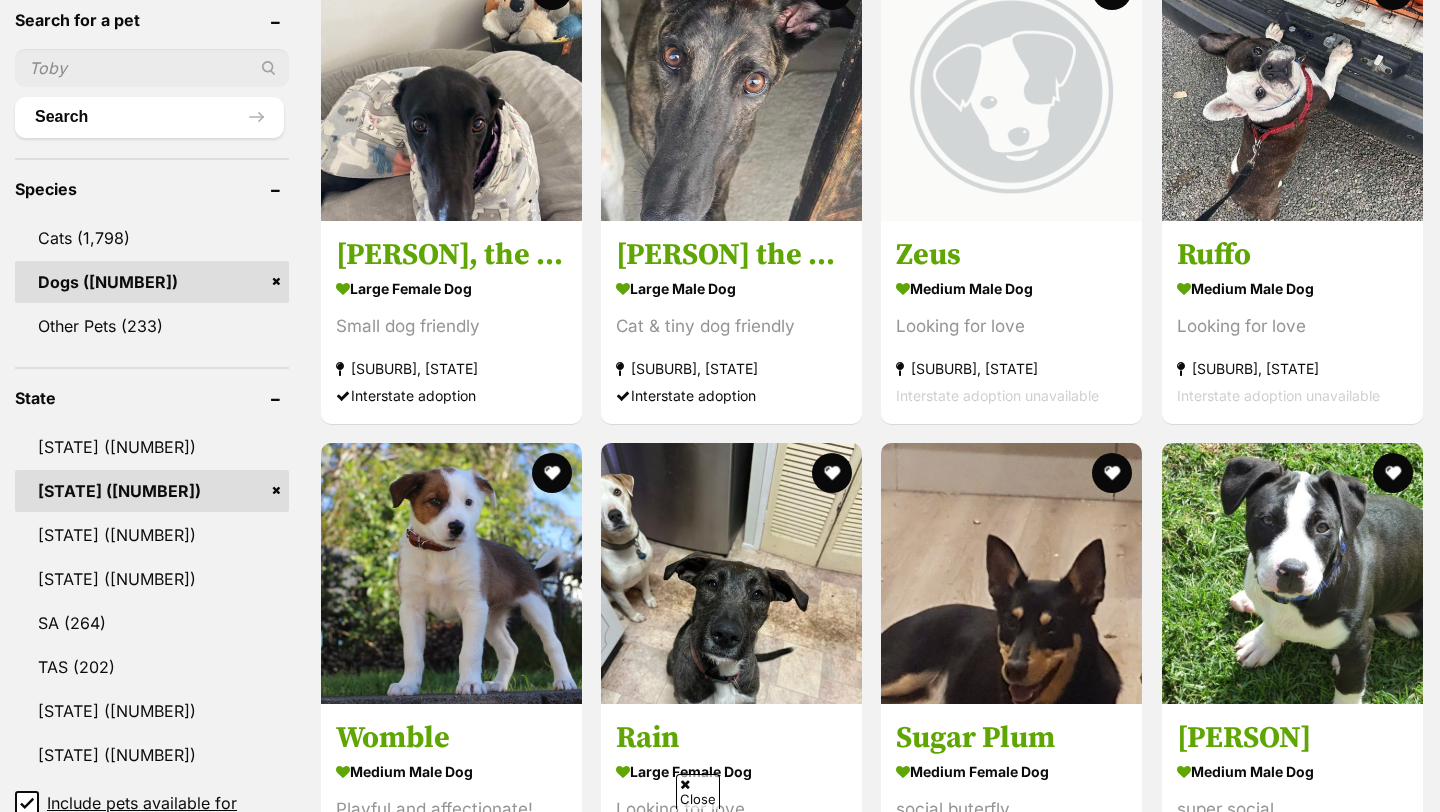 scroll, scrollTop: 687, scrollLeft: 0, axis: vertical 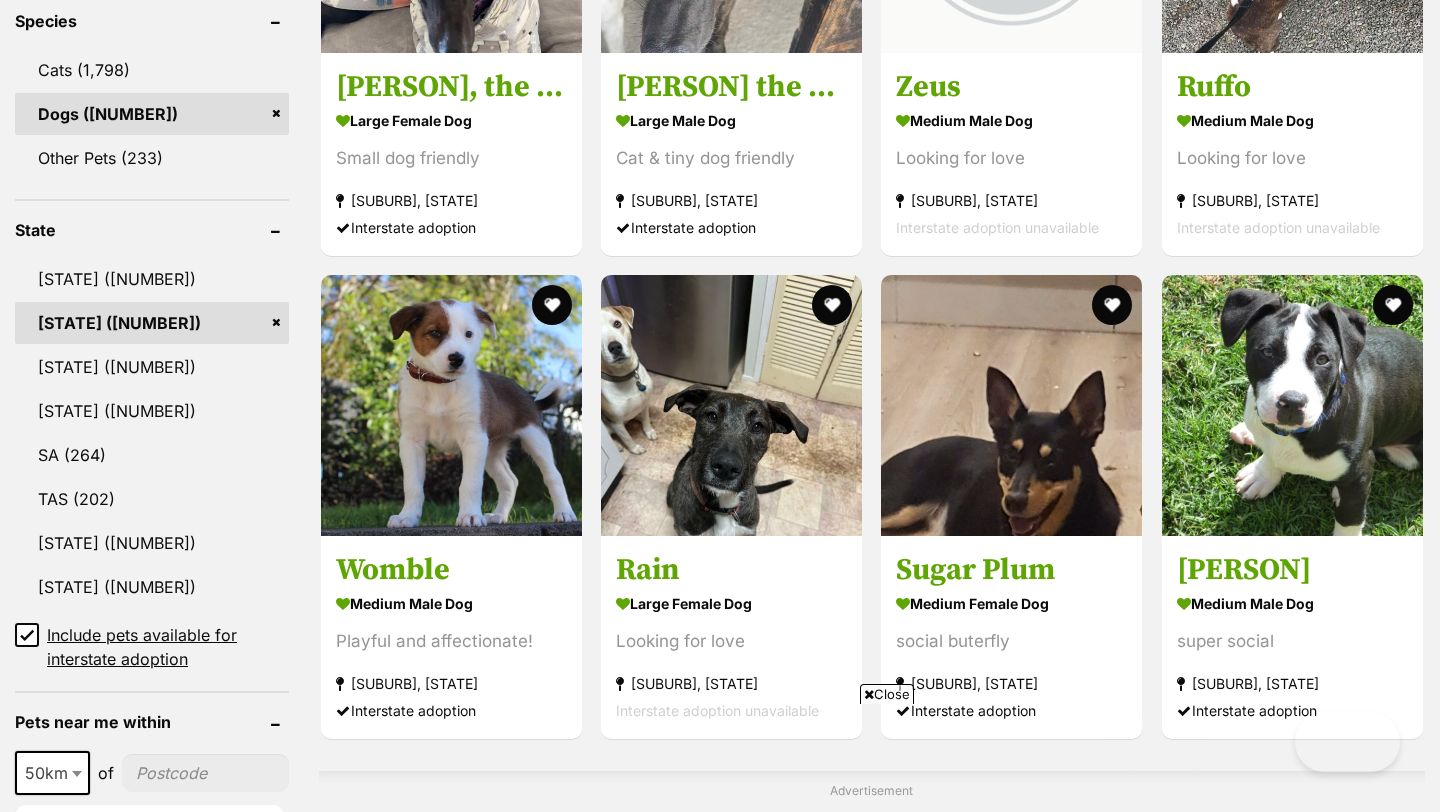 click on "Male ([NUMBER])
Female ([NUMBER])" at bounding box center (152, 937) 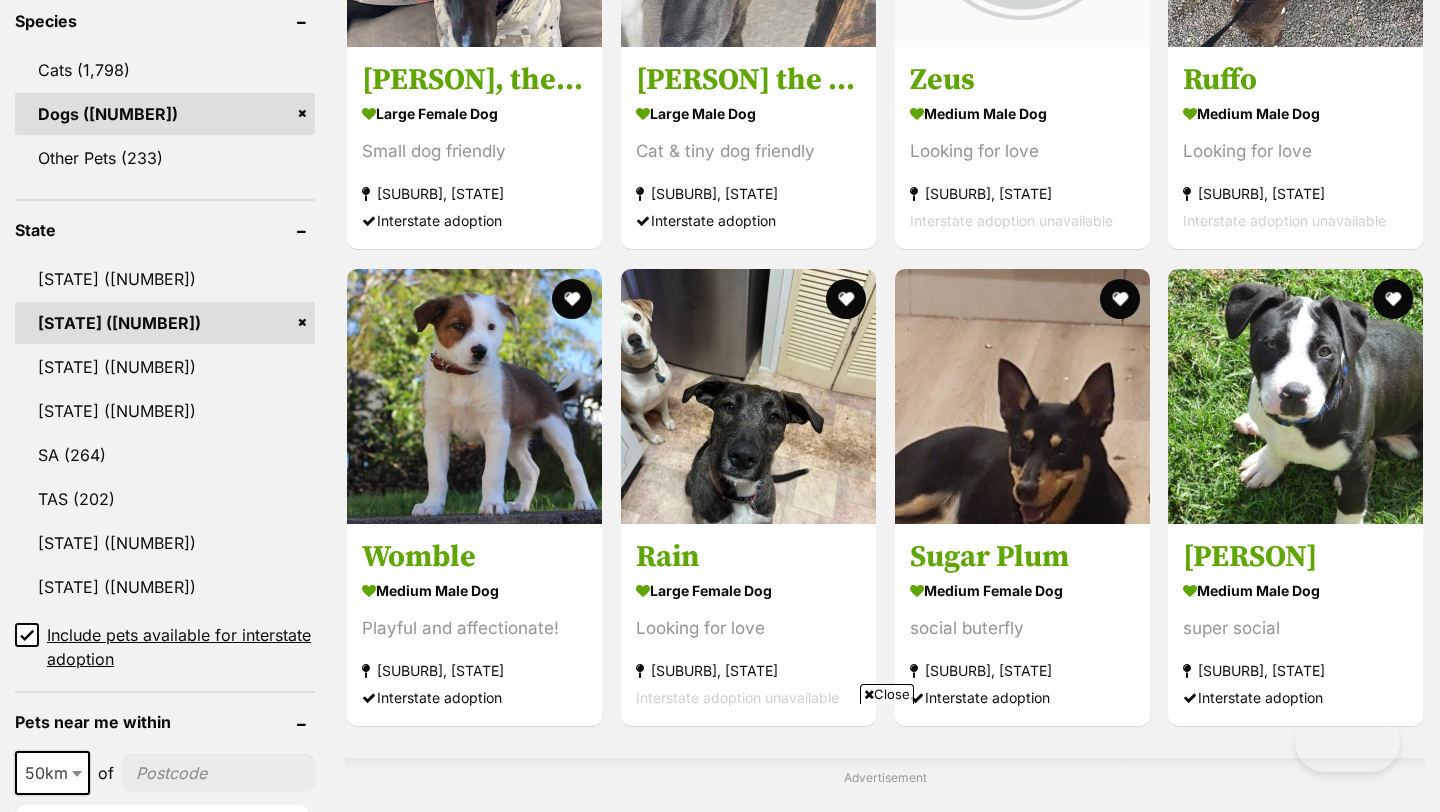 scroll, scrollTop: 1161, scrollLeft: 0, axis: vertical 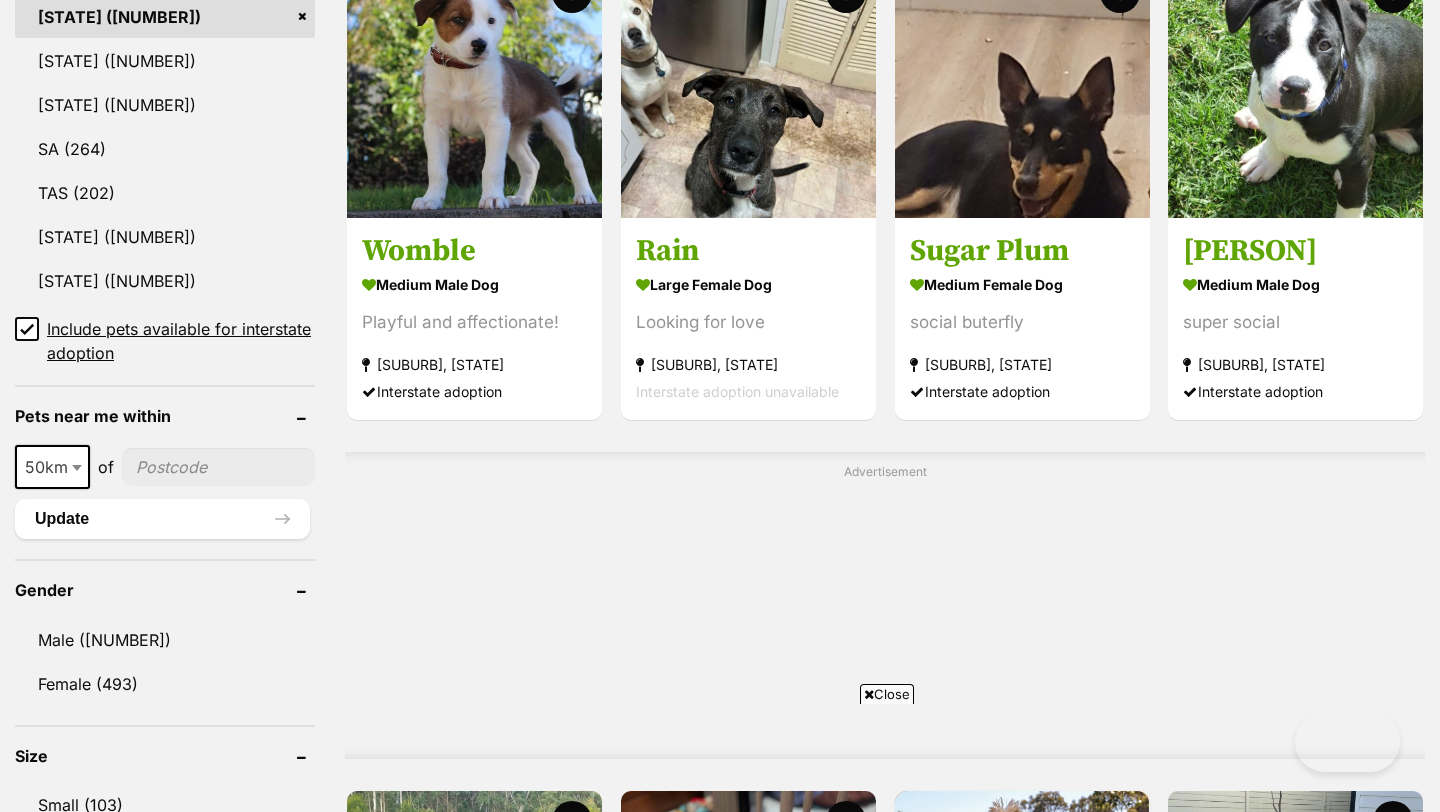 click at bounding box center (218, 467) 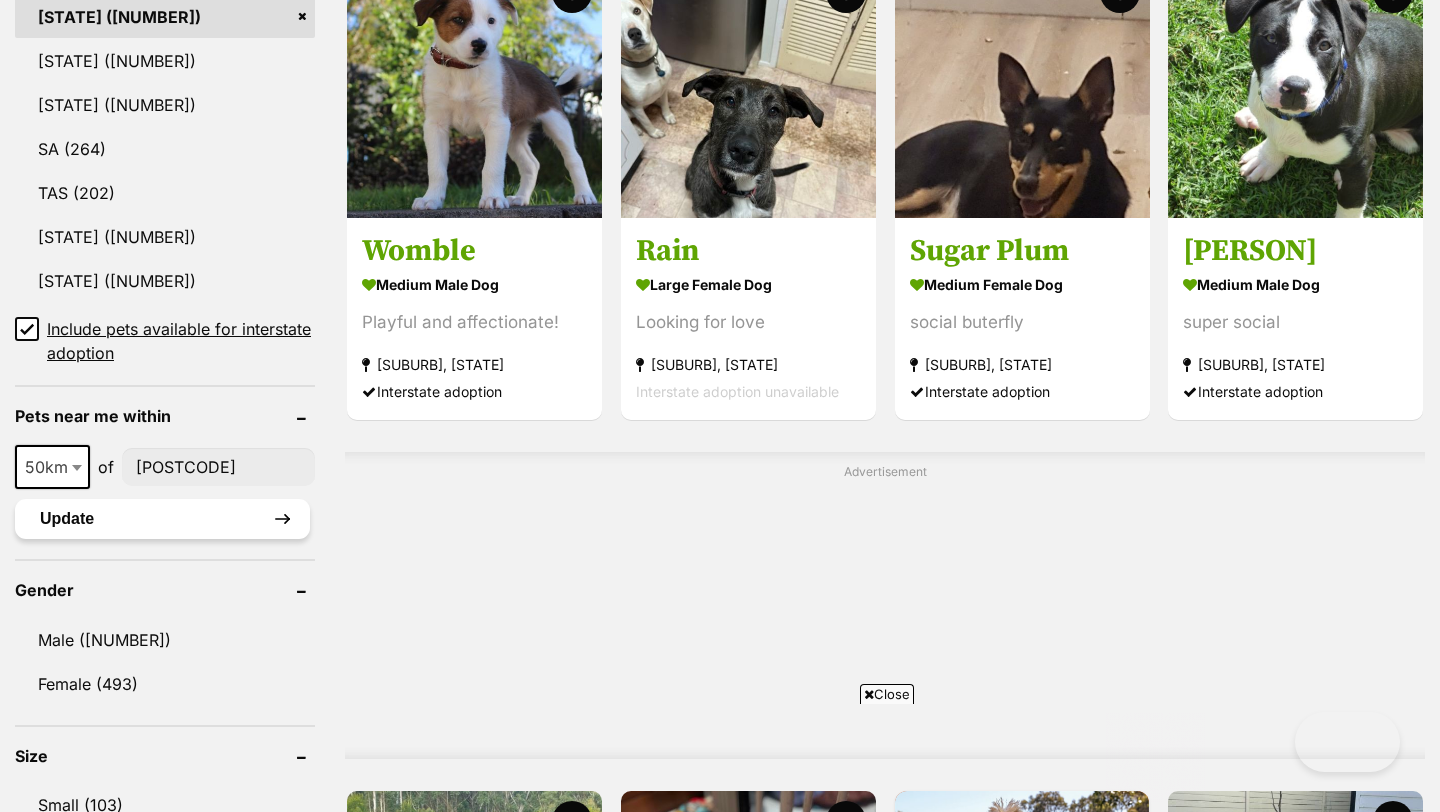 scroll, scrollTop: 0, scrollLeft: 0, axis: both 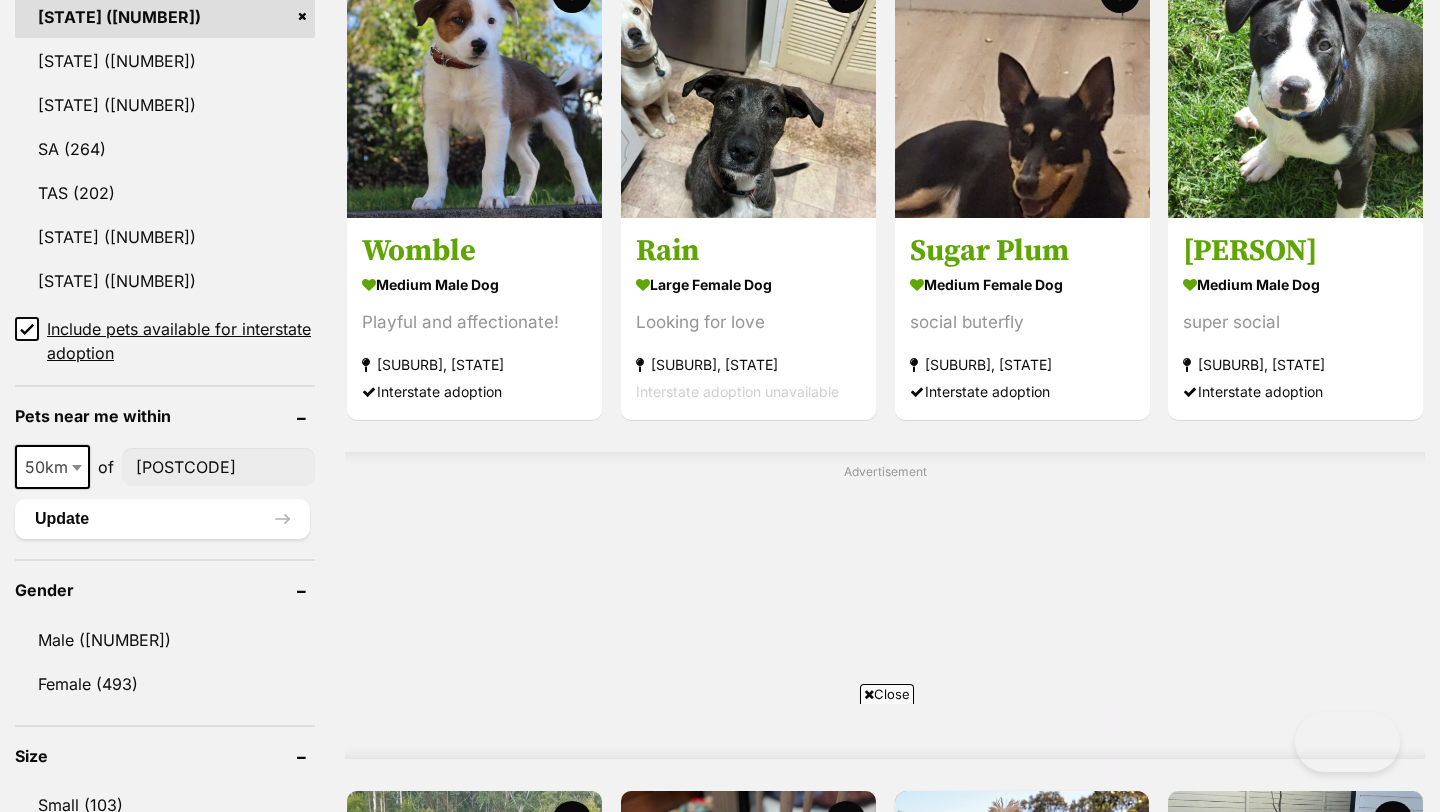 type on "2282" 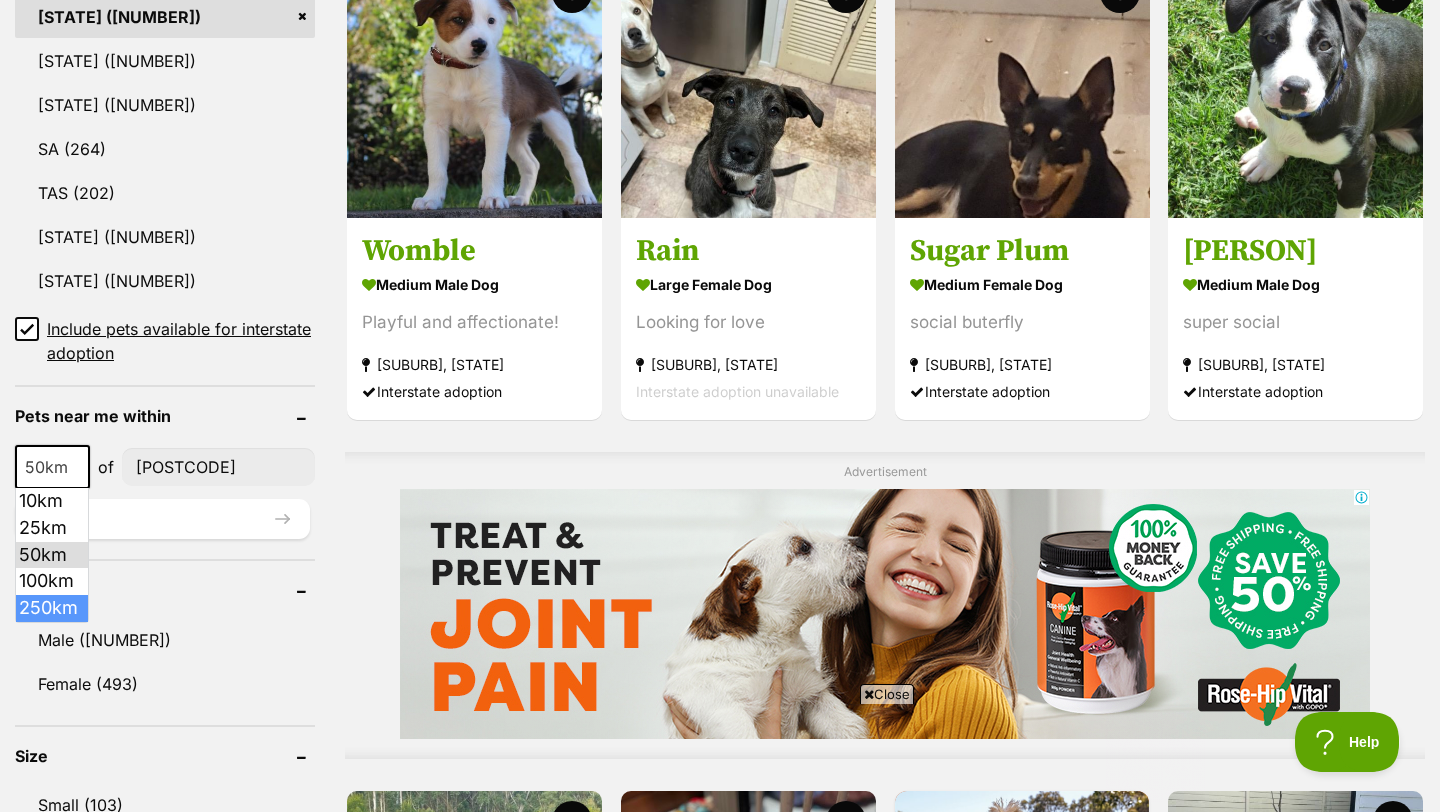select on "250" 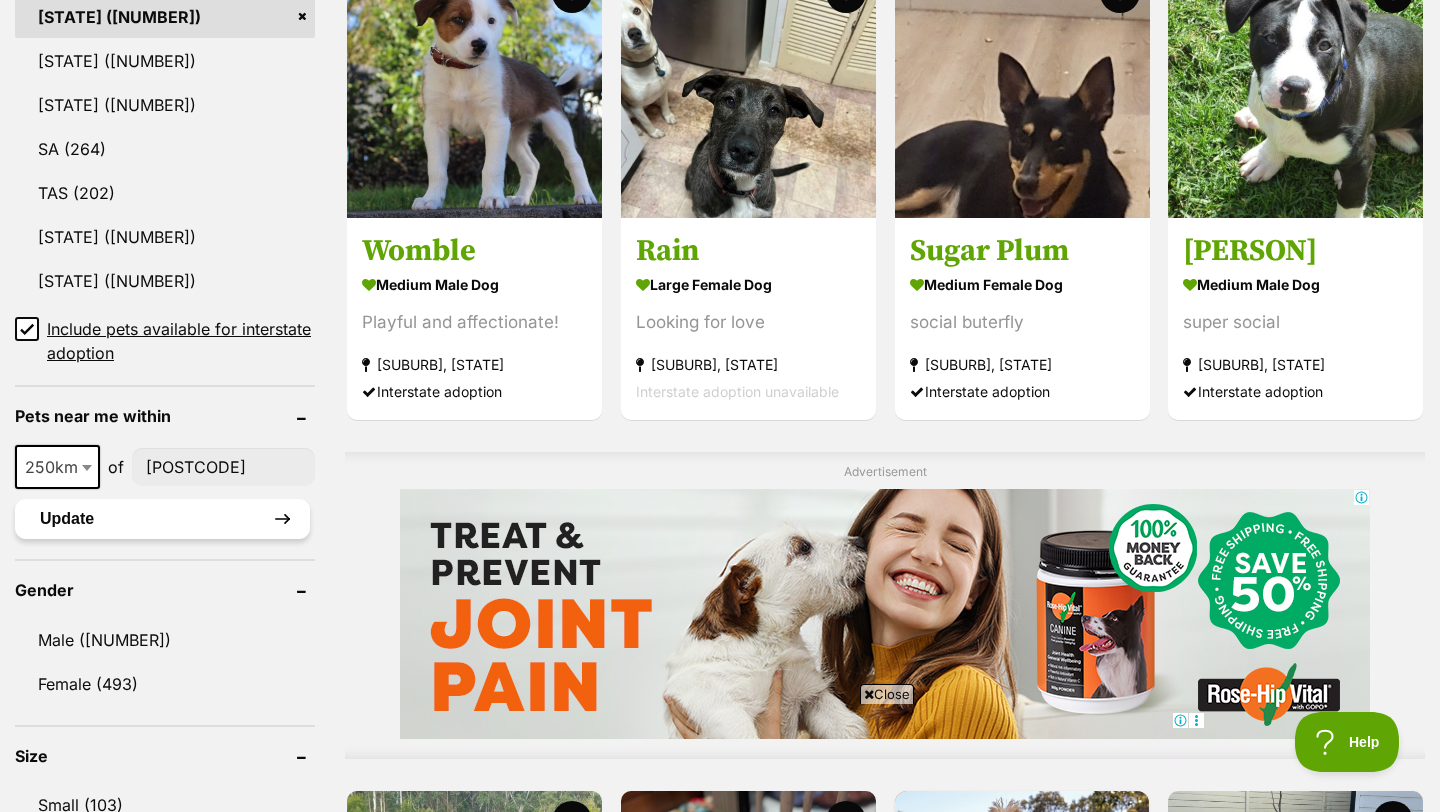click on "Update" at bounding box center [162, 519] 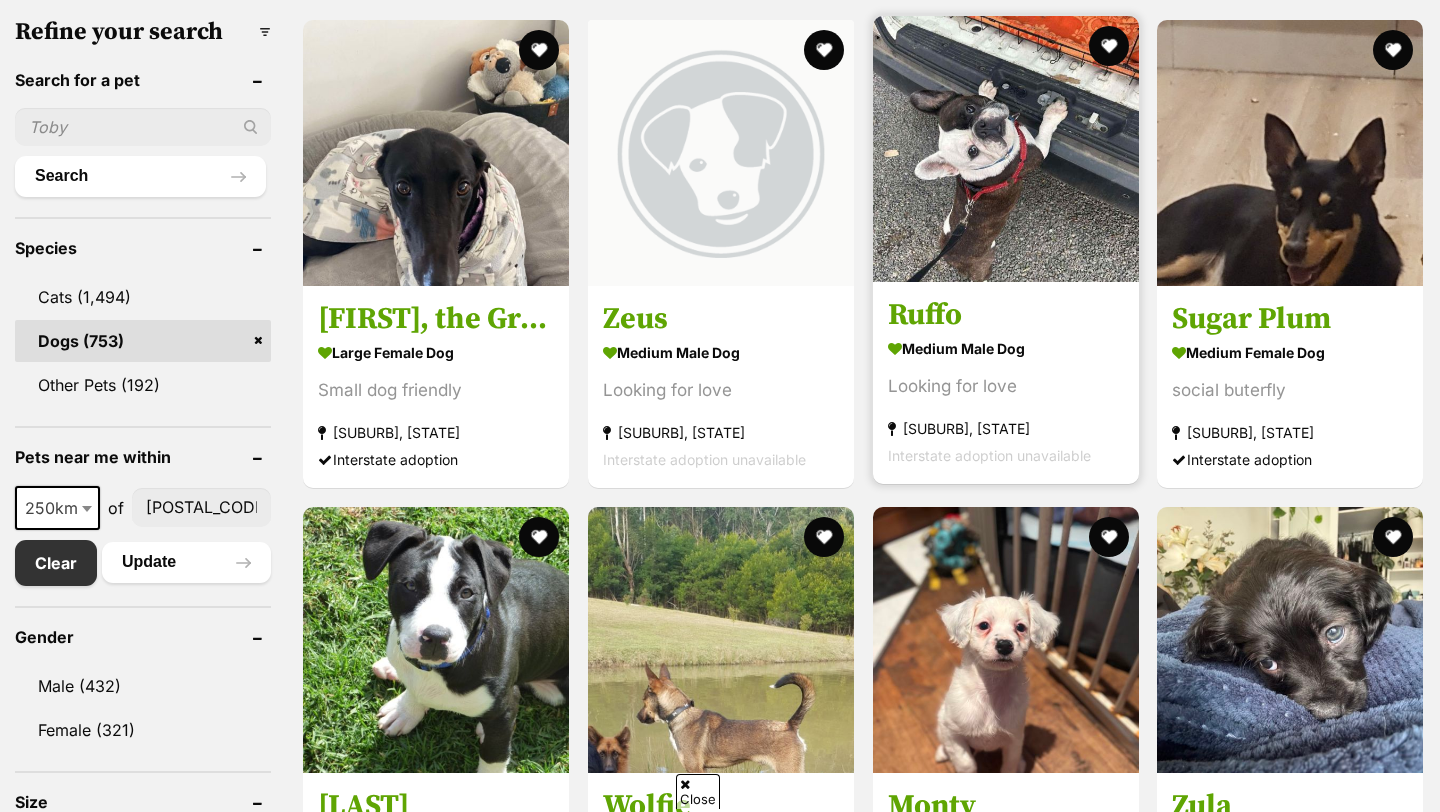 scroll, scrollTop: 633, scrollLeft: 0, axis: vertical 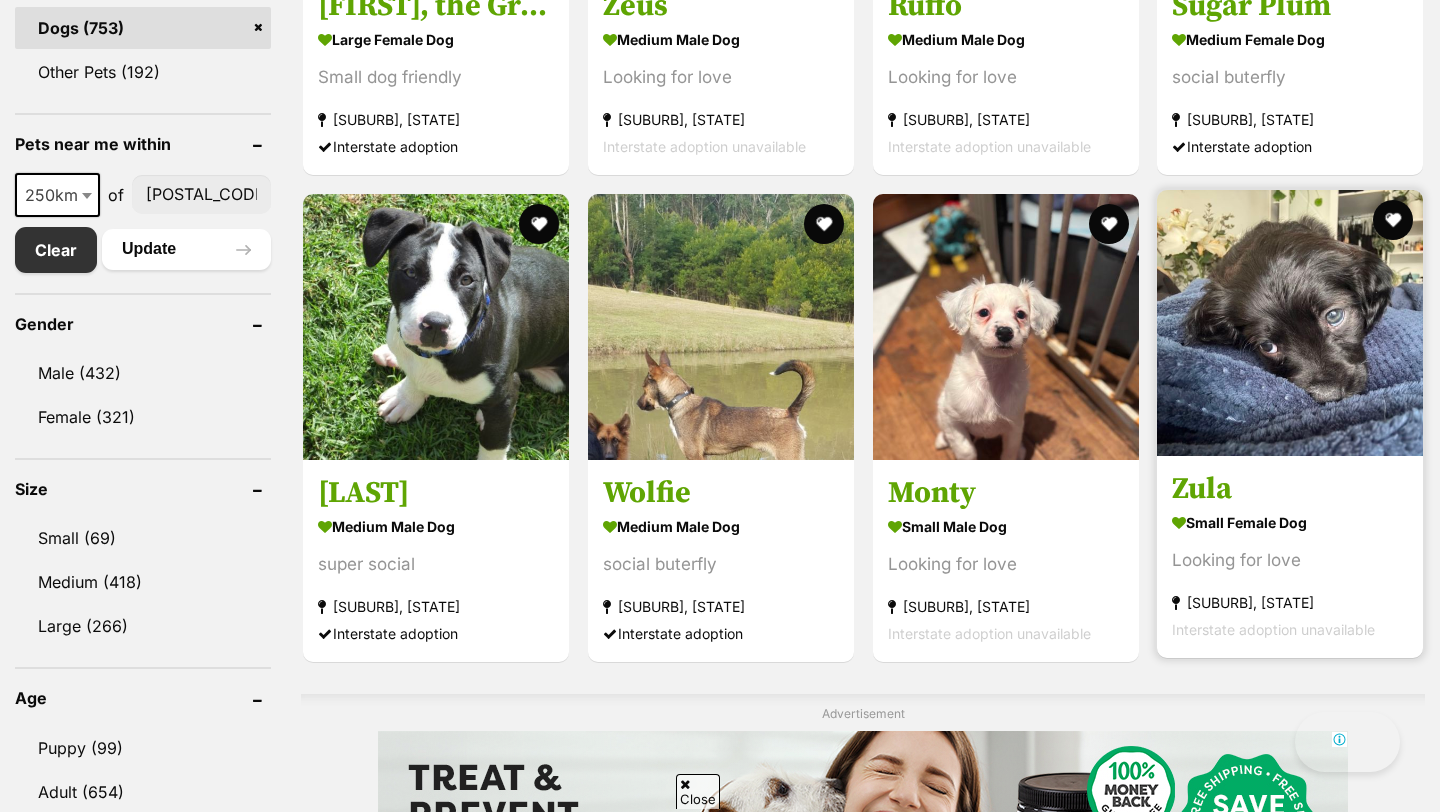 click at bounding box center [1290, 323] 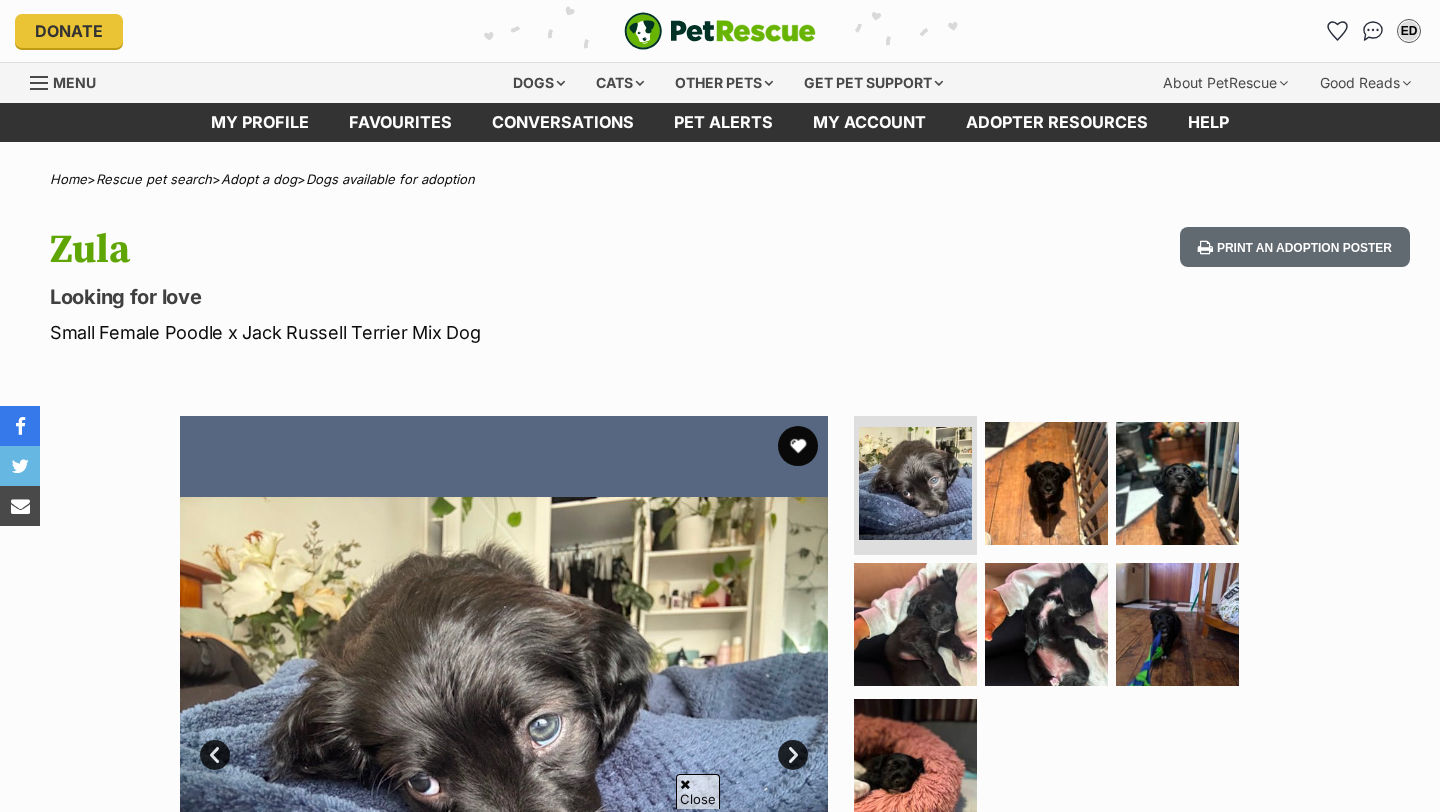 click at bounding box center (1046, 483) 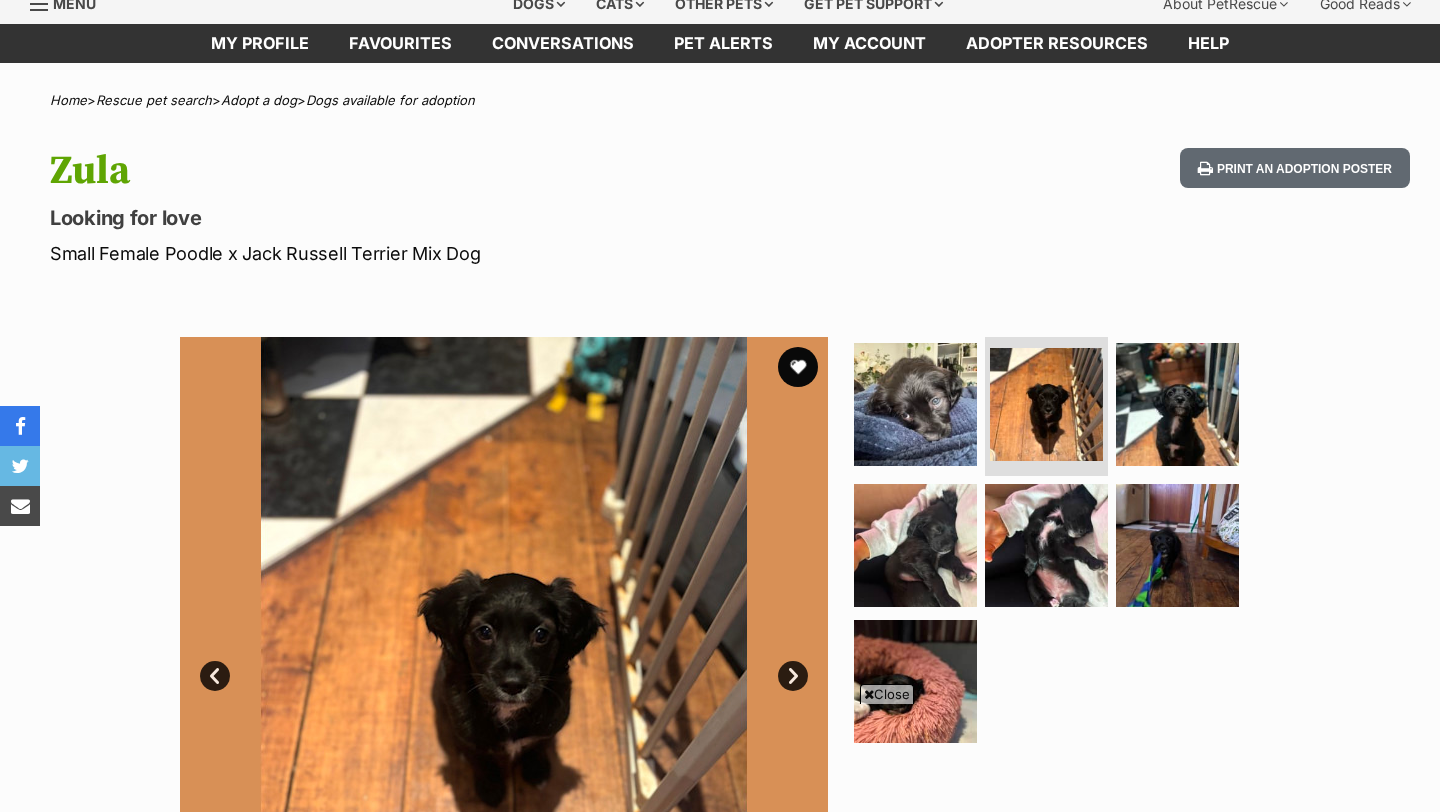 scroll, scrollTop: 239, scrollLeft: 0, axis: vertical 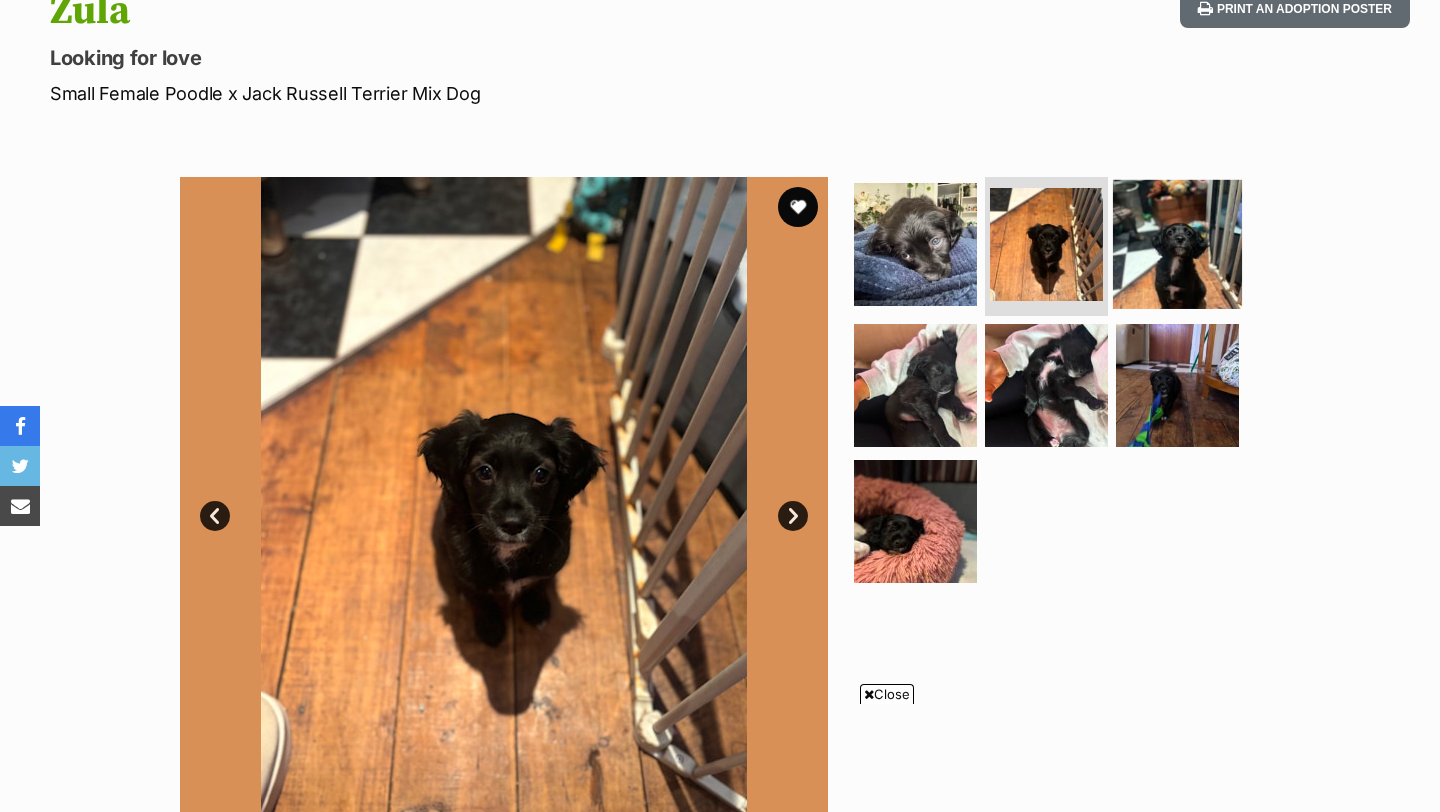 click at bounding box center [1177, 243] 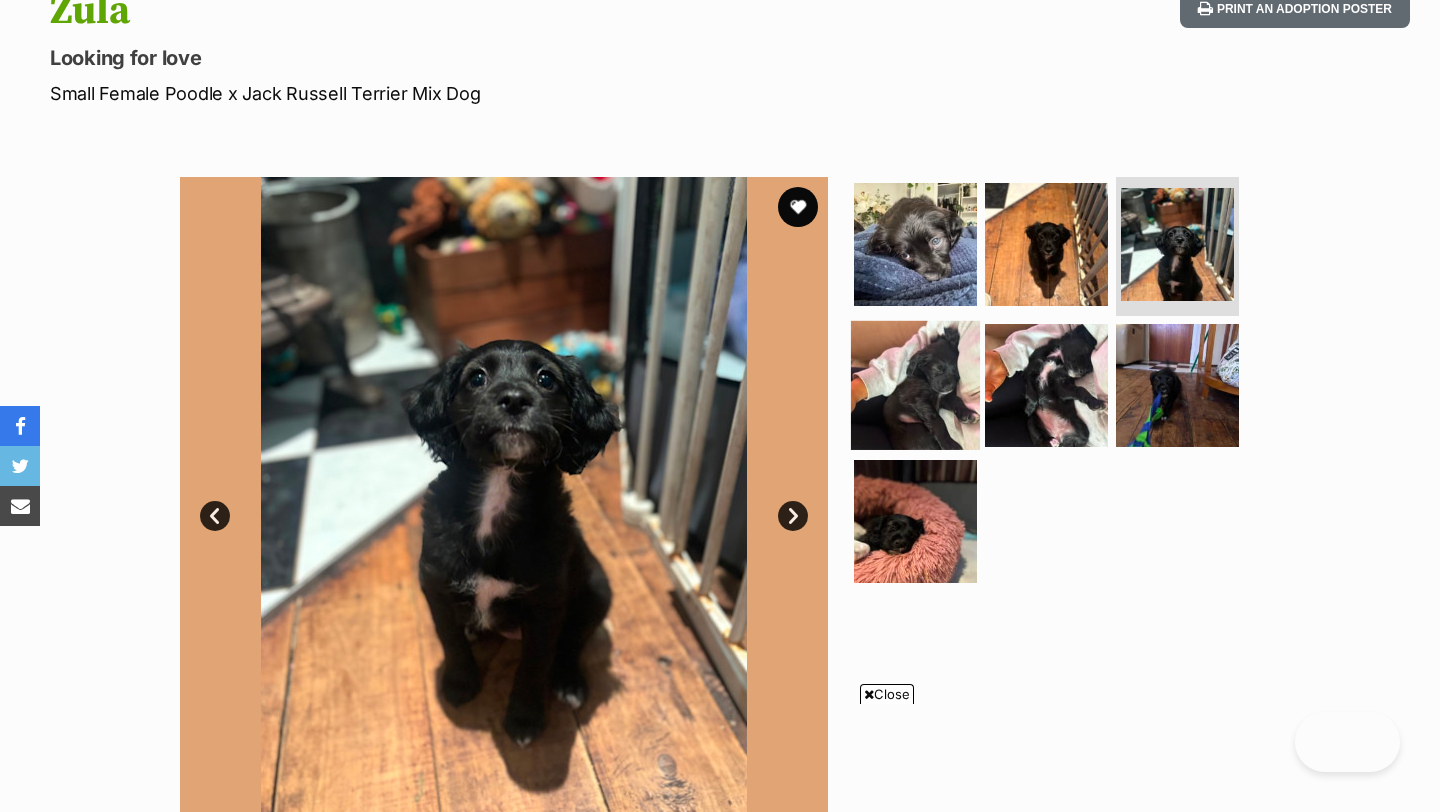 click at bounding box center (915, 385) 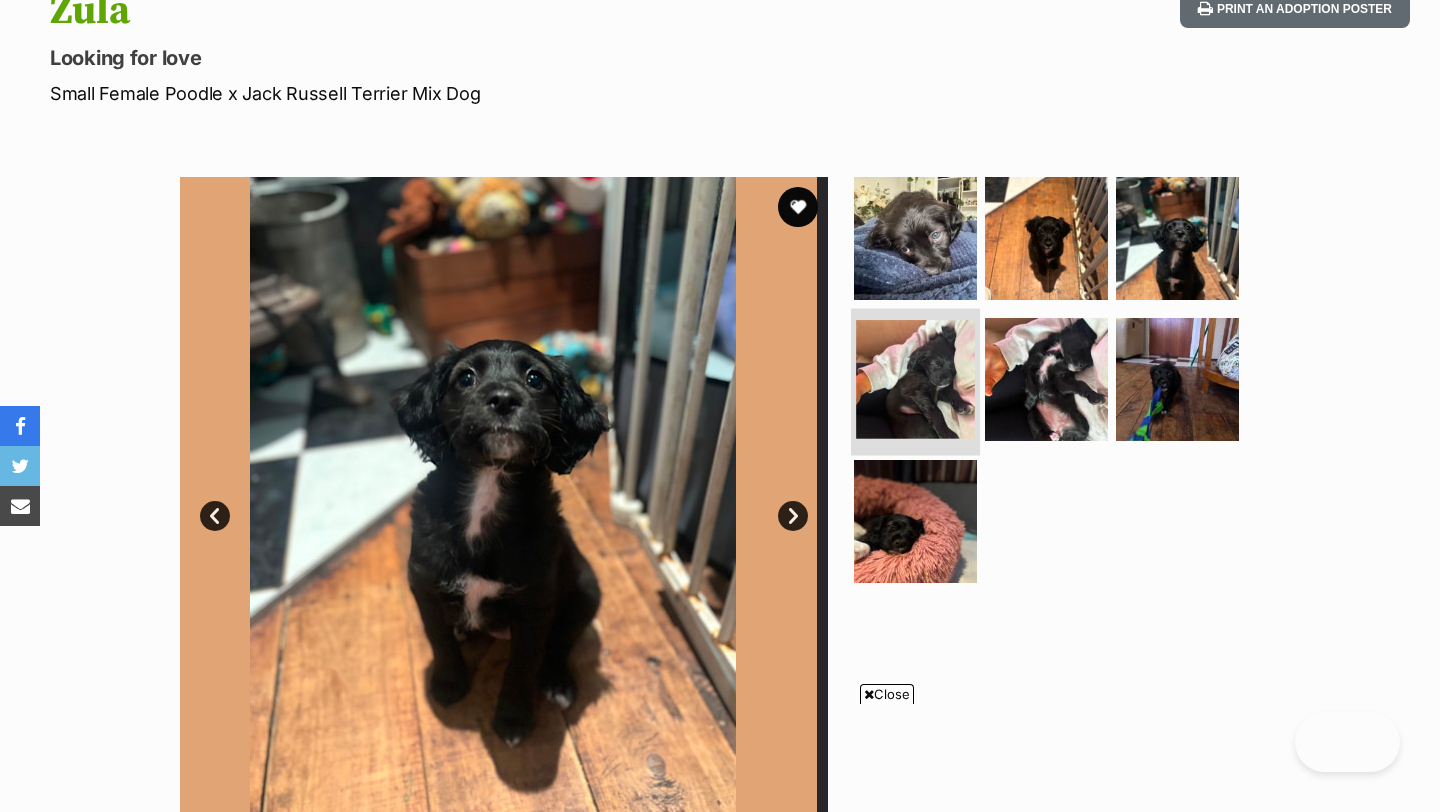 scroll, scrollTop: 305, scrollLeft: 0, axis: vertical 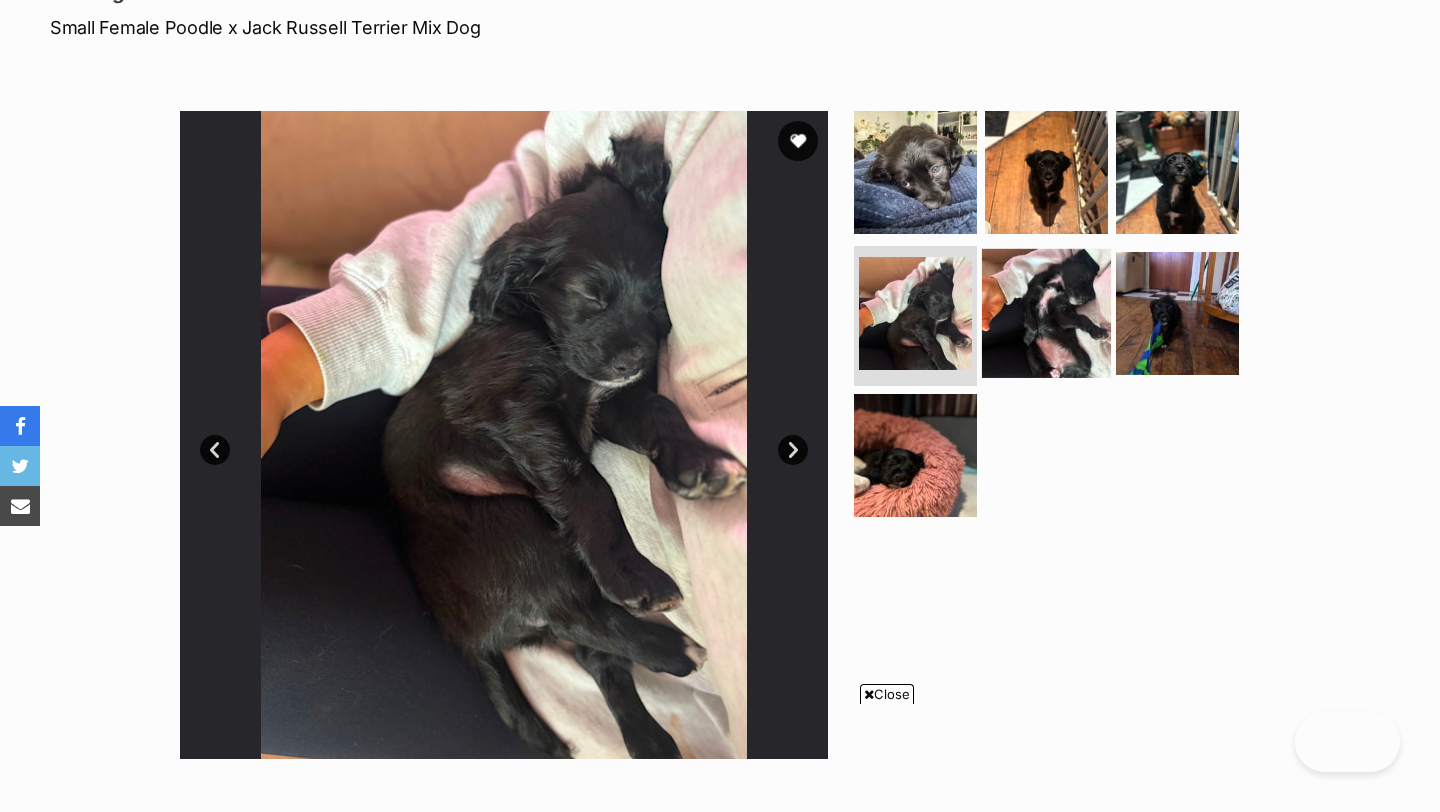click at bounding box center (1046, 313) 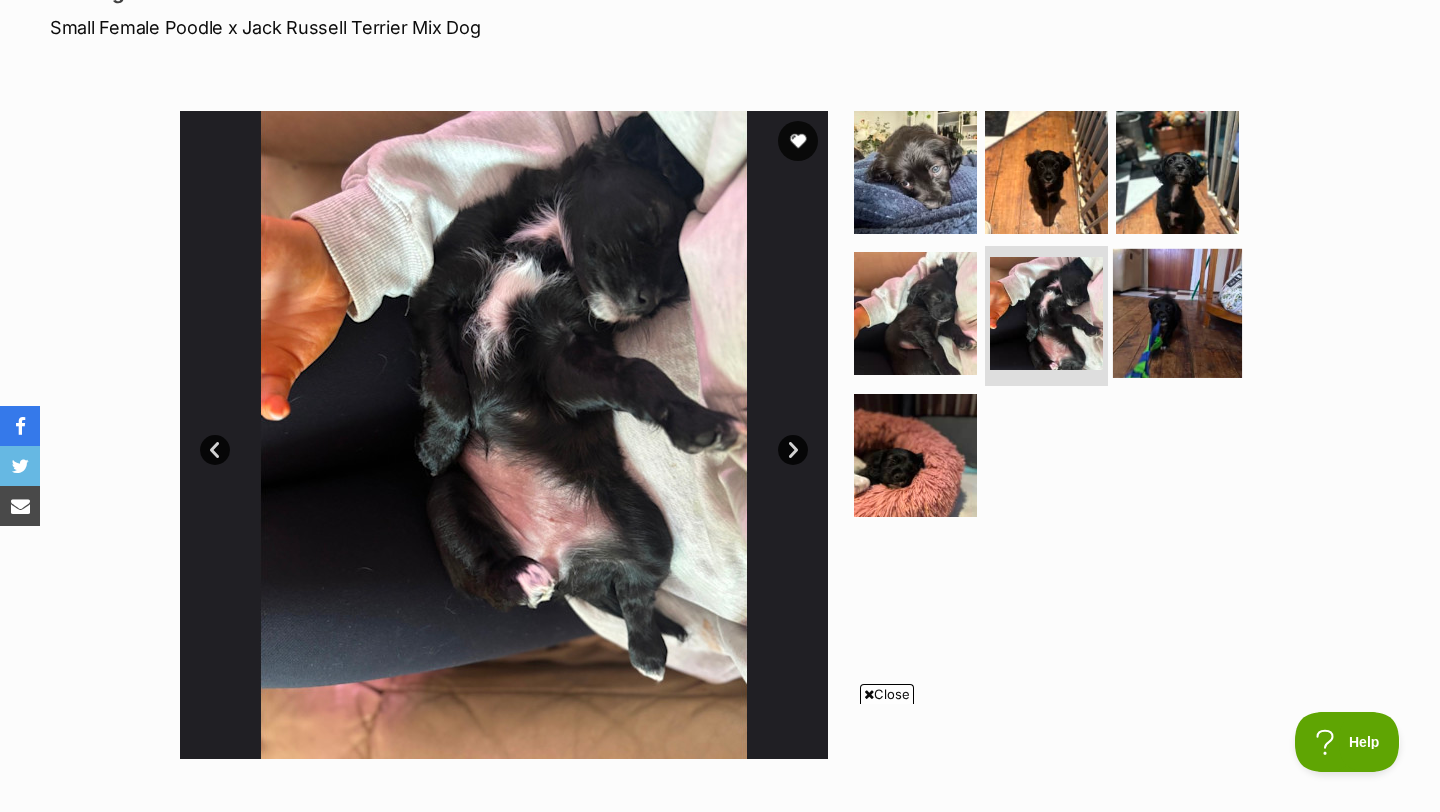 click at bounding box center [1177, 313] 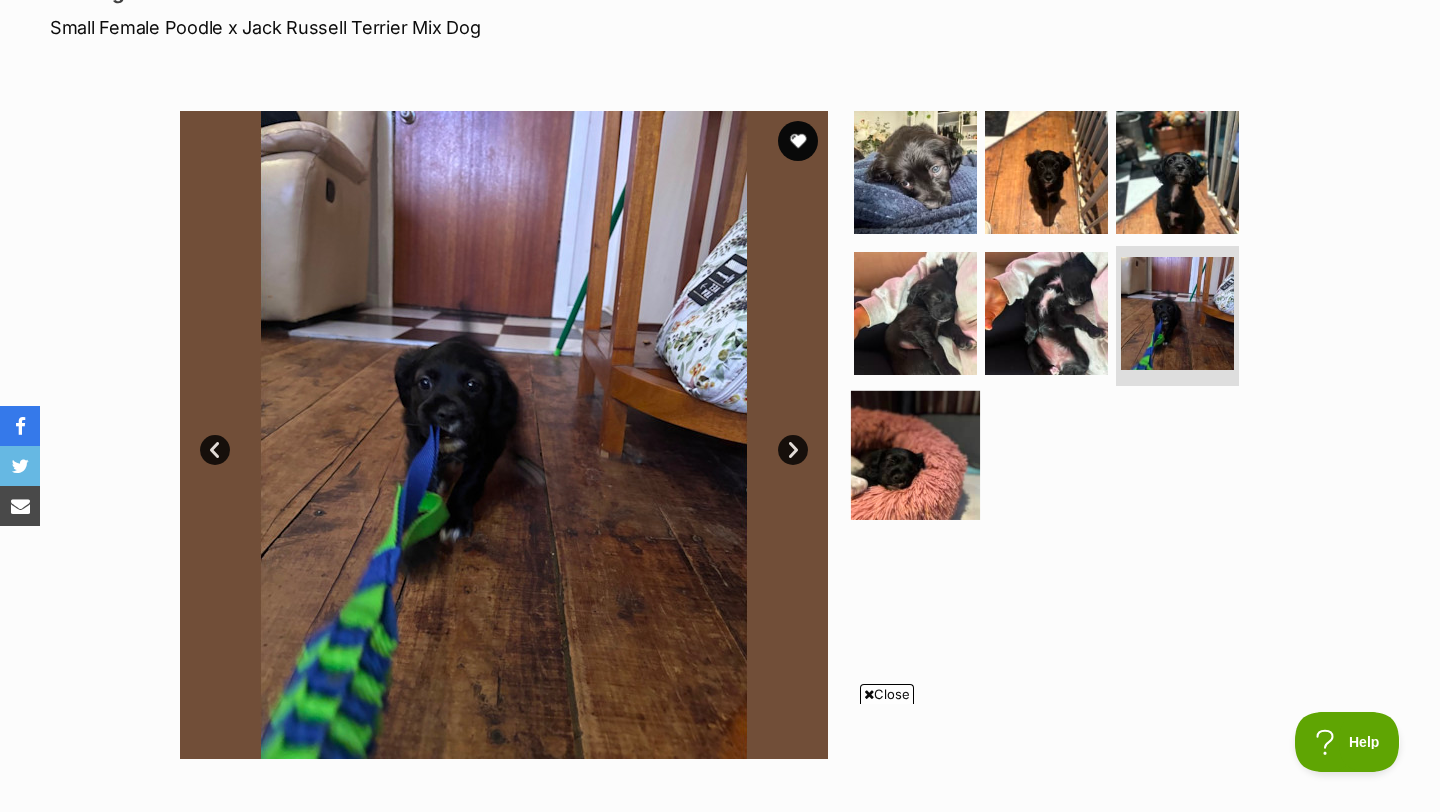 scroll, scrollTop: 0, scrollLeft: 0, axis: both 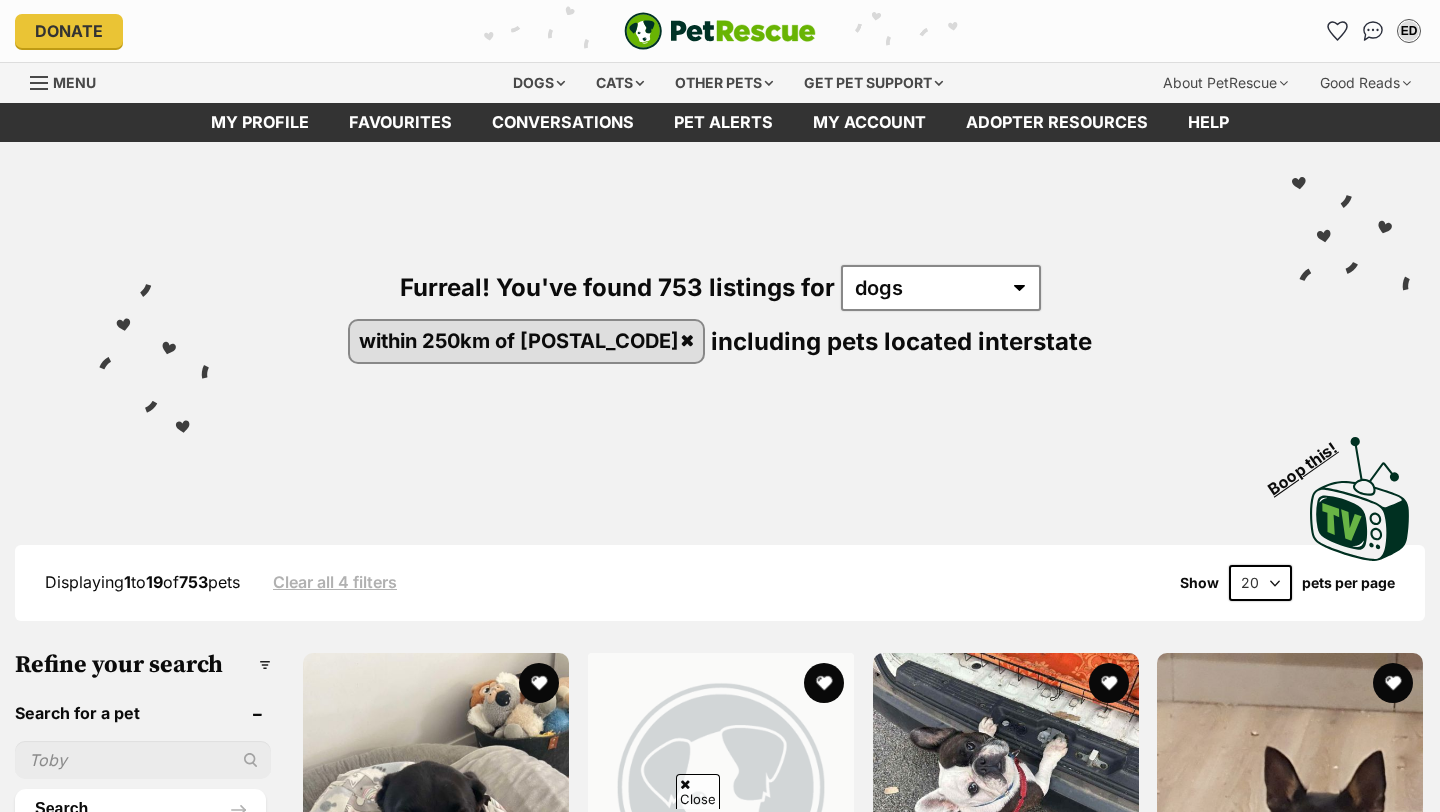 click on "Puppy (99)" at bounding box center [143, 1694] 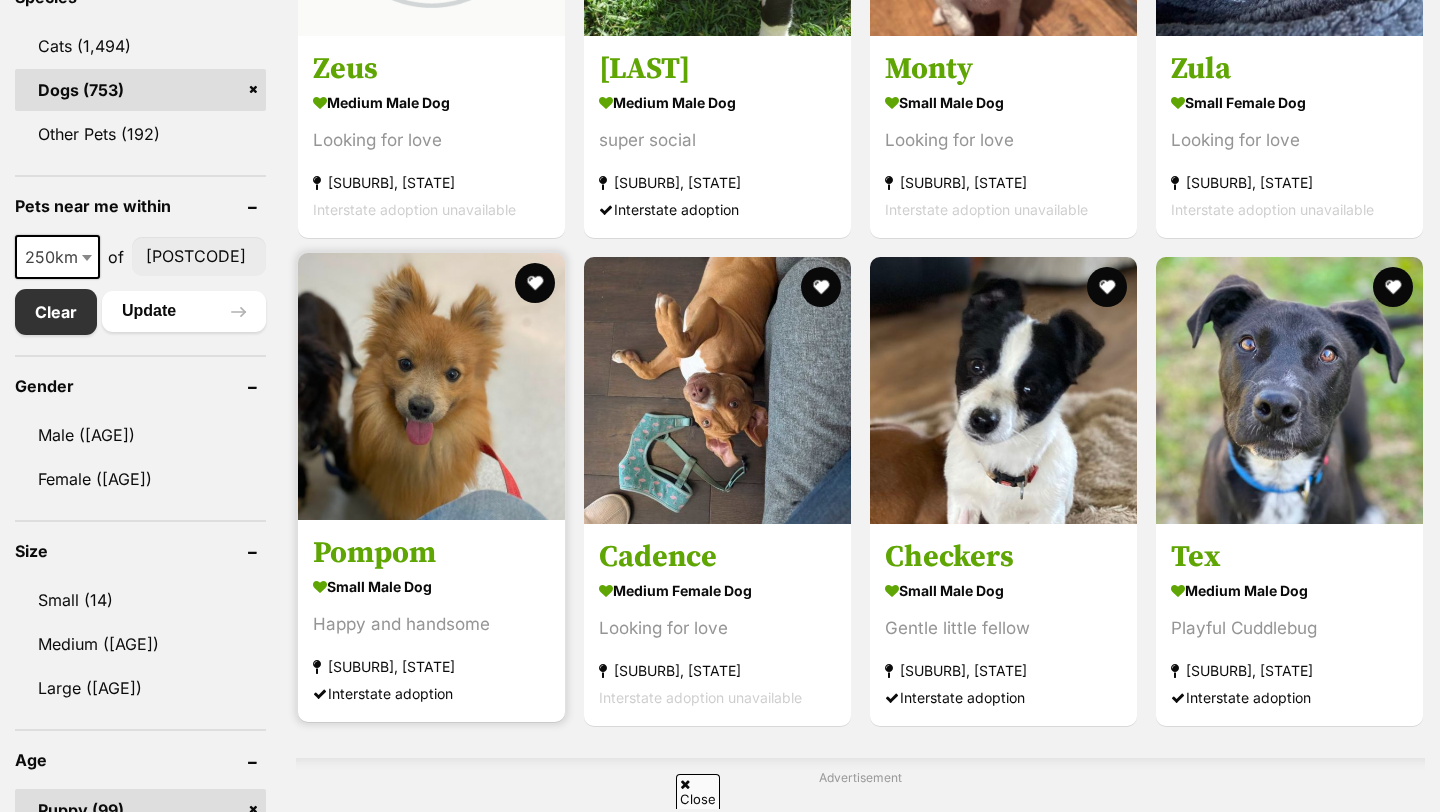 scroll, scrollTop: 884, scrollLeft: 0, axis: vertical 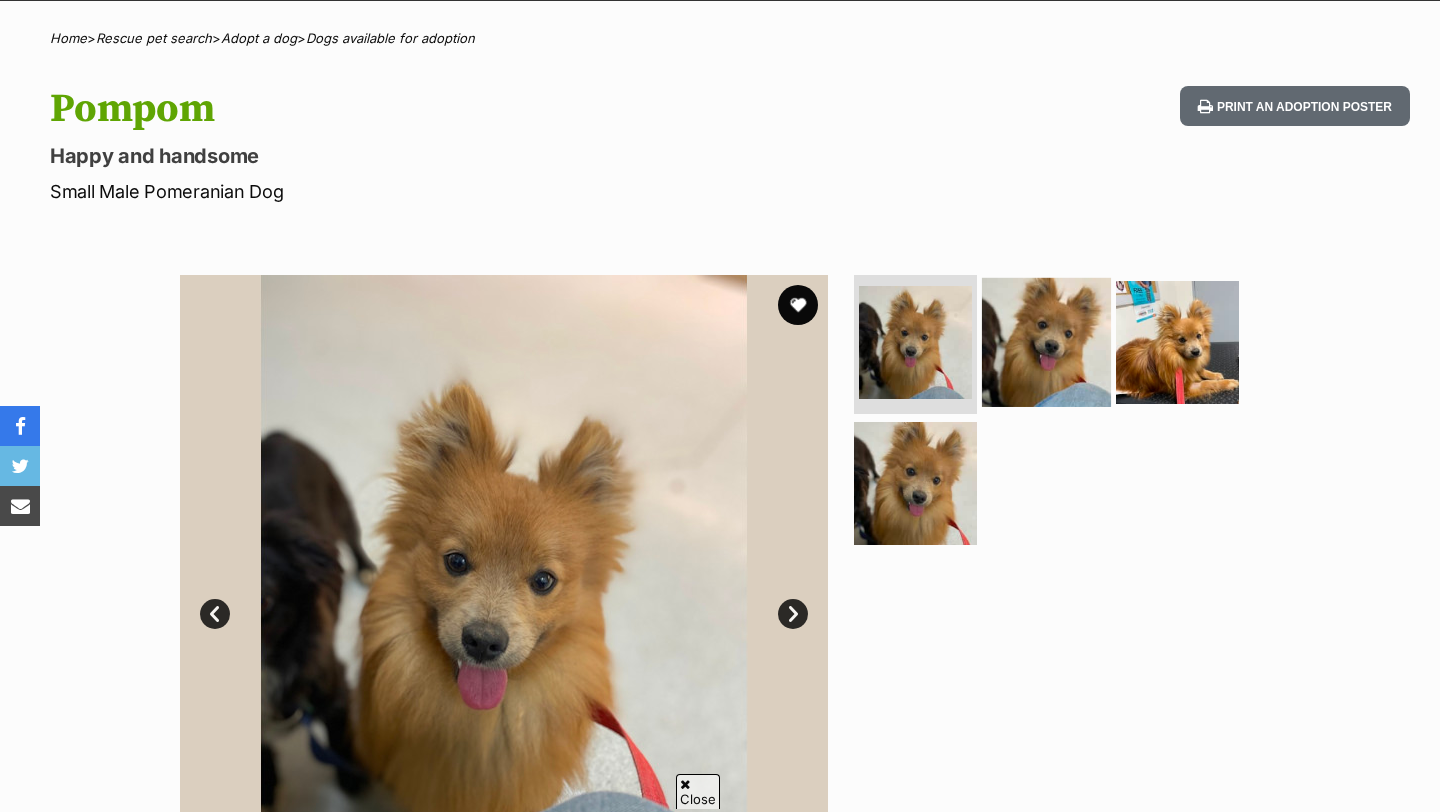 click at bounding box center (1046, 341) 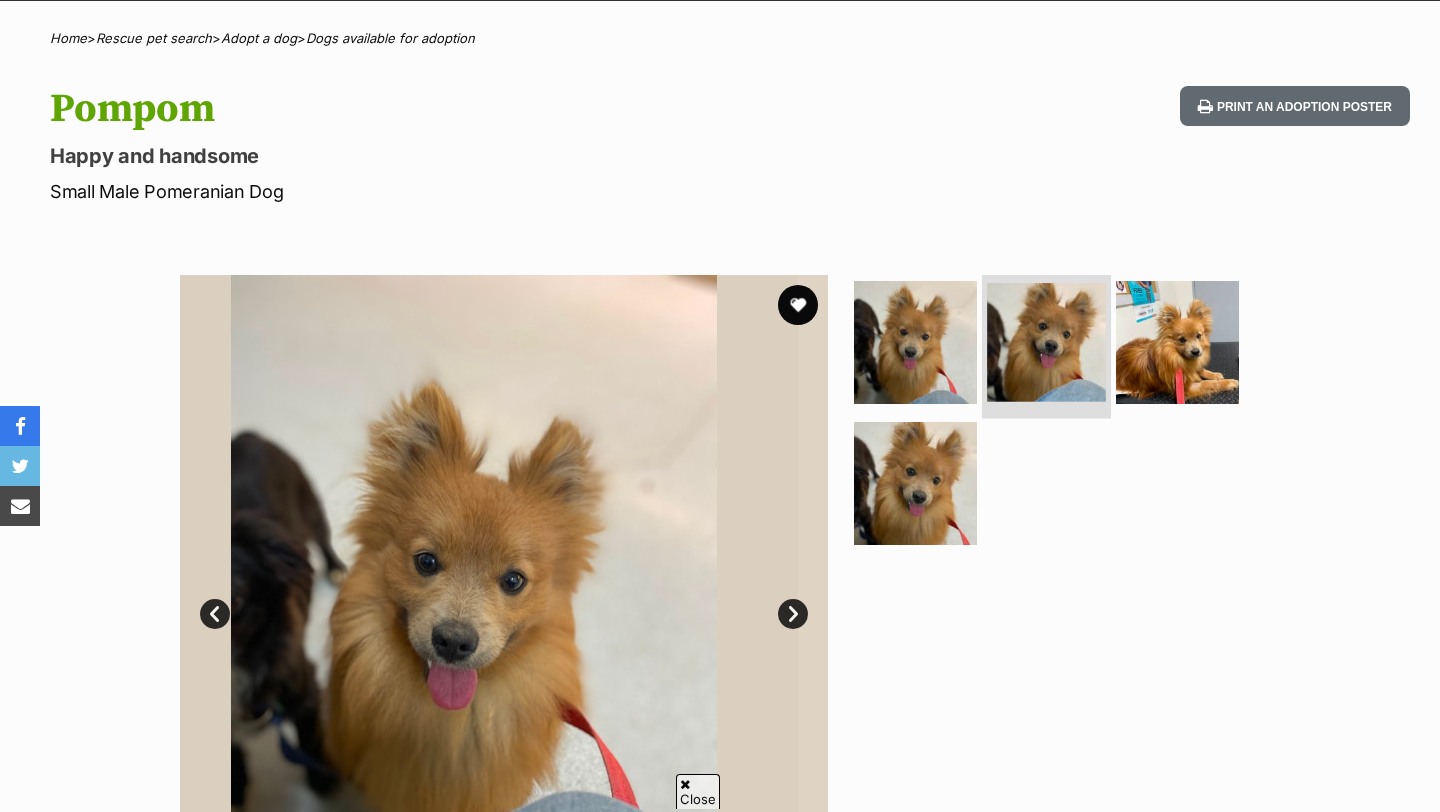 scroll, scrollTop: 267, scrollLeft: 0, axis: vertical 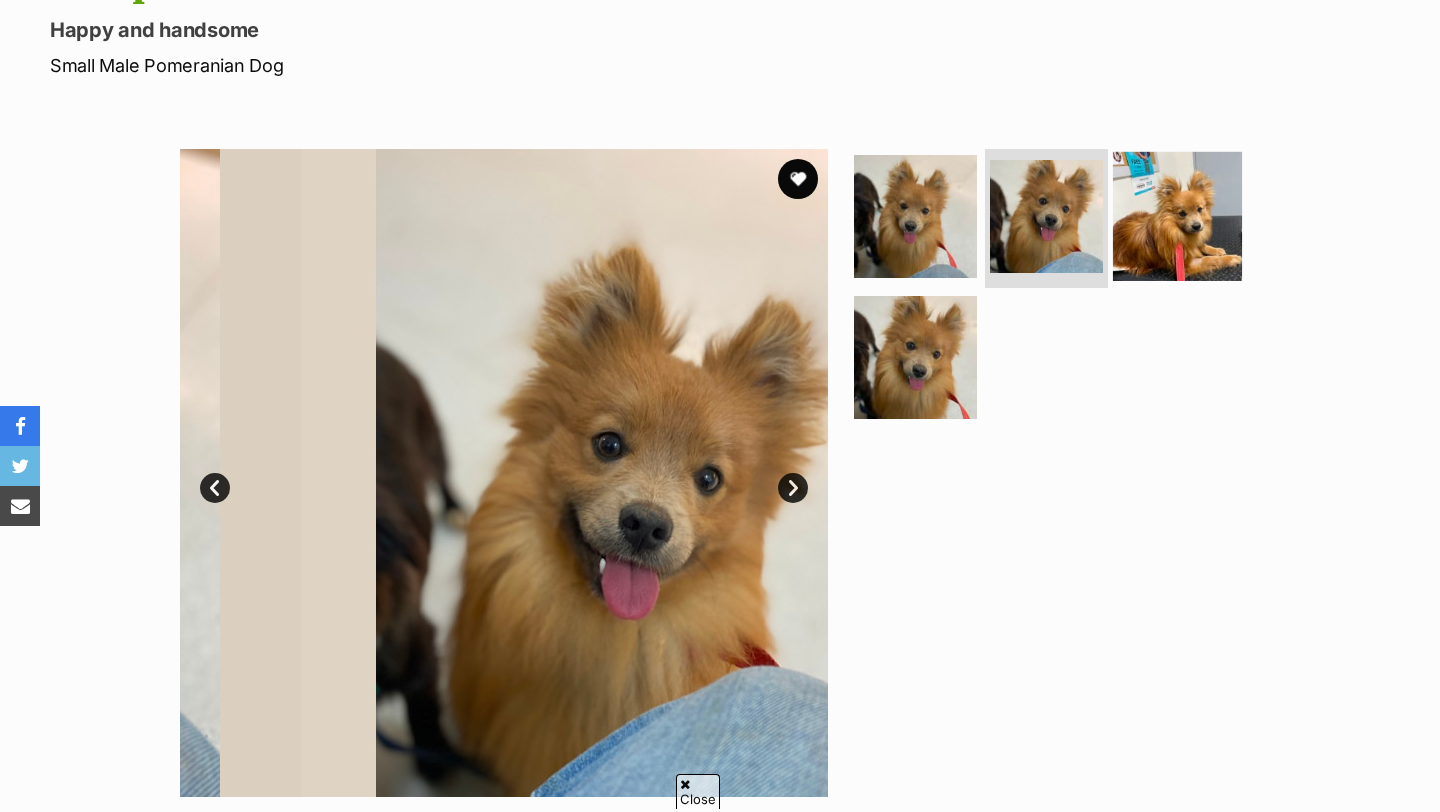 click at bounding box center (1177, 215) 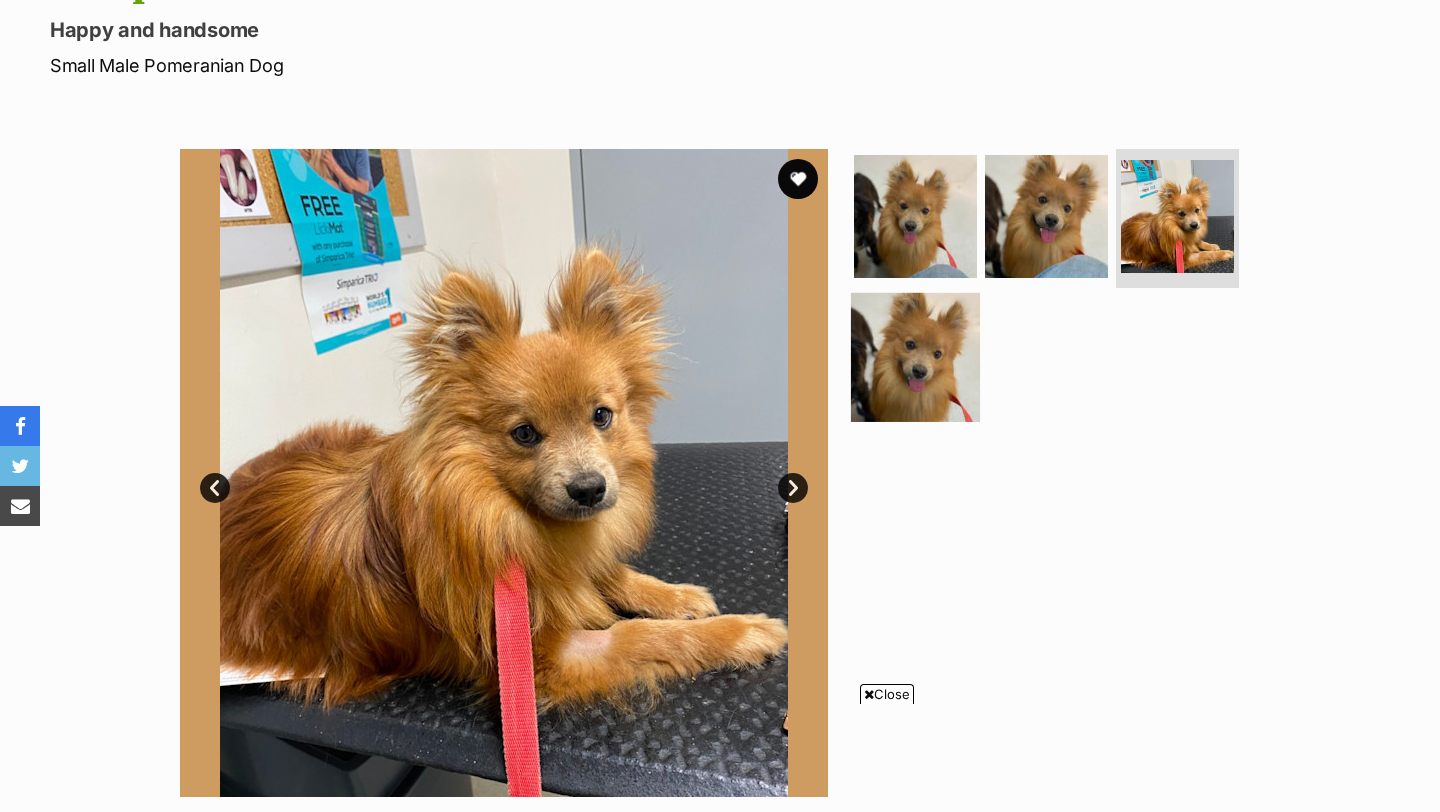 click at bounding box center (915, 357) 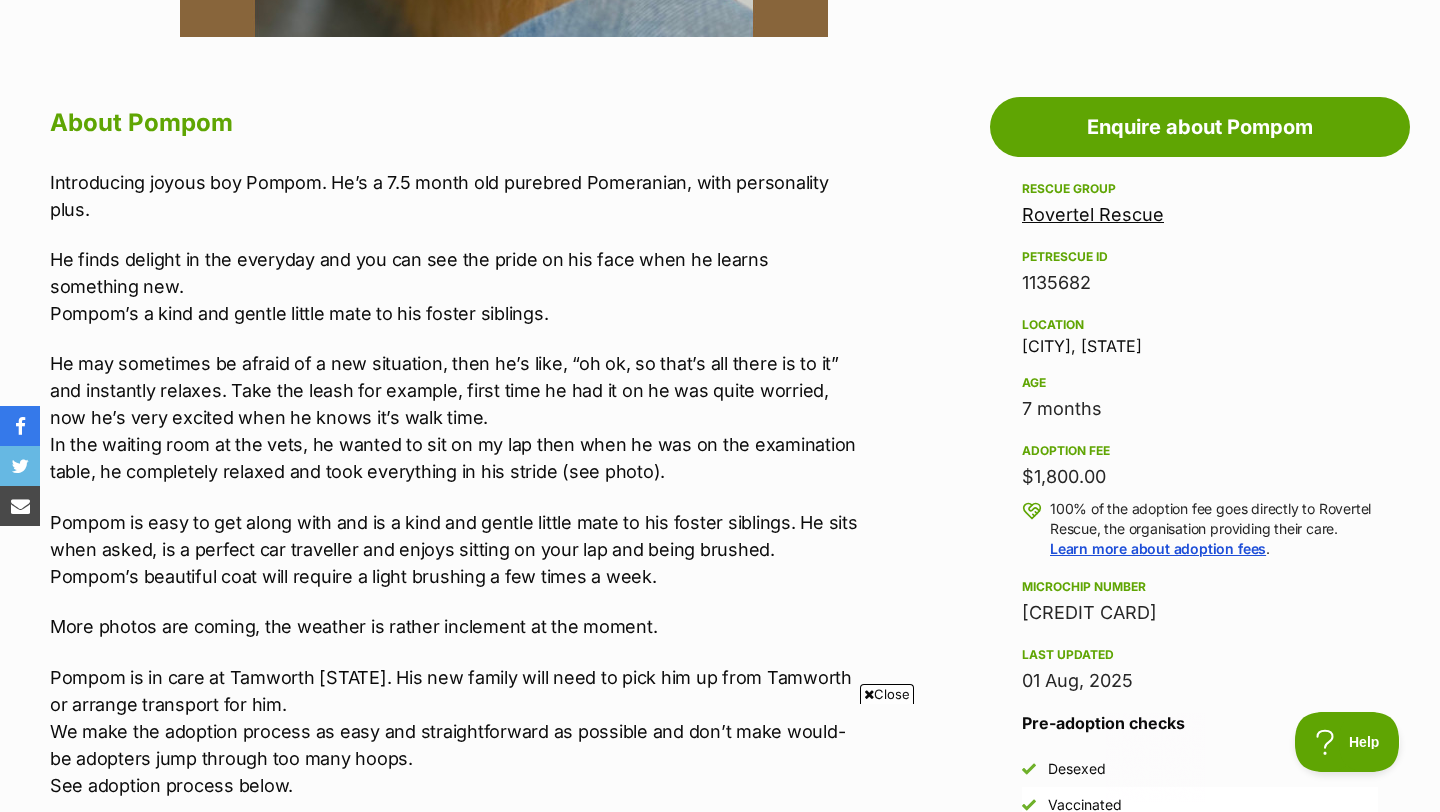 scroll, scrollTop: 0, scrollLeft: 0, axis: both 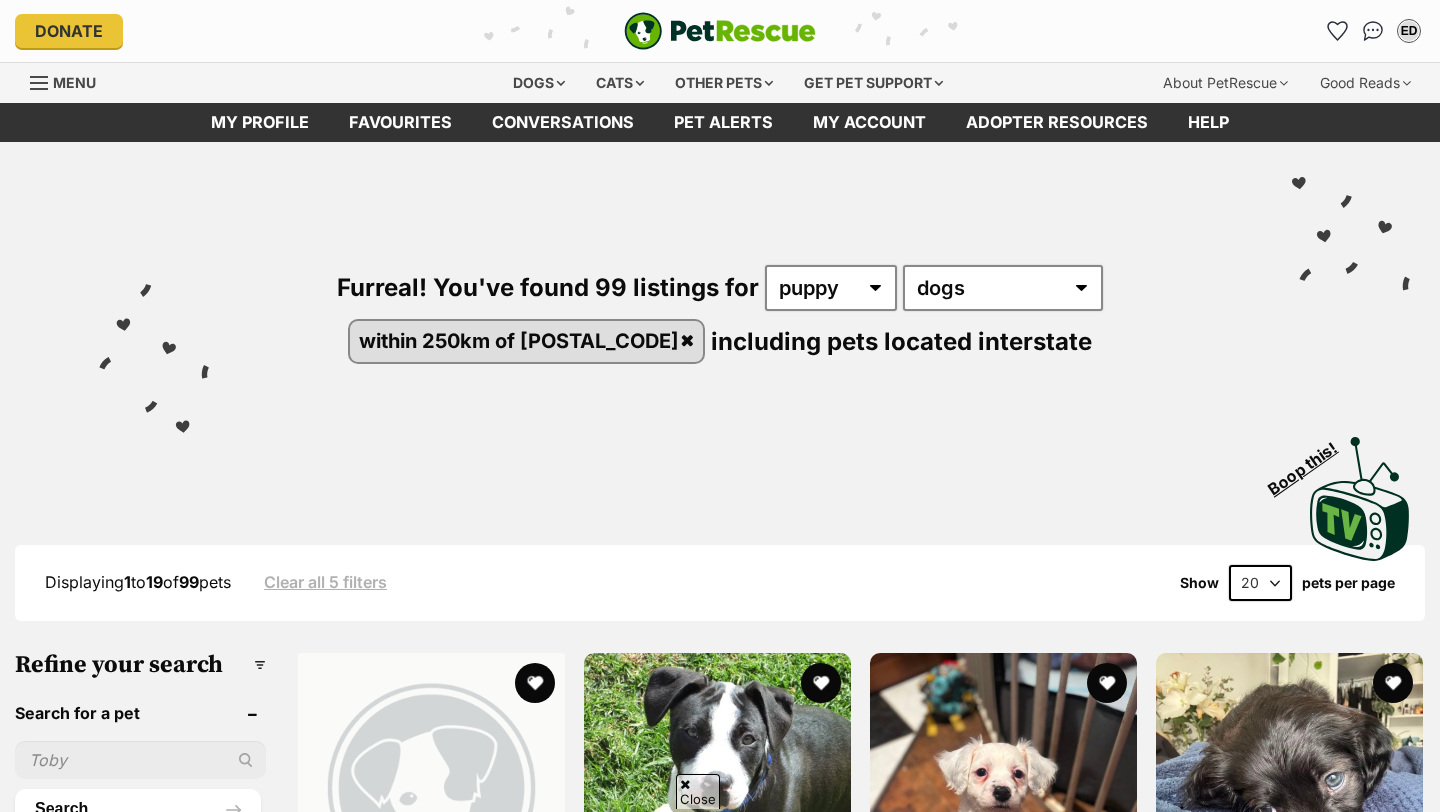 click at bounding box center [1107, 1167] 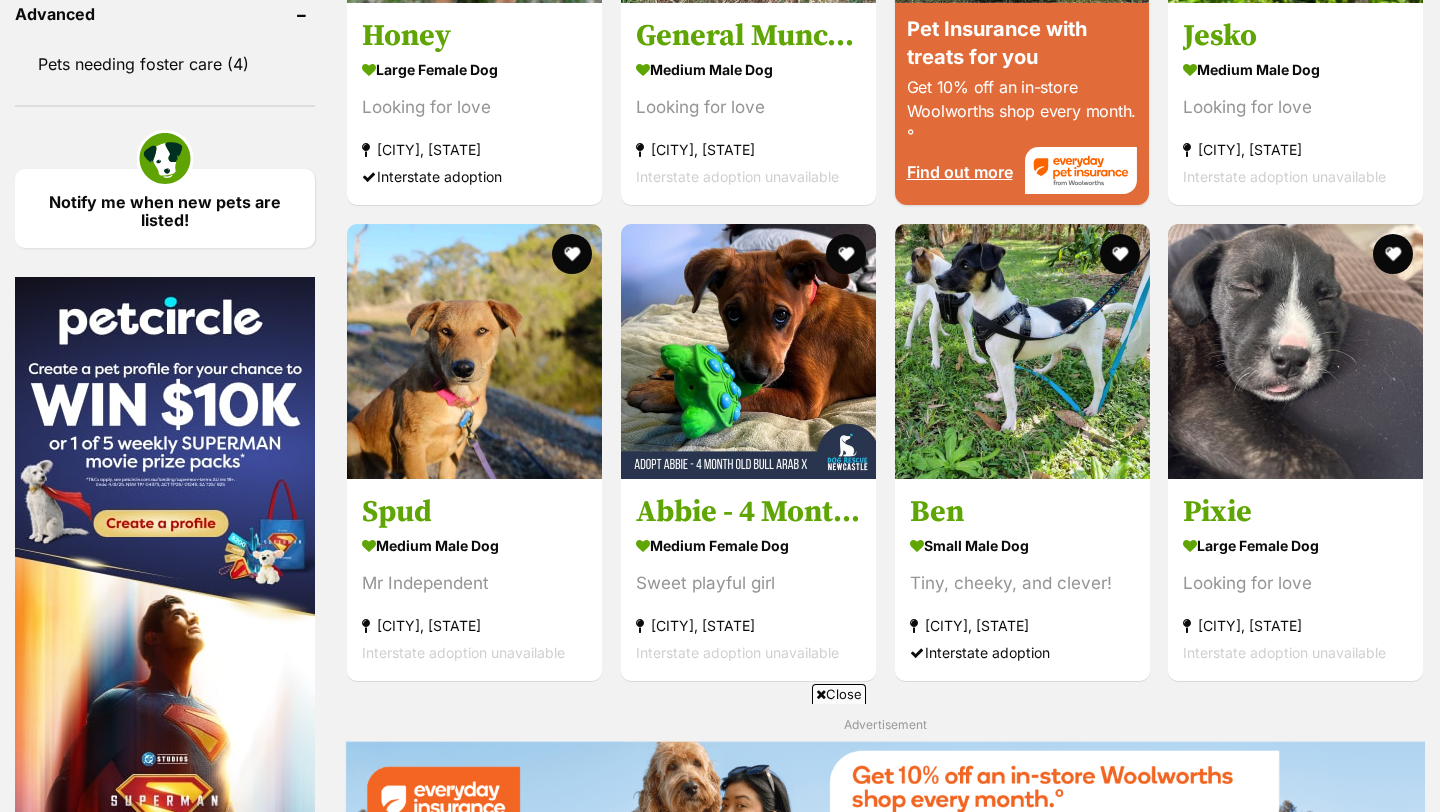 scroll, scrollTop: 1862, scrollLeft: 0, axis: vertical 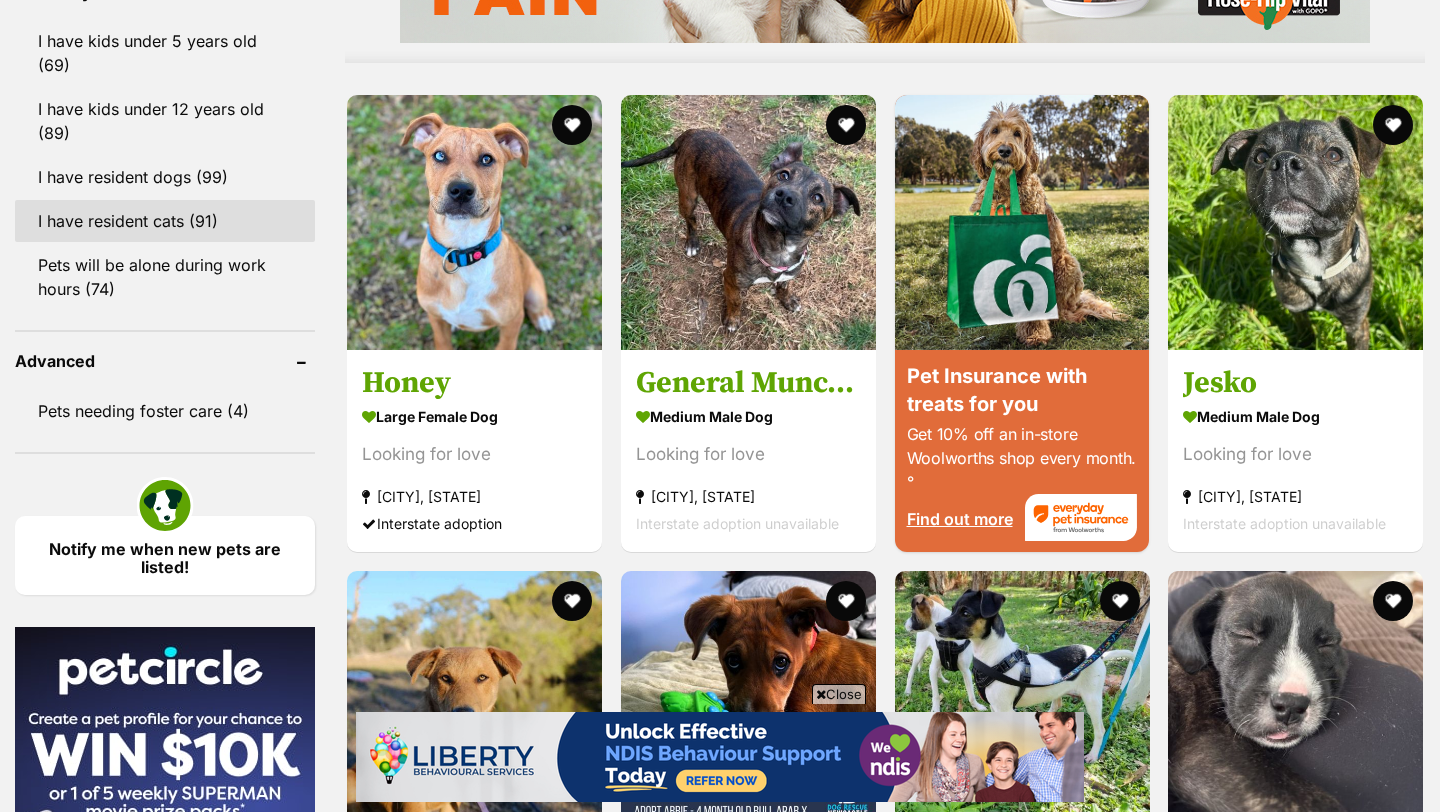 click on "I have resident cats (91)" at bounding box center (165, 221) 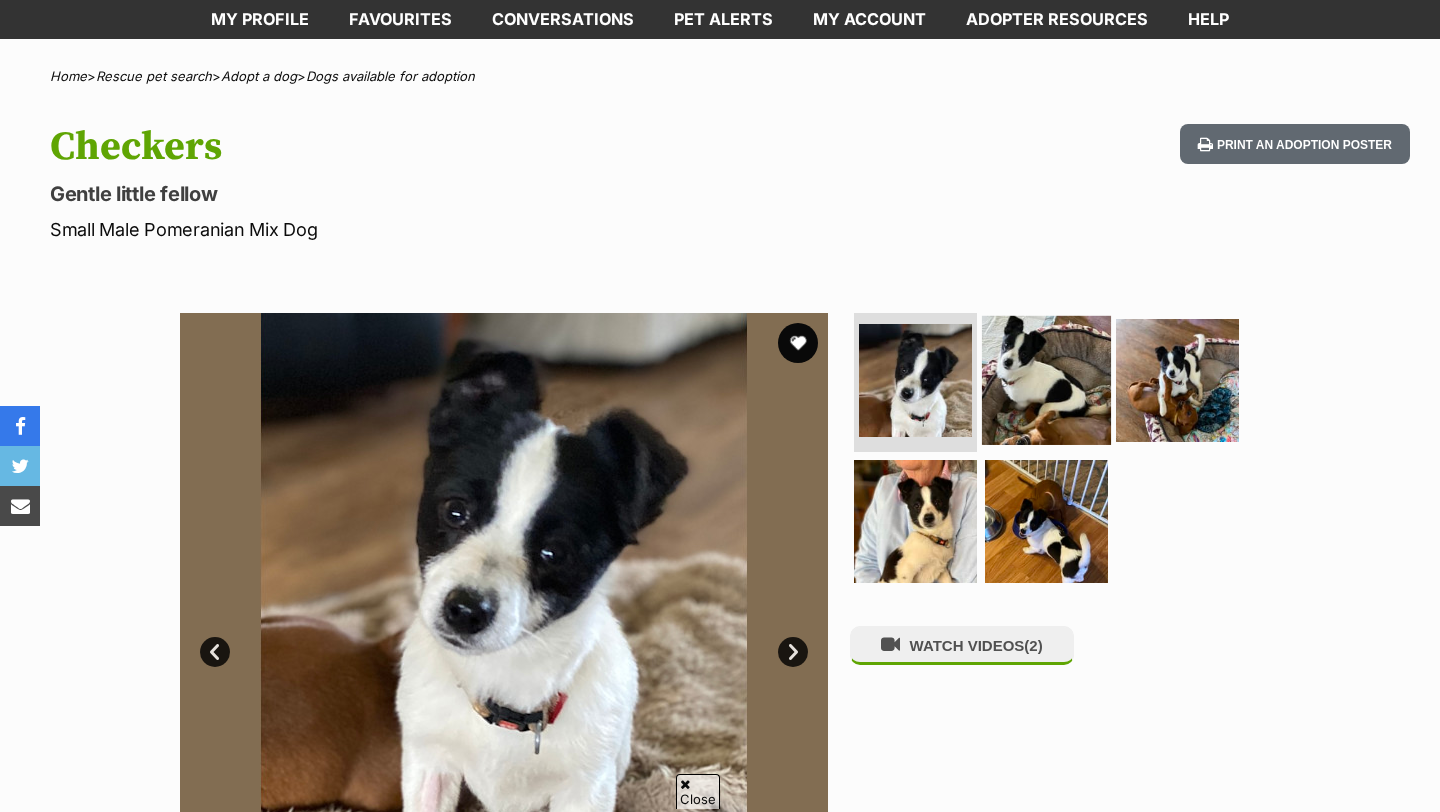 click at bounding box center [1046, 379] 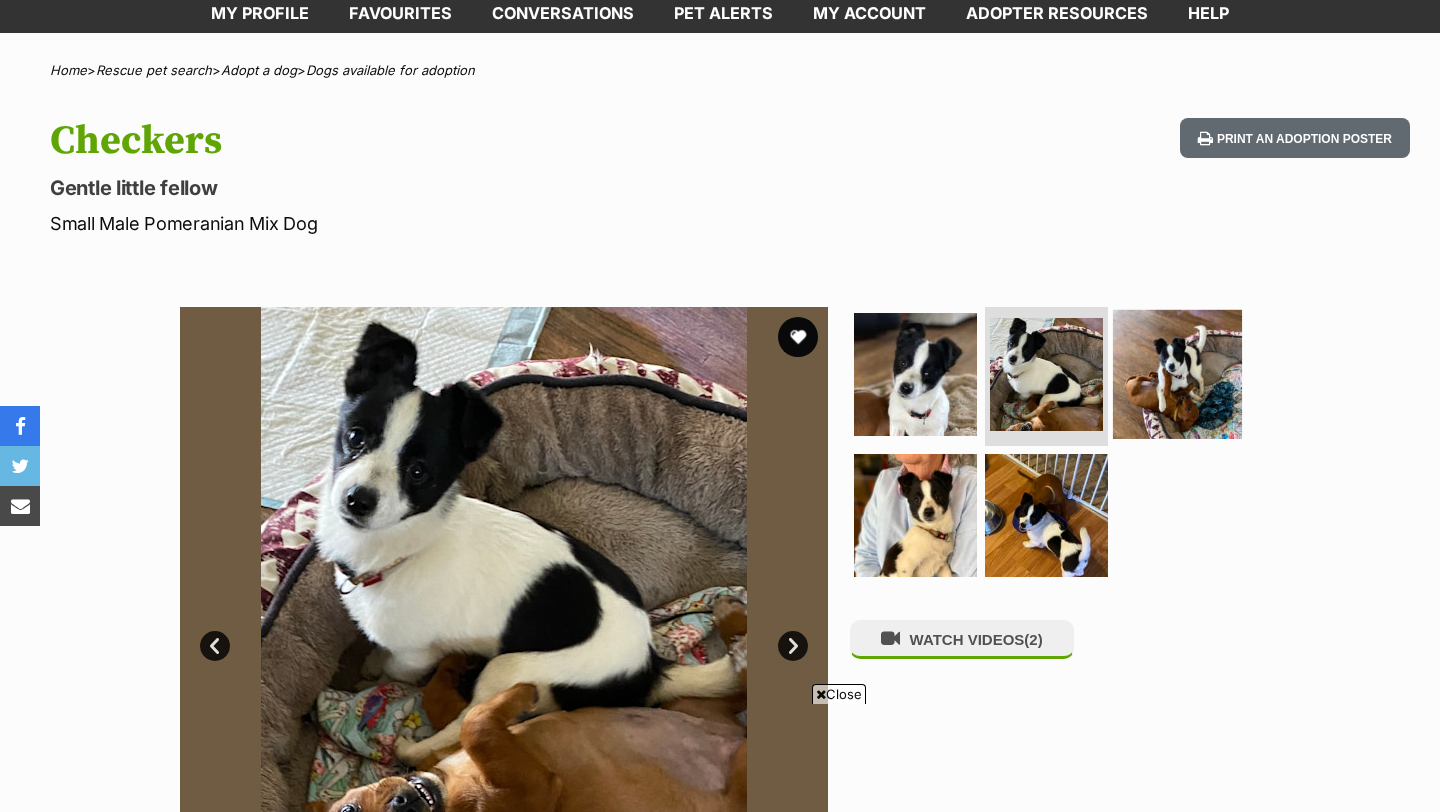 click at bounding box center [1177, 373] 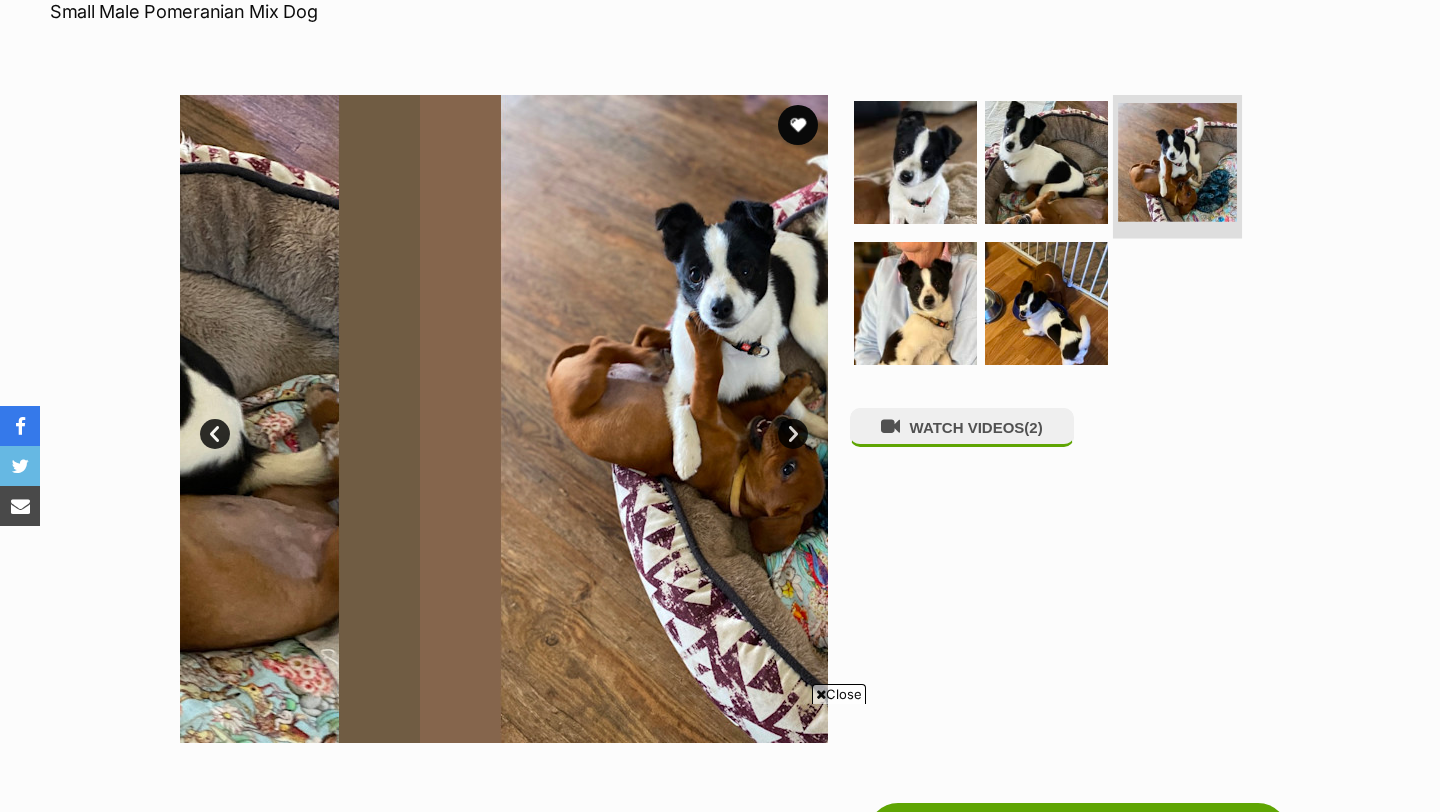 scroll, scrollTop: 0, scrollLeft: 0, axis: both 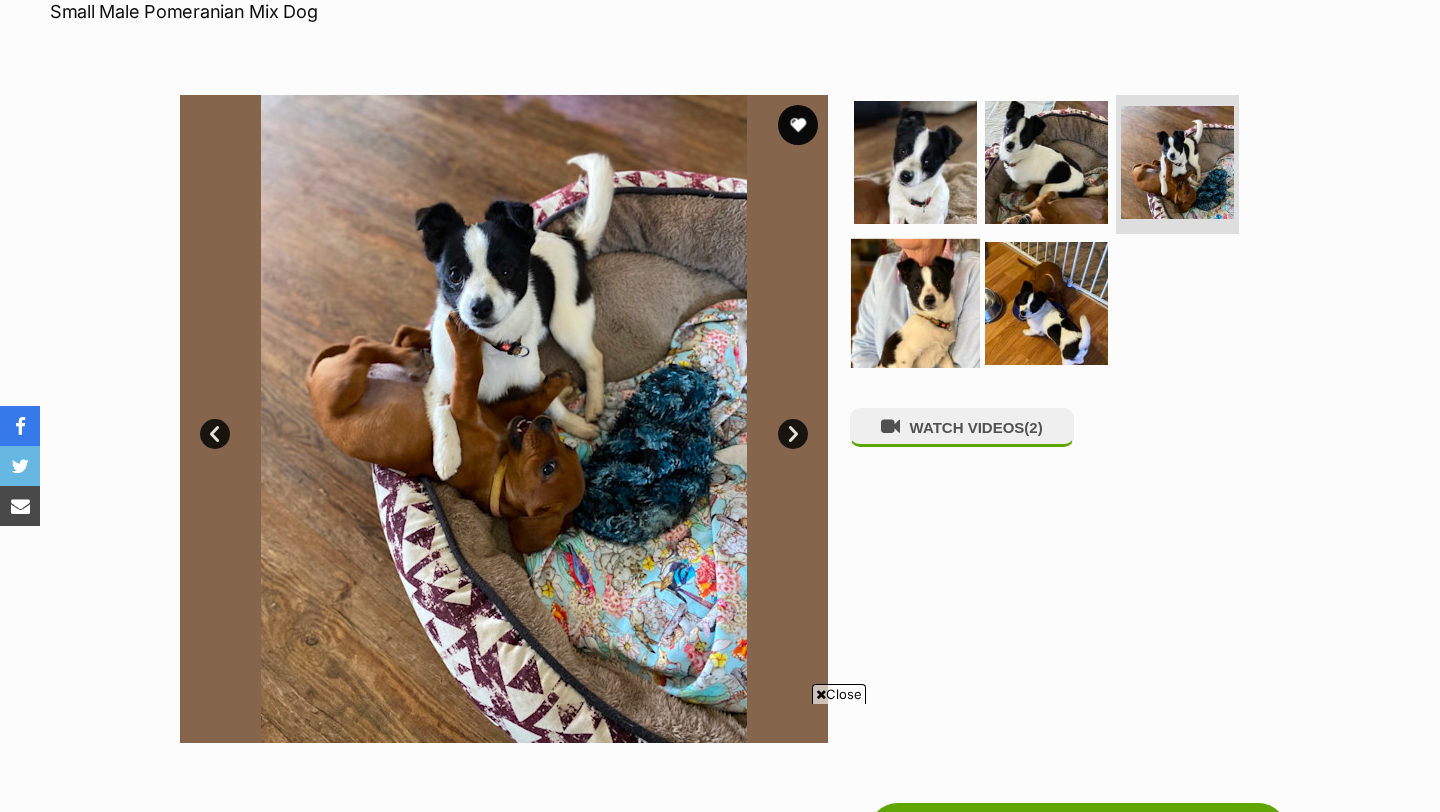 click at bounding box center (915, 303) 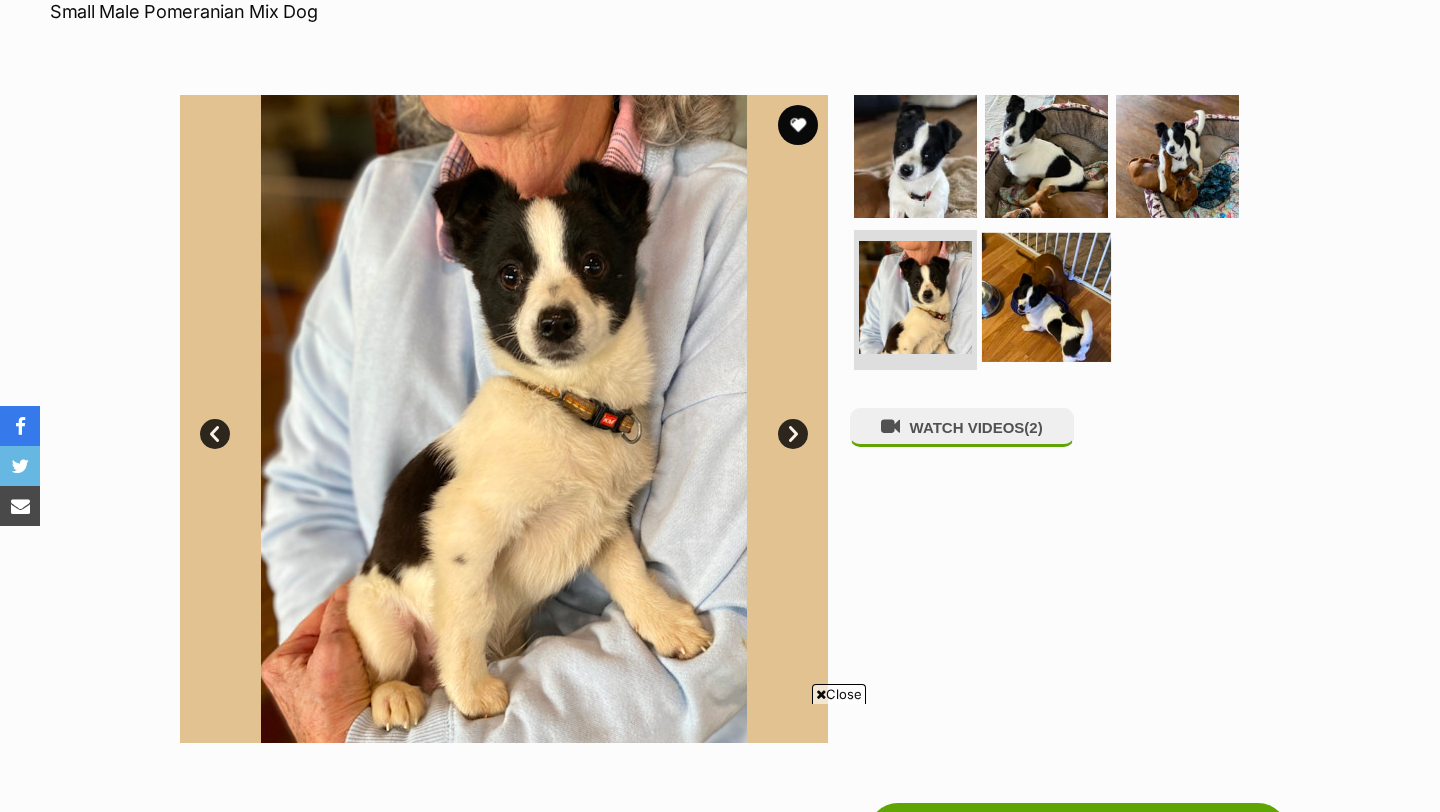click at bounding box center (1046, 297) 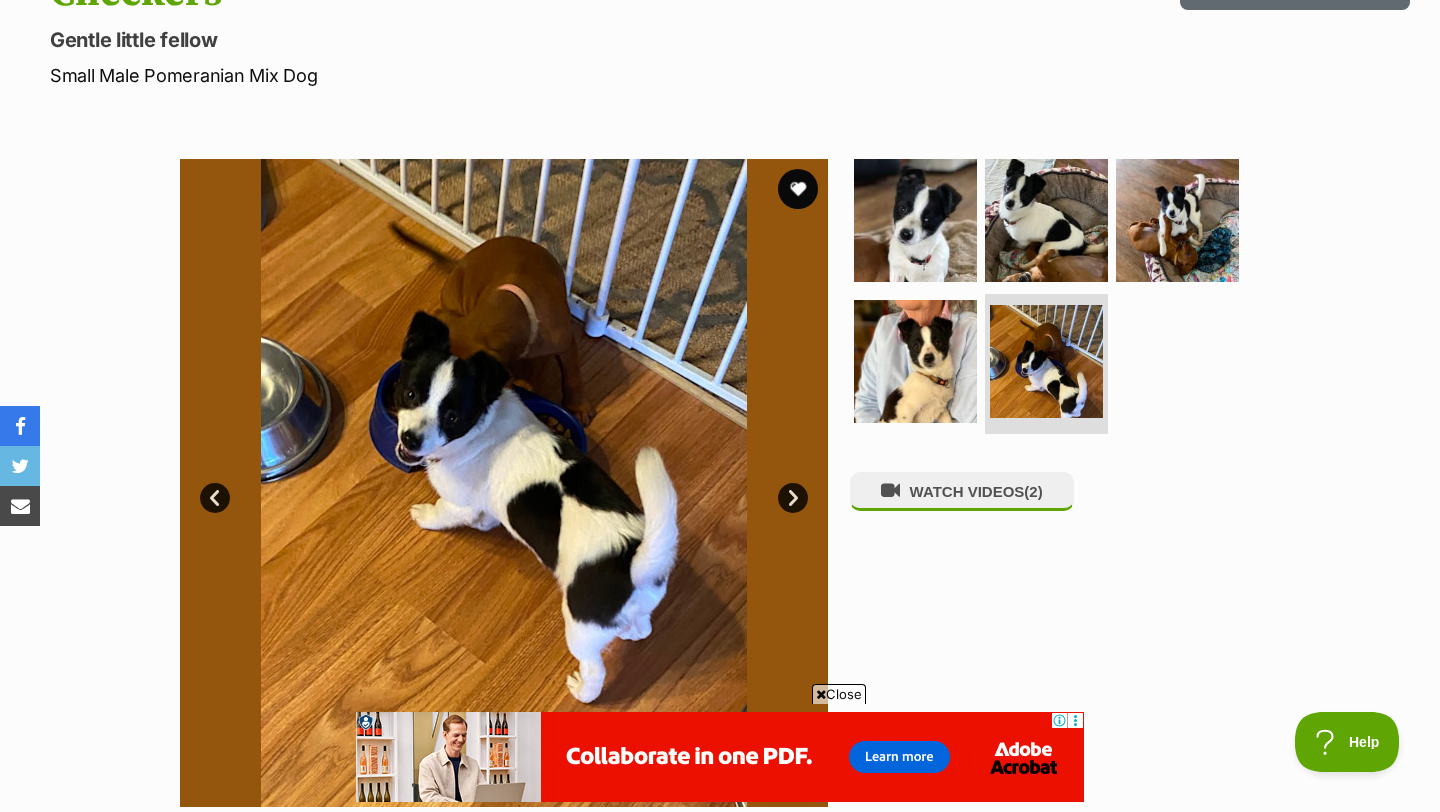 scroll, scrollTop: 265, scrollLeft: 0, axis: vertical 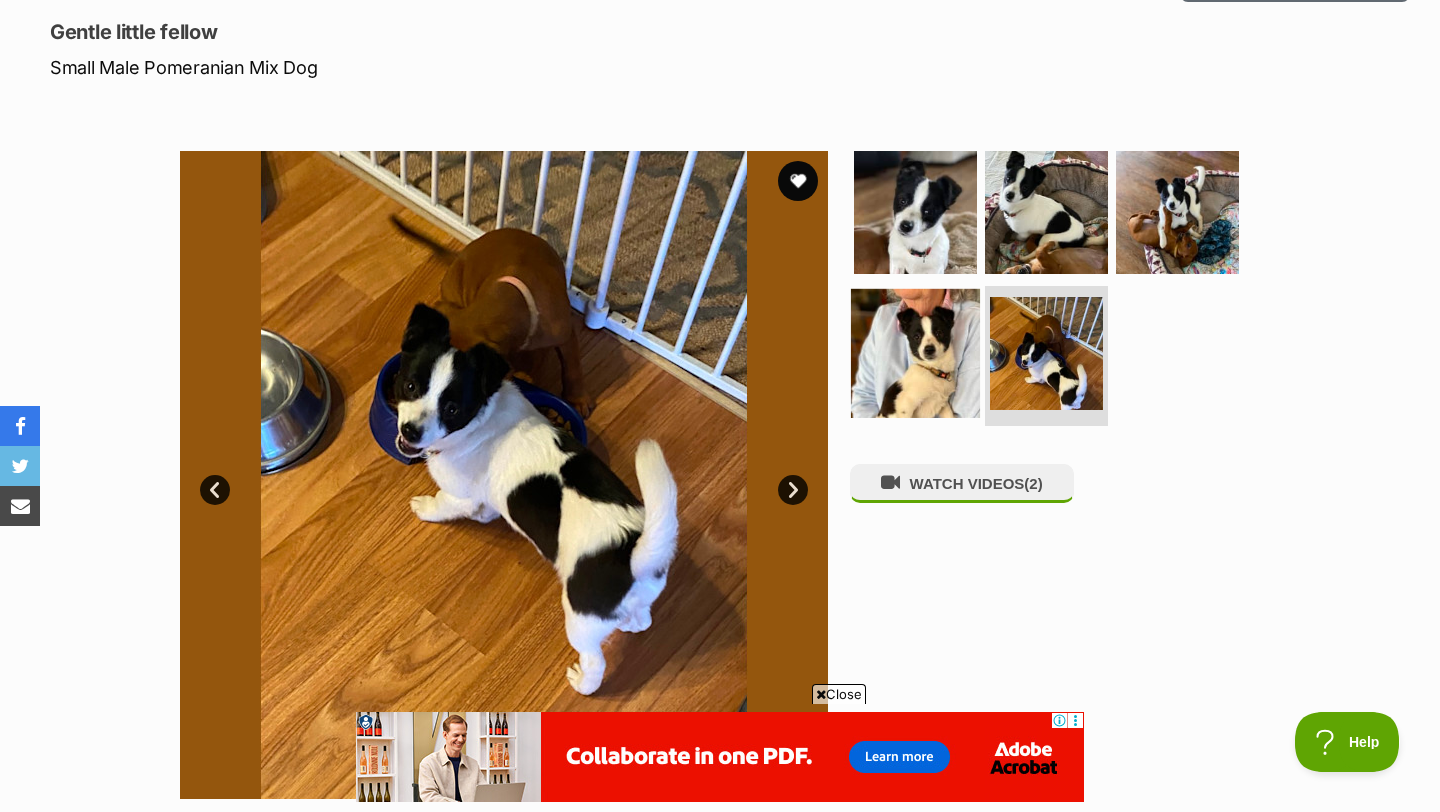 click at bounding box center (915, 353) 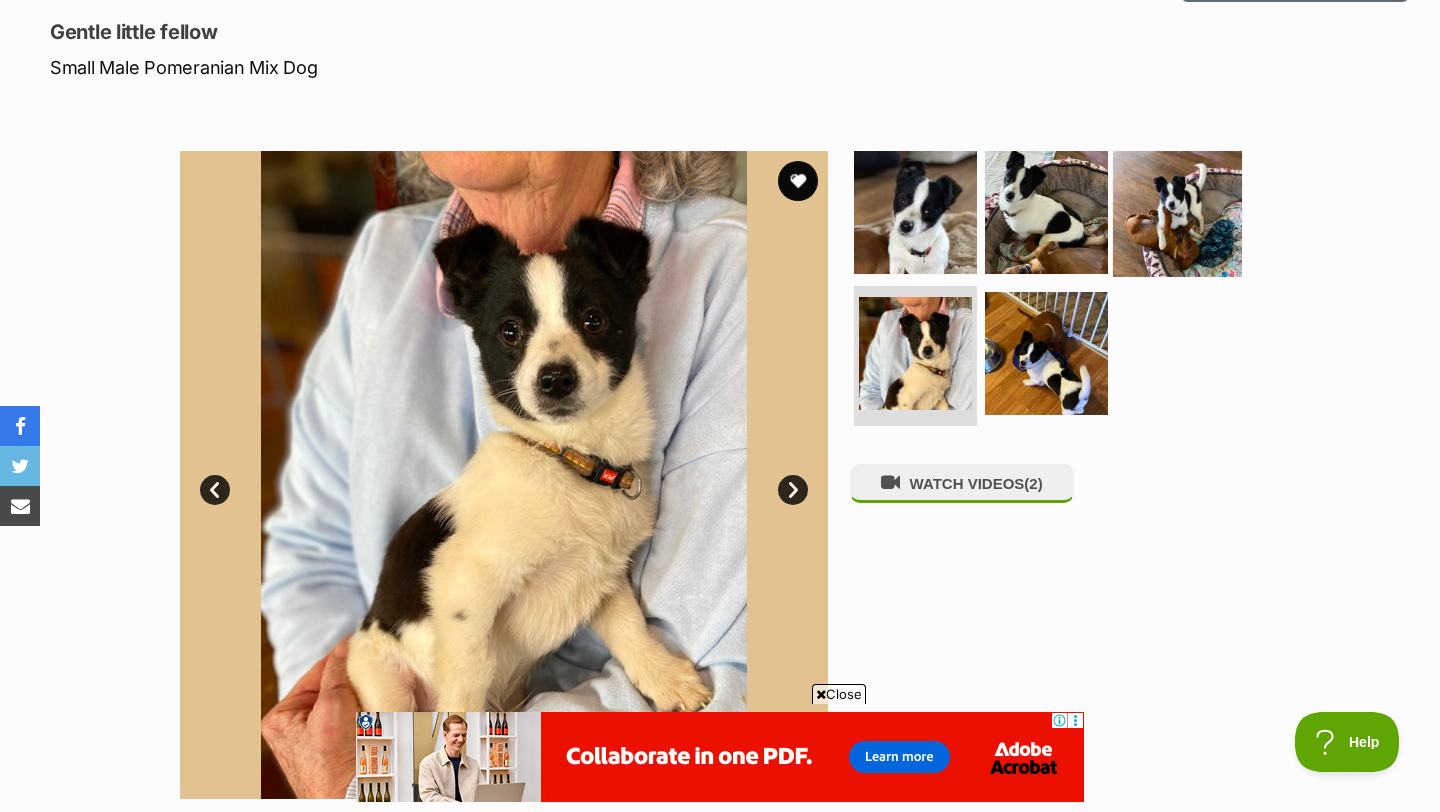 click at bounding box center [1177, 211] 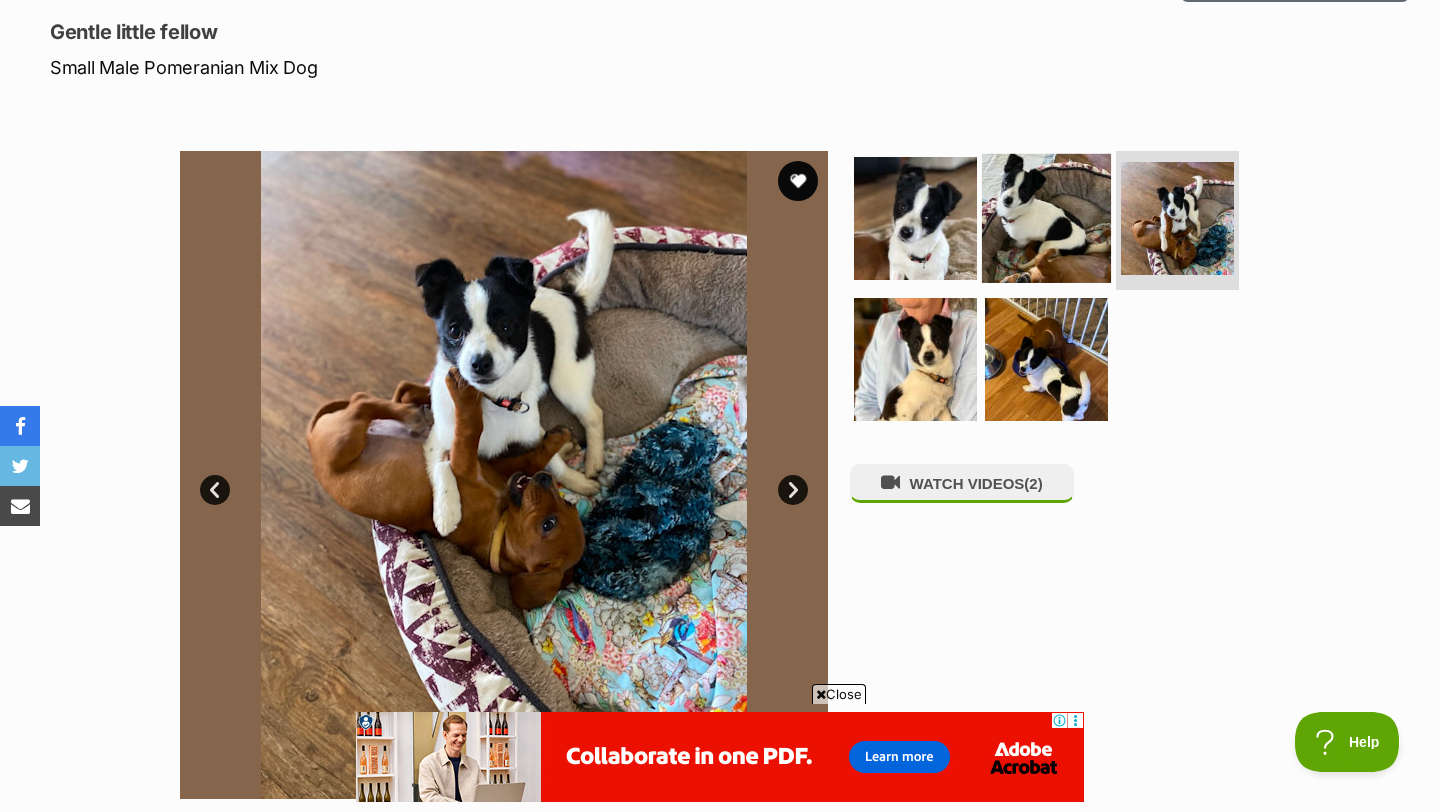 click at bounding box center (1046, 217) 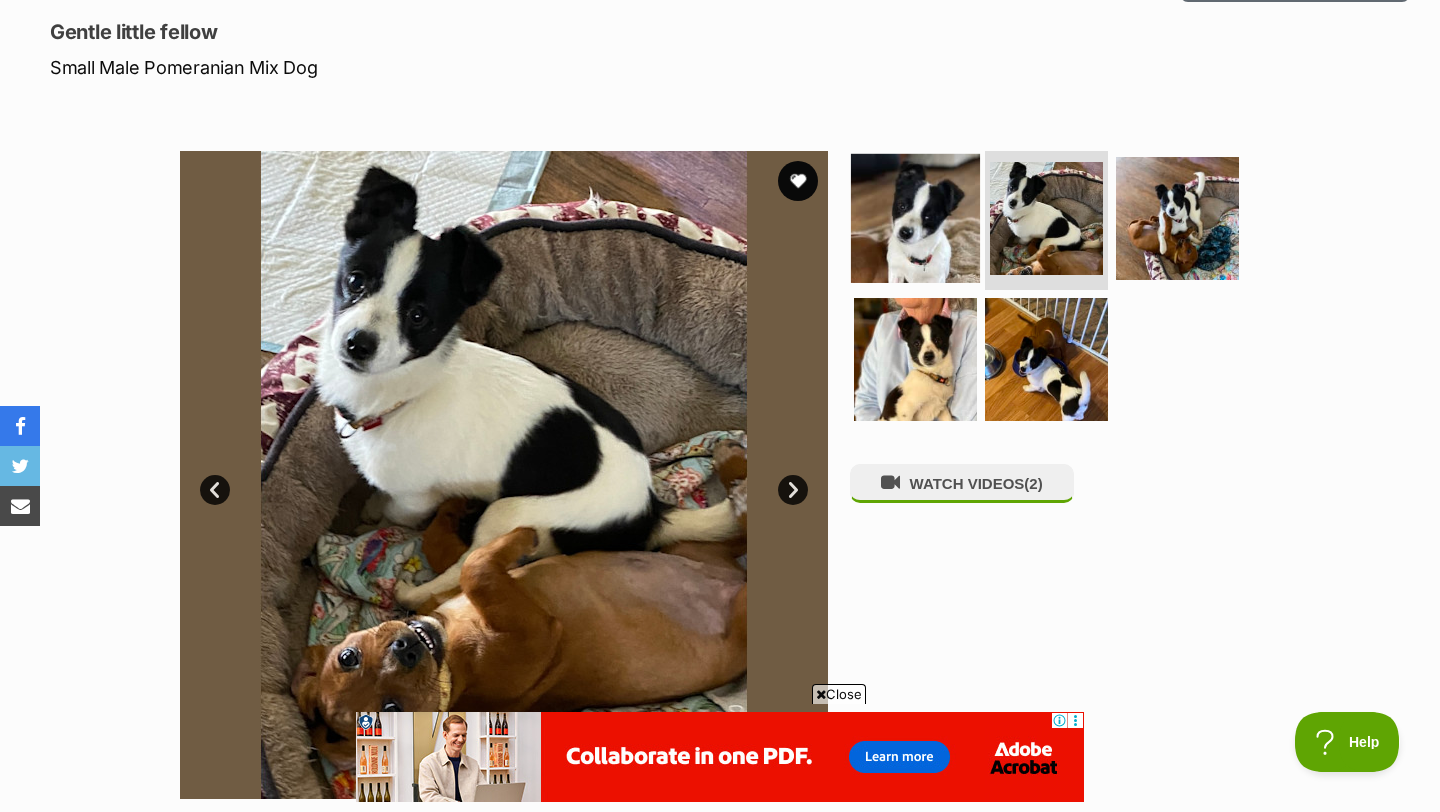 click at bounding box center (915, 217) 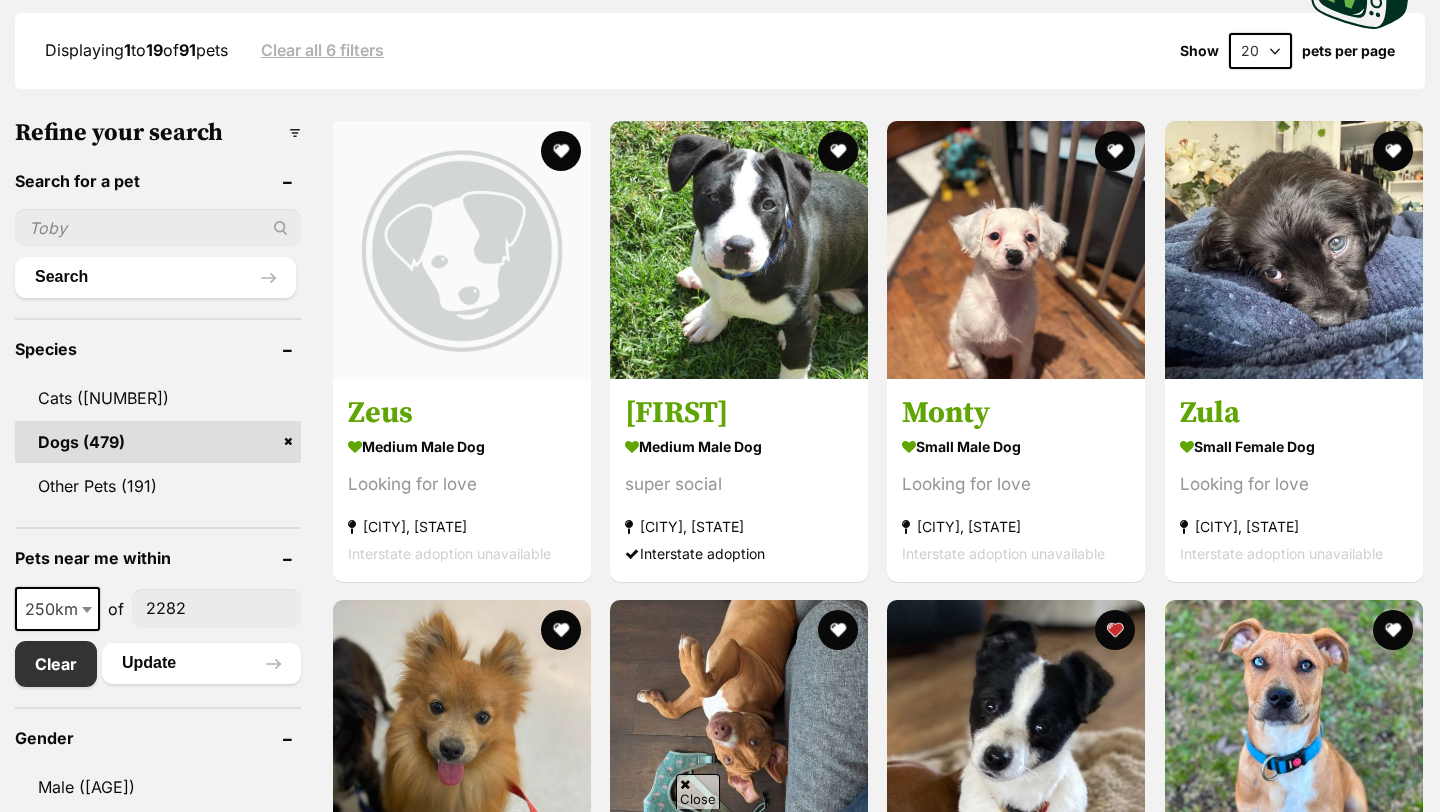 scroll, scrollTop: 903, scrollLeft: 0, axis: vertical 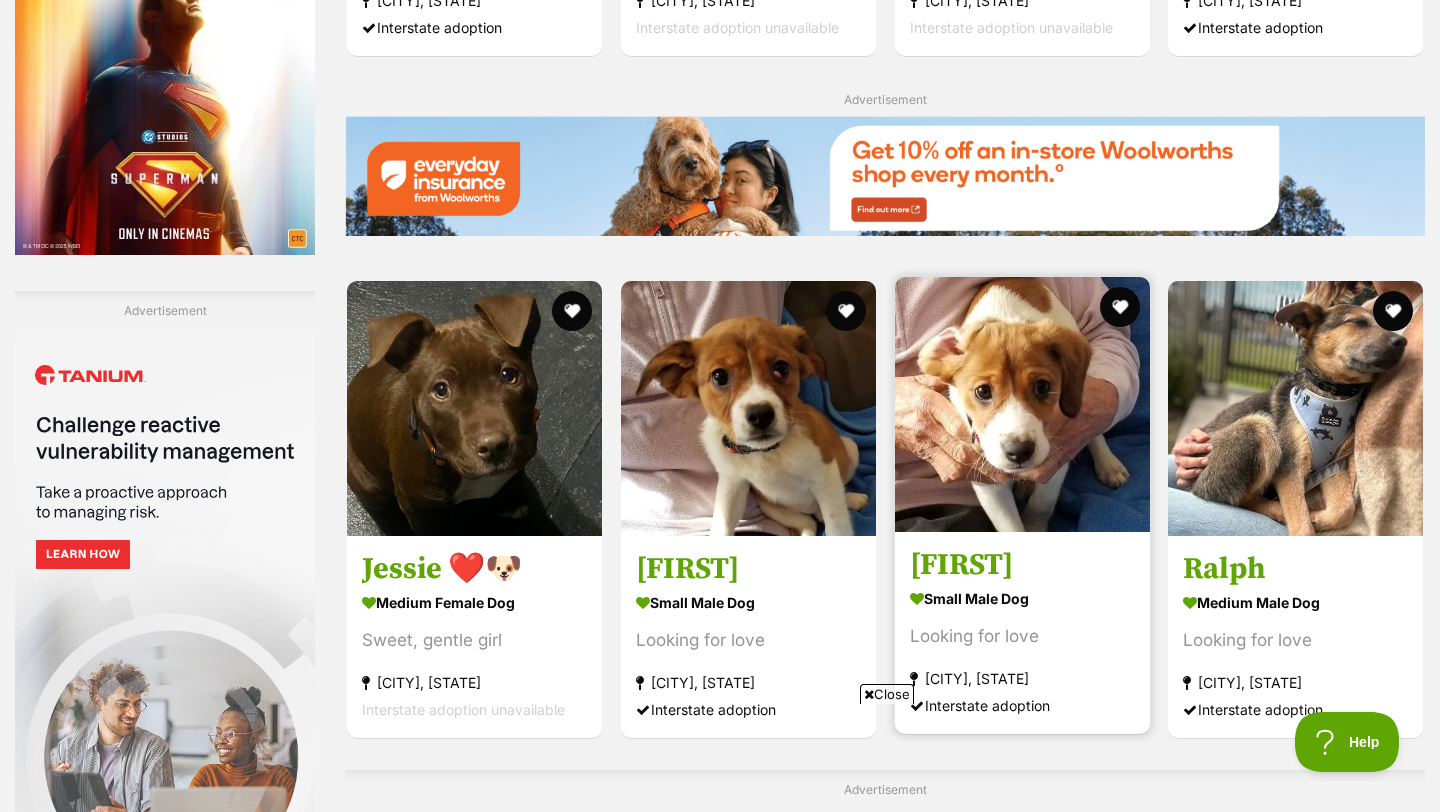 click at bounding box center (1022, 404) 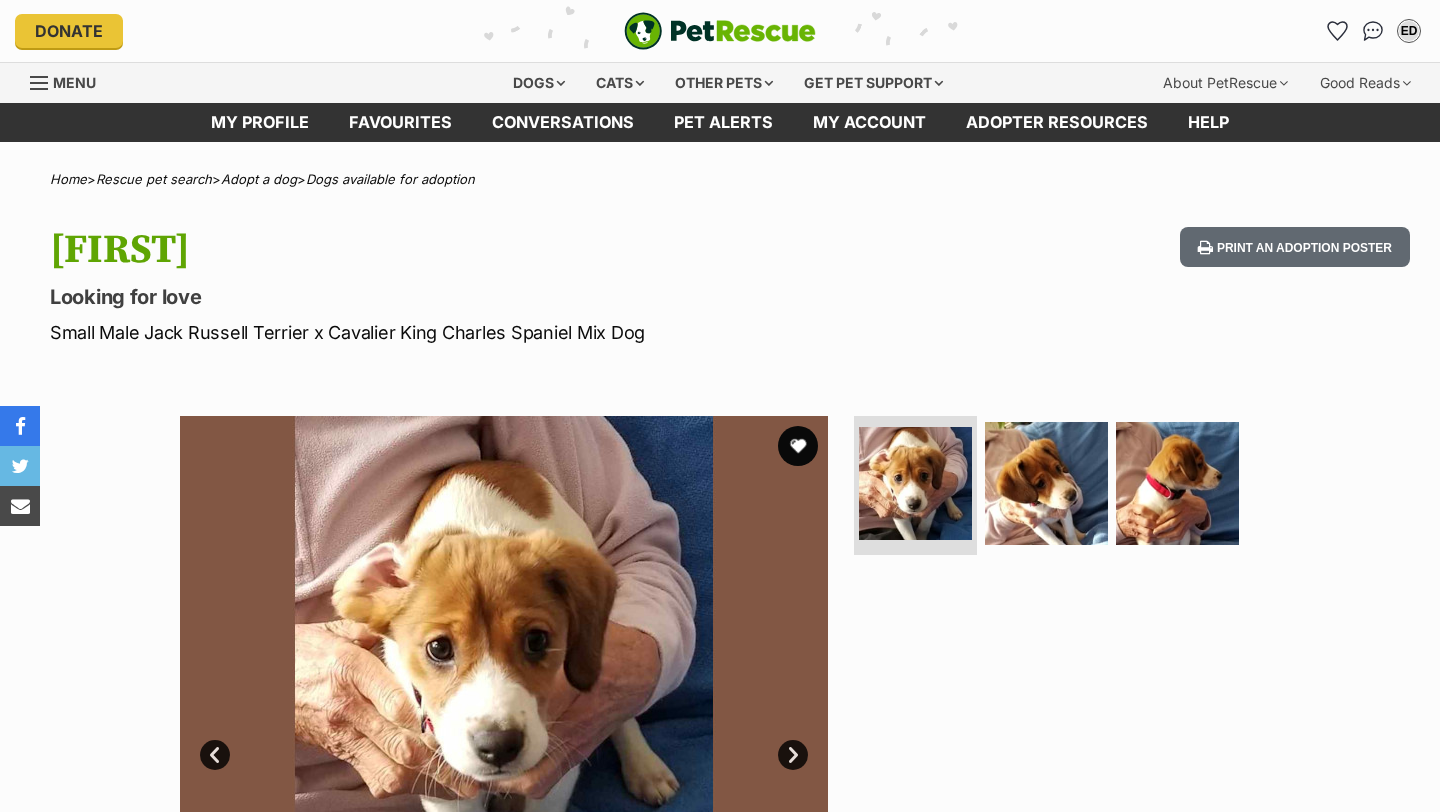 scroll, scrollTop: 0, scrollLeft: 0, axis: both 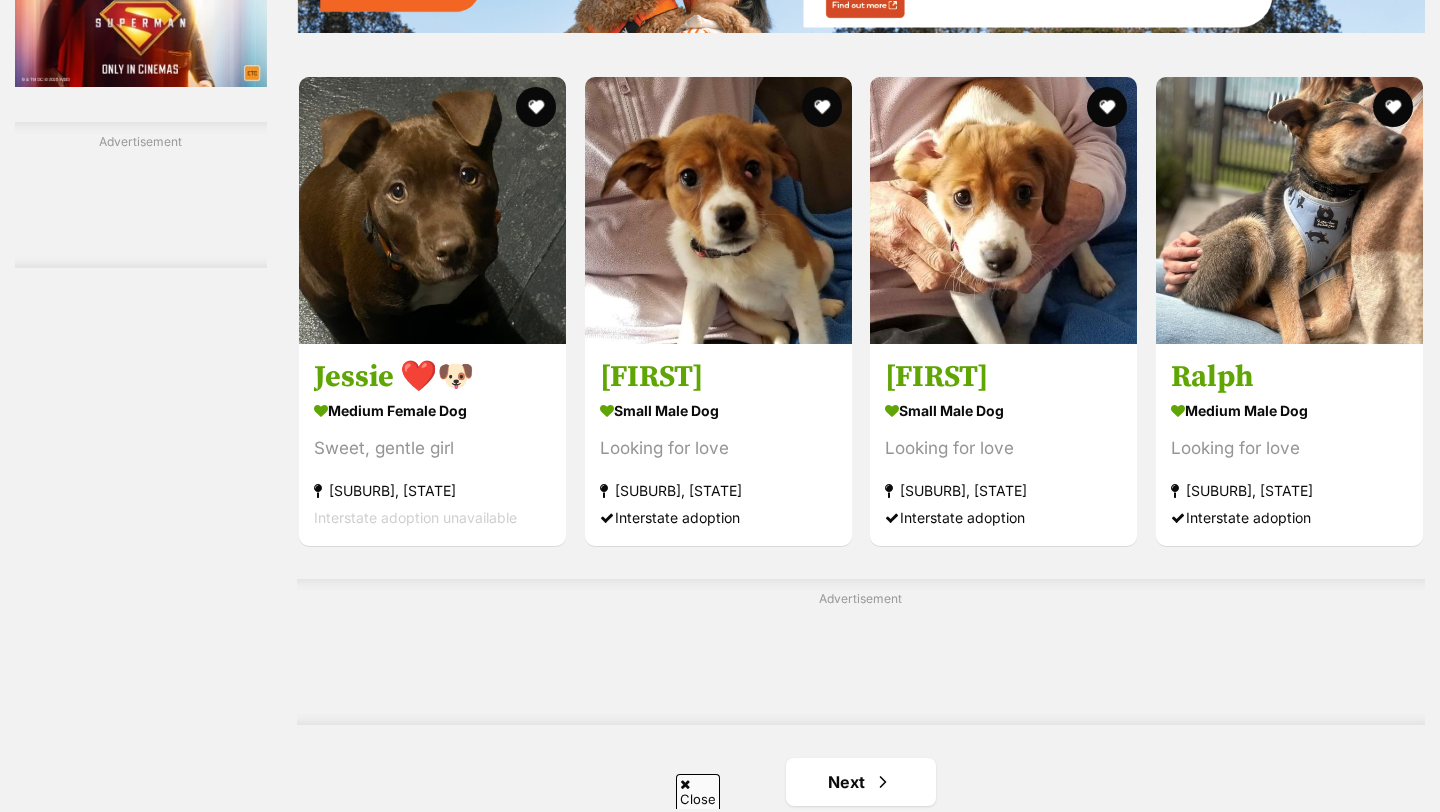 click on "Cooranbong, NSW" at bounding box center (1289, -209) 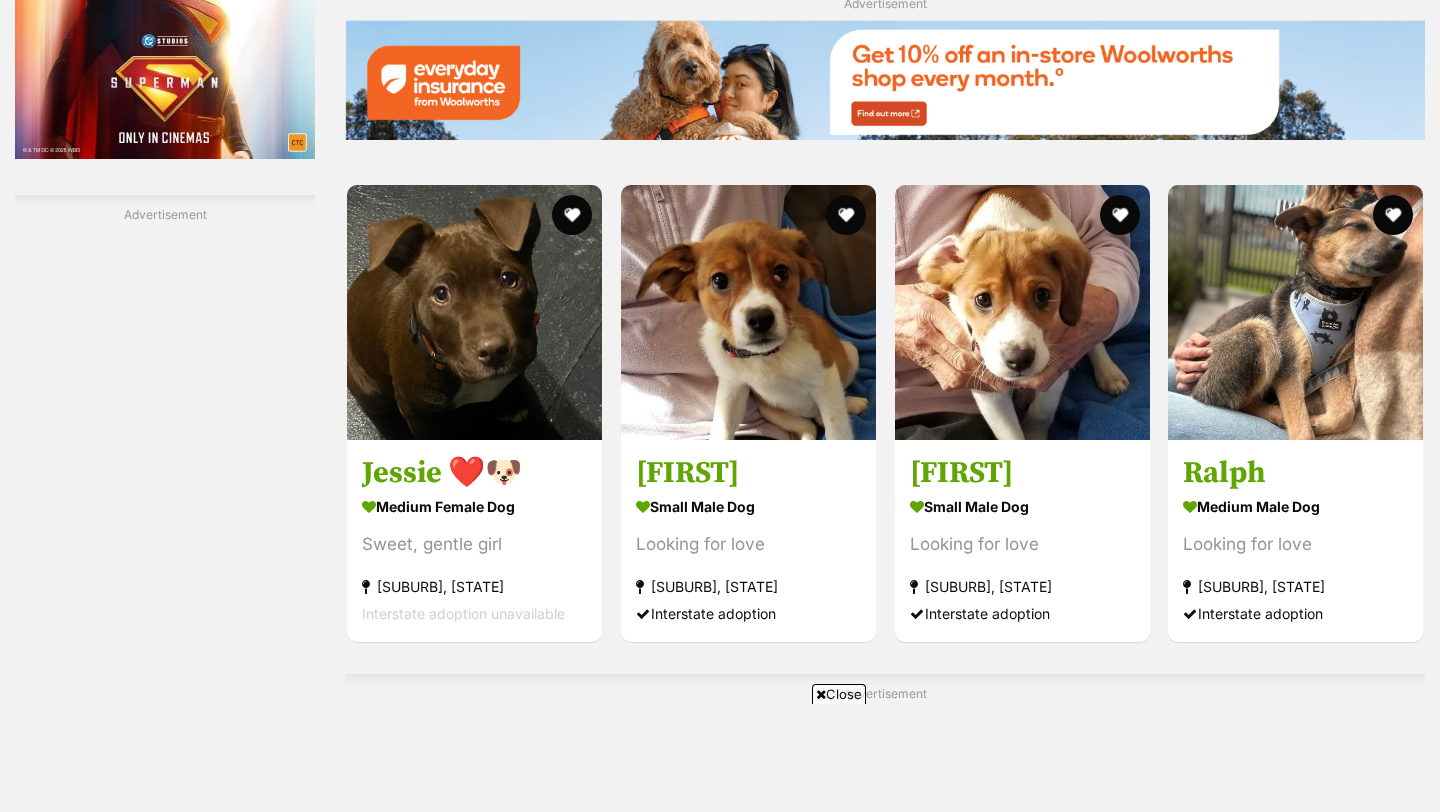 scroll, scrollTop: 2166, scrollLeft: 0, axis: vertical 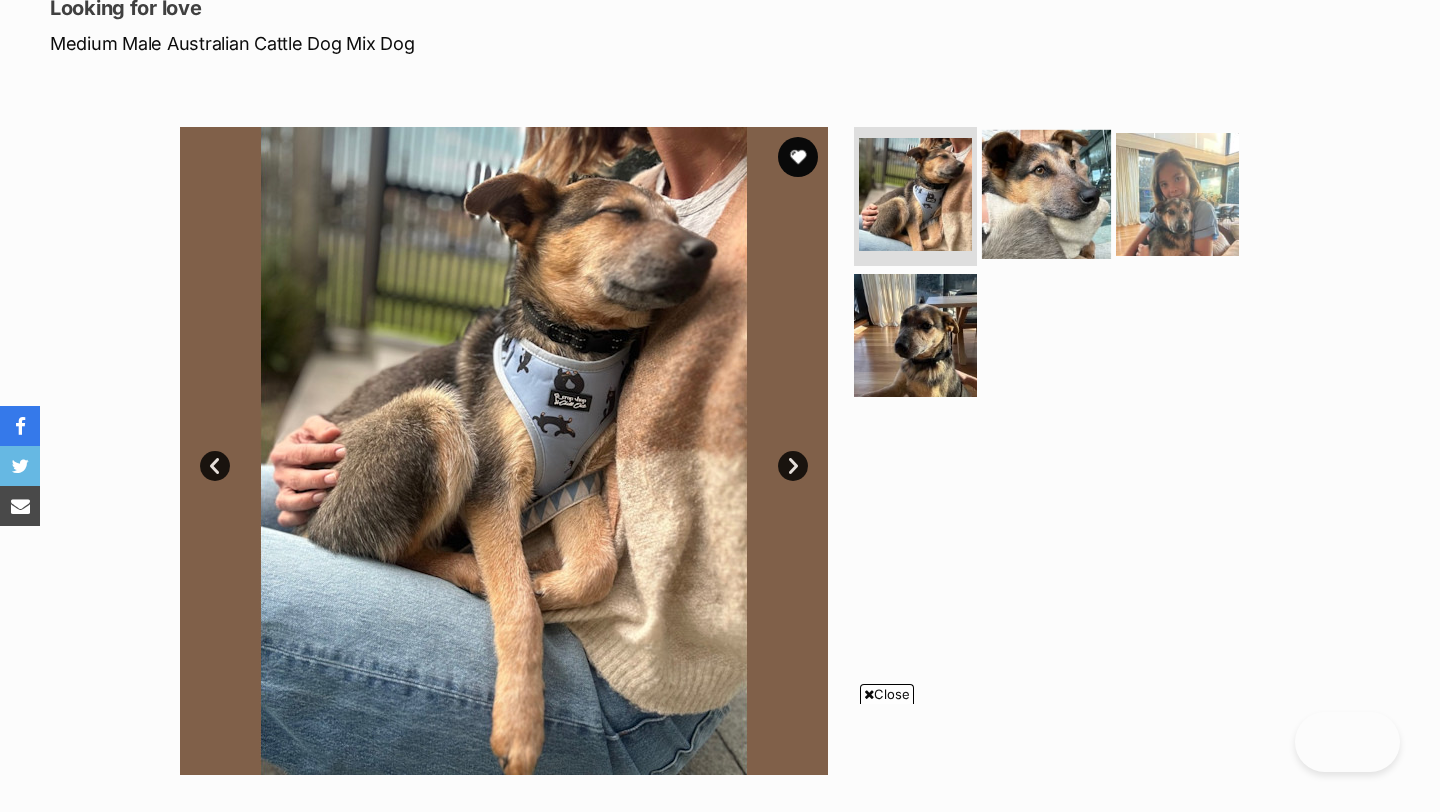 click at bounding box center (1046, 193) 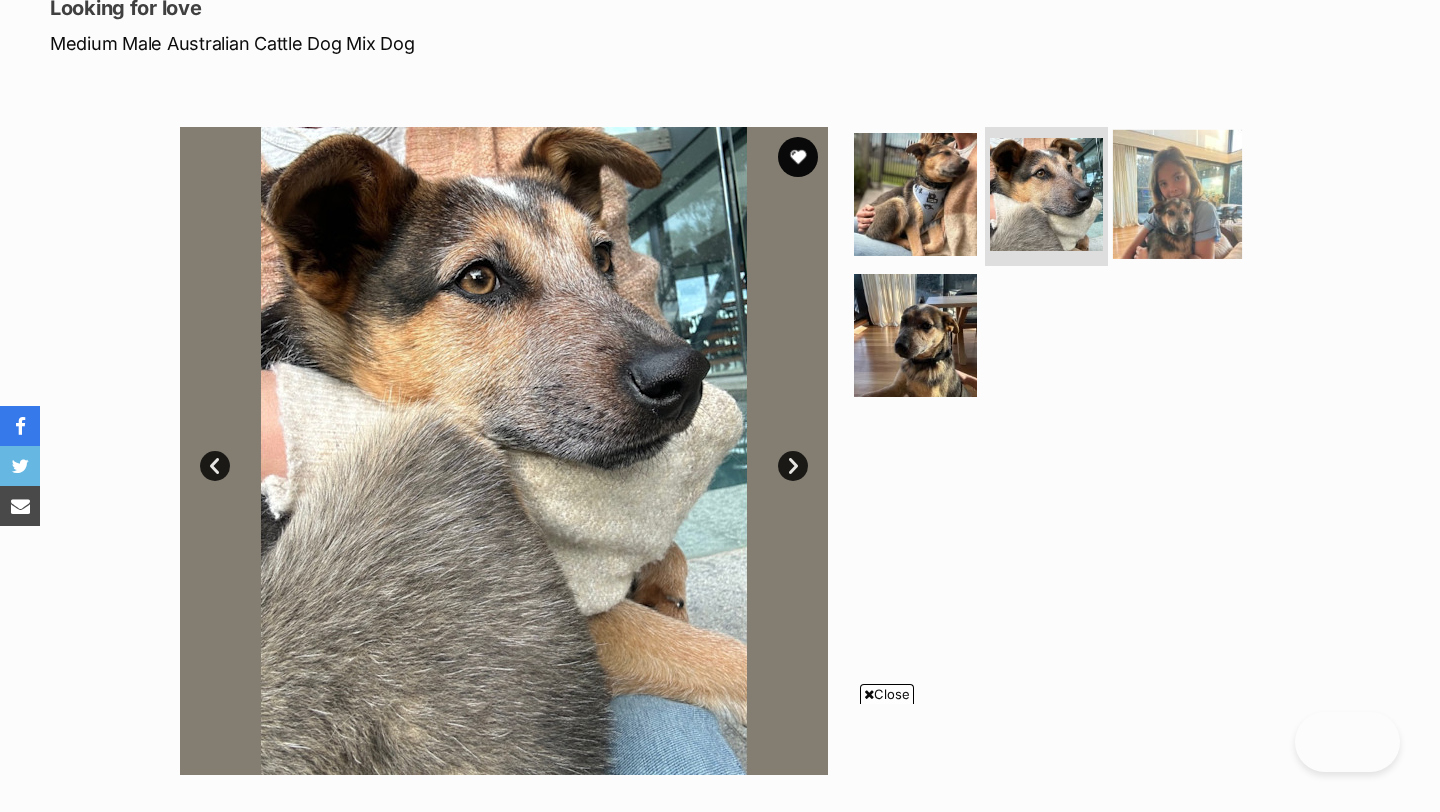 click at bounding box center [1177, 193] 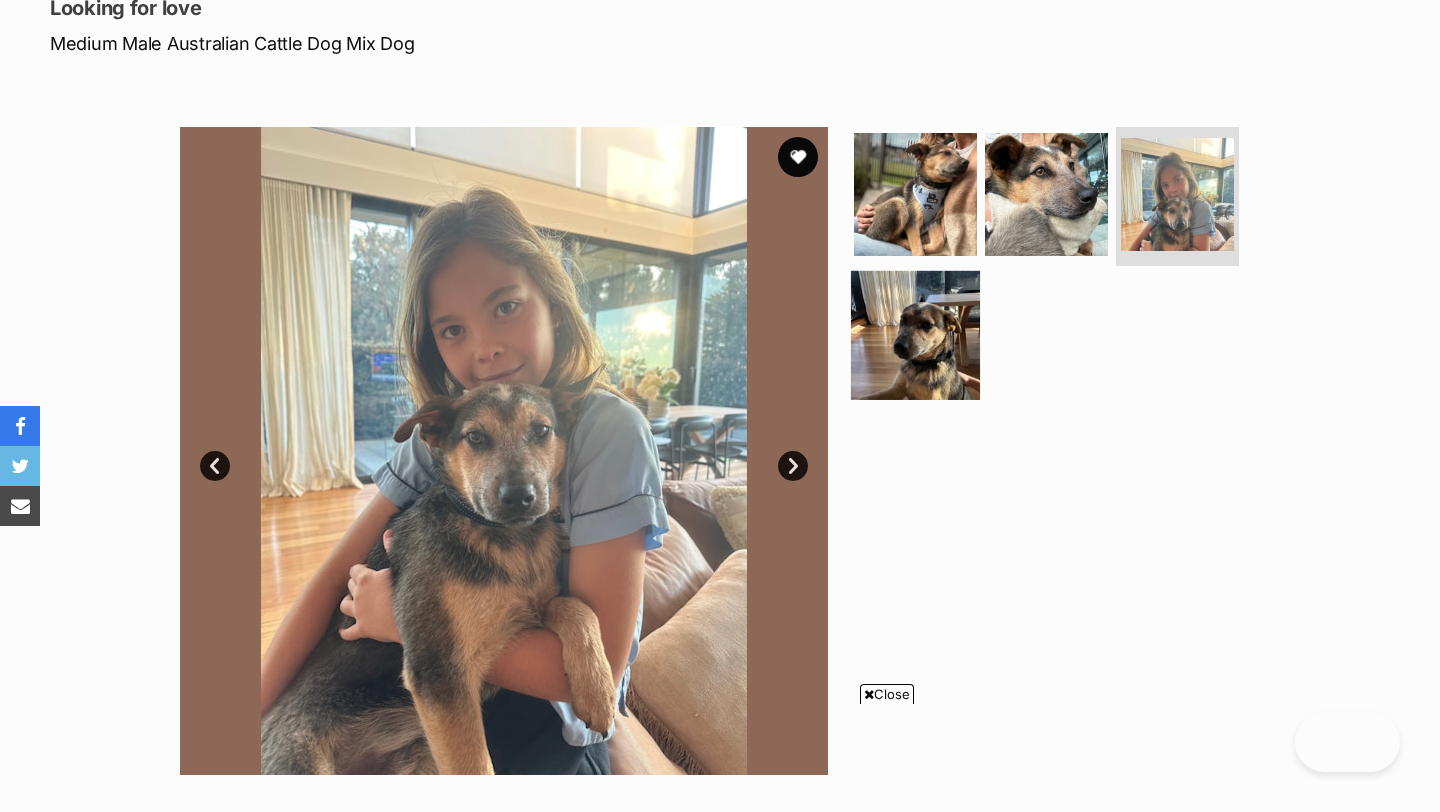 click at bounding box center [915, 335] 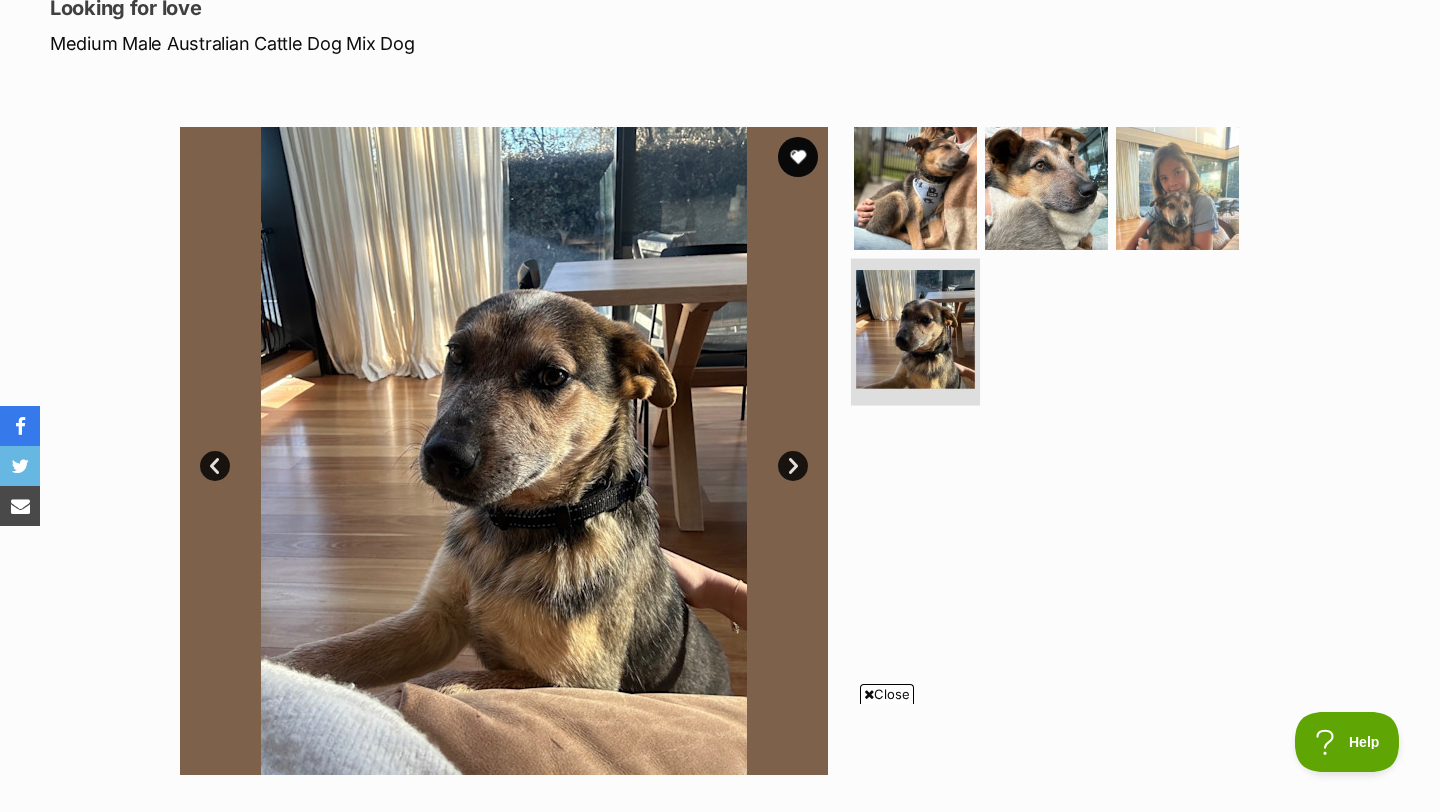 scroll, scrollTop: 0, scrollLeft: 0, axis: both 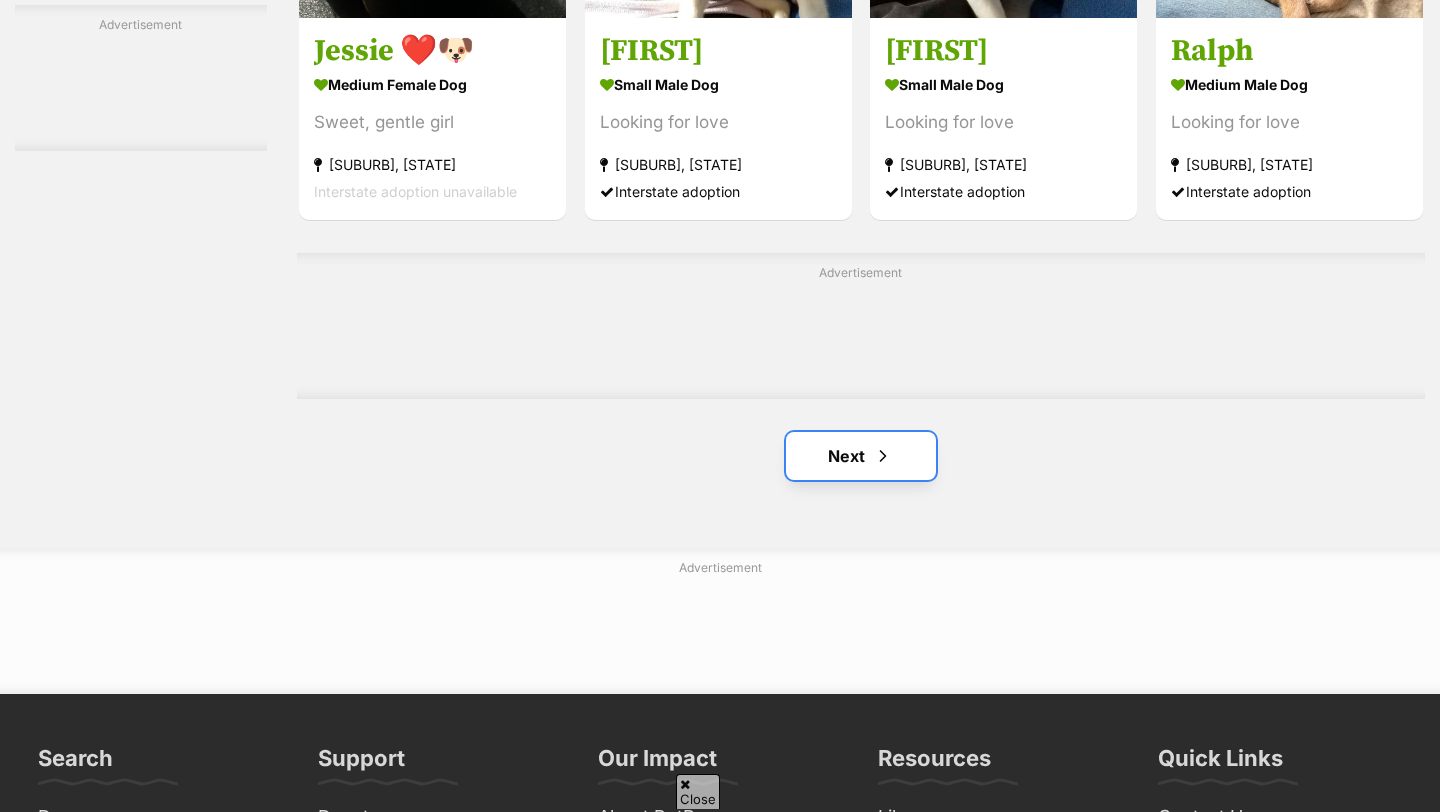 click on "Next" at bounding box center [861, 456] 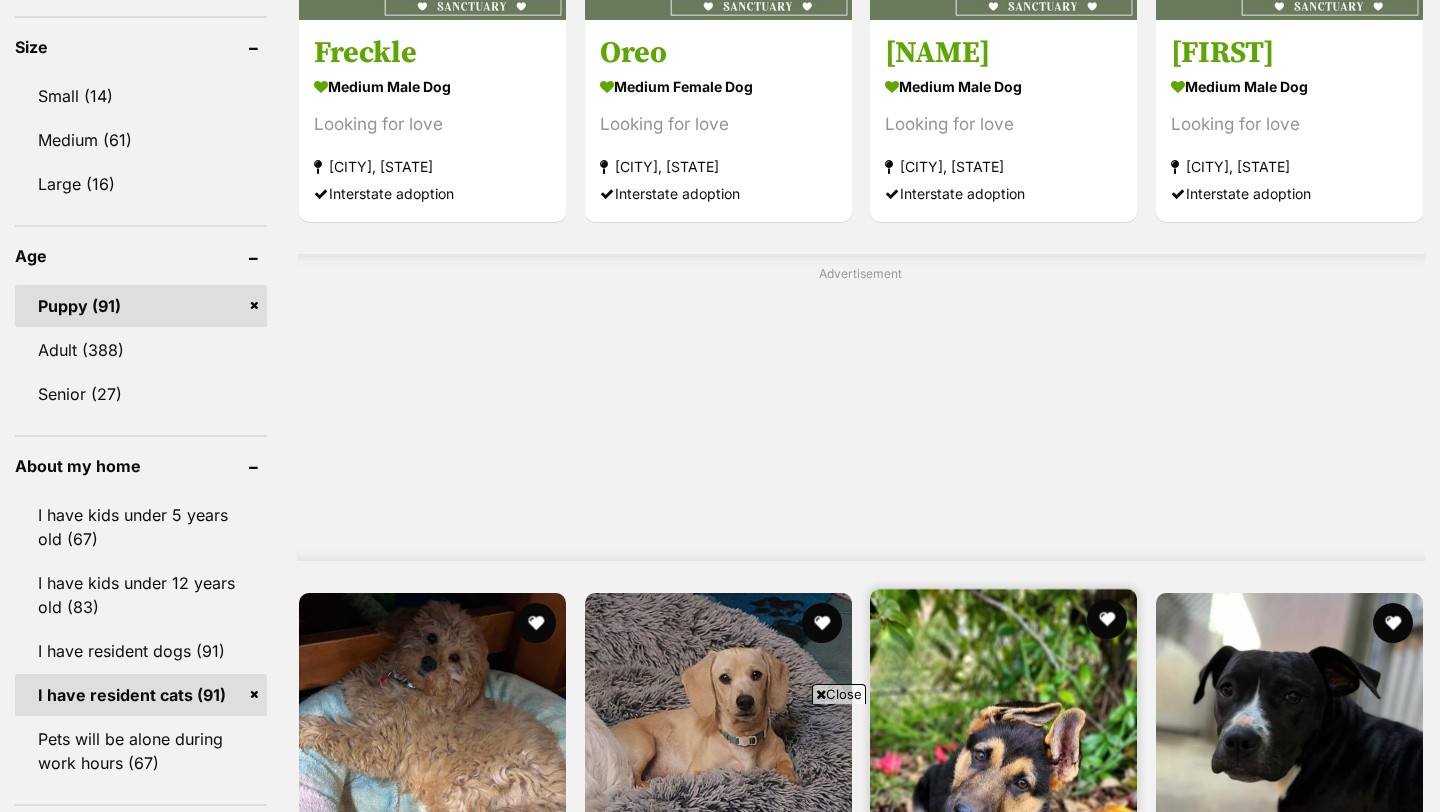 scroll, scrollTop: 1840, scrollLeft: 0, axis: vertical 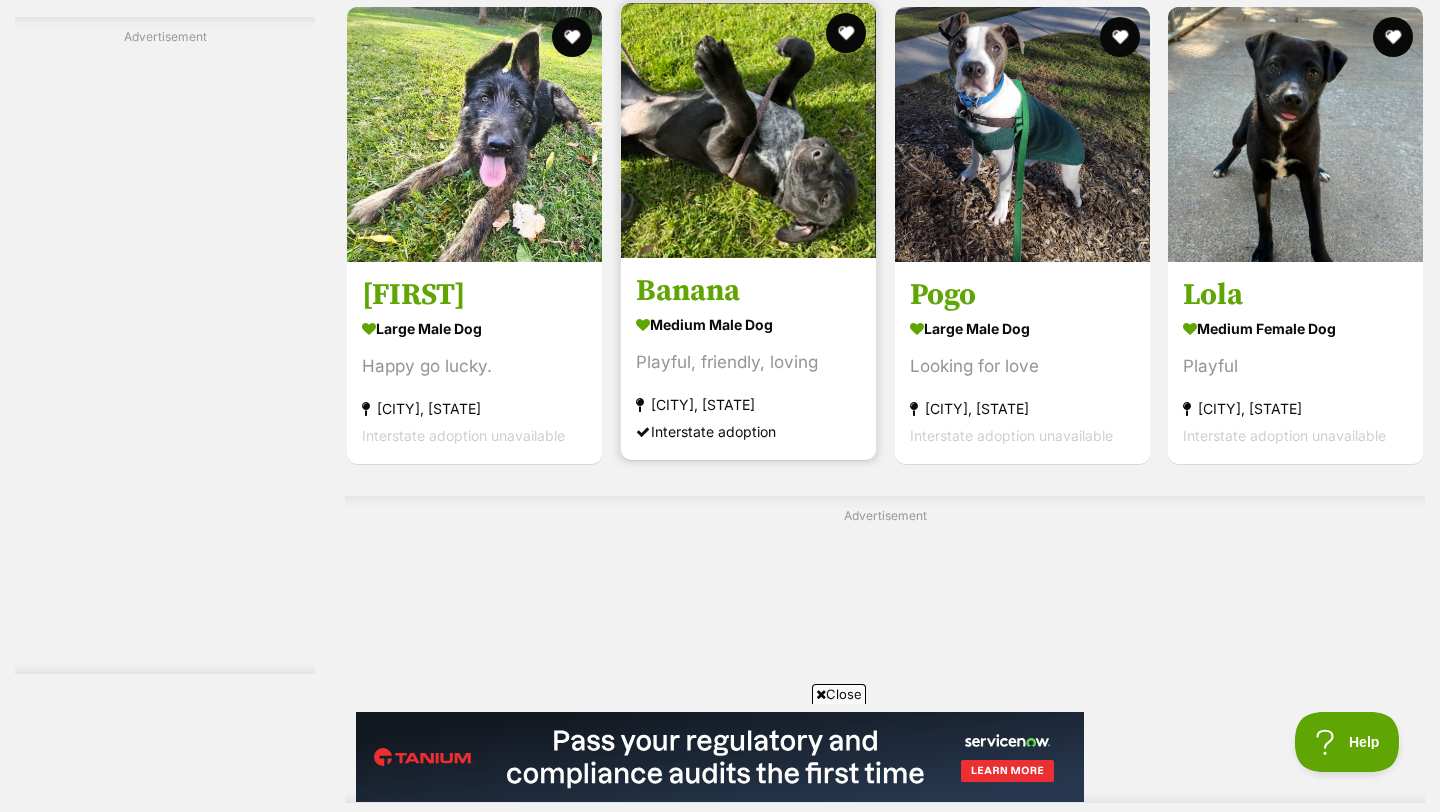 click at bounding box center (748, 130) 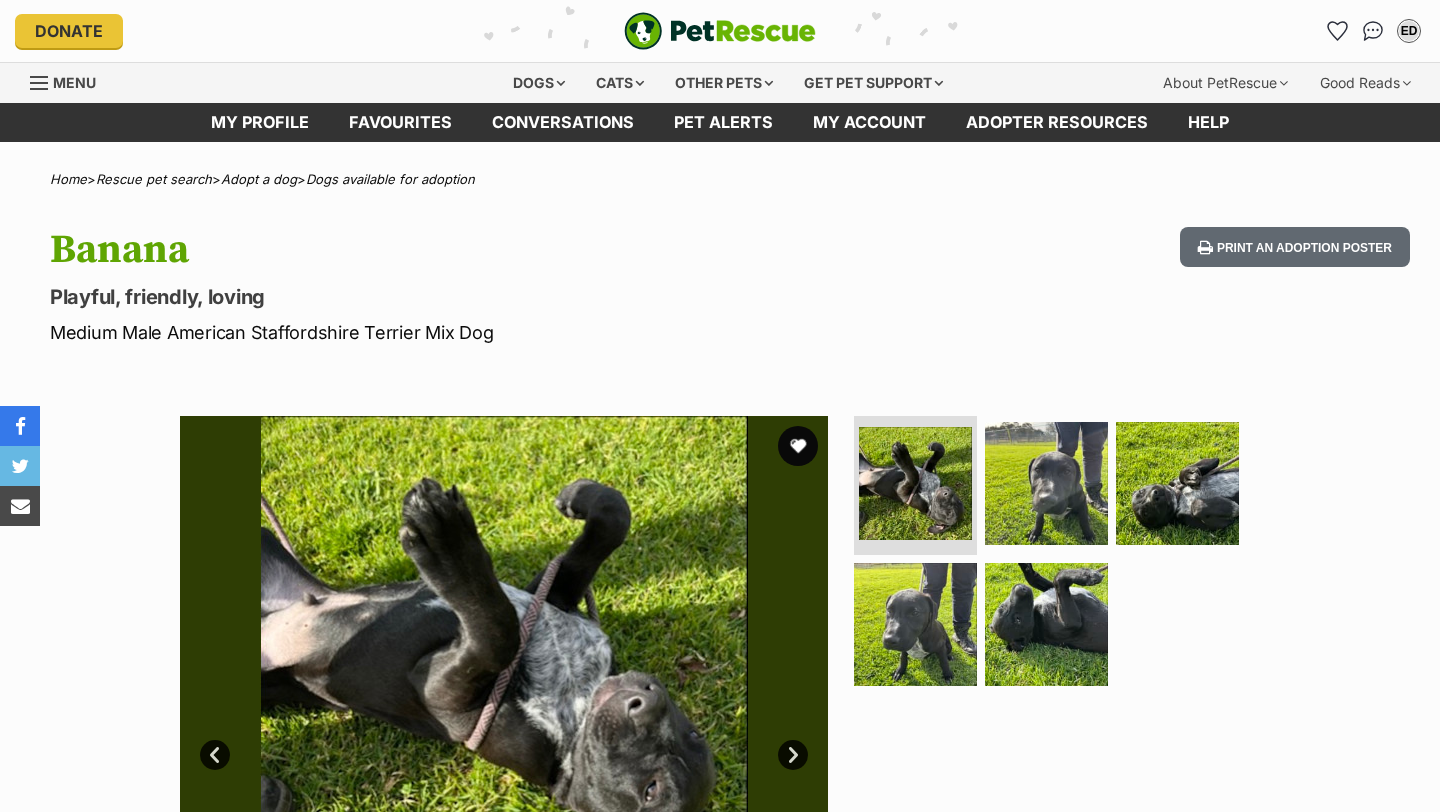 scroll, scrollTop: 0, scrollLeft: 0, axis: both 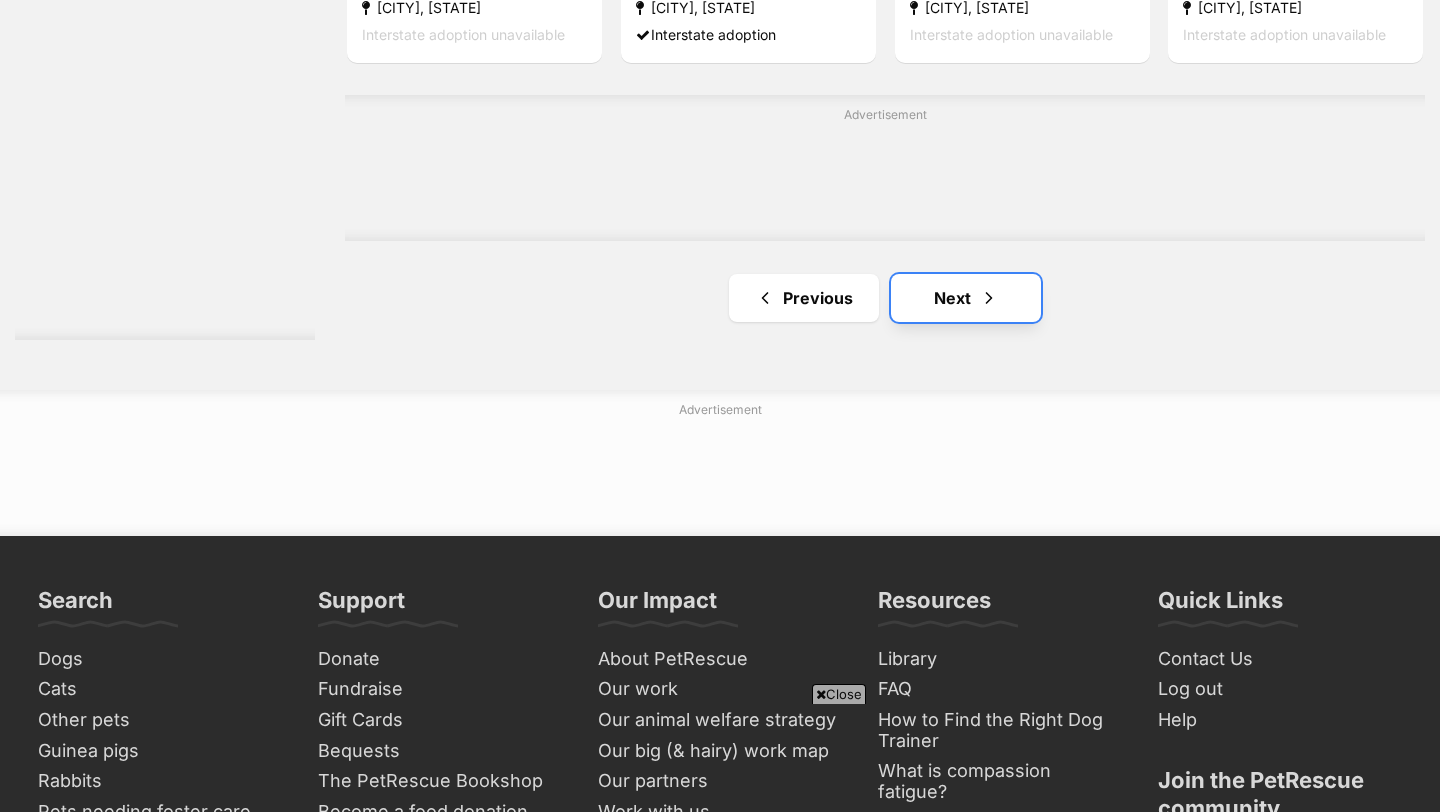click on "Next" at bounding box center (966, 298) 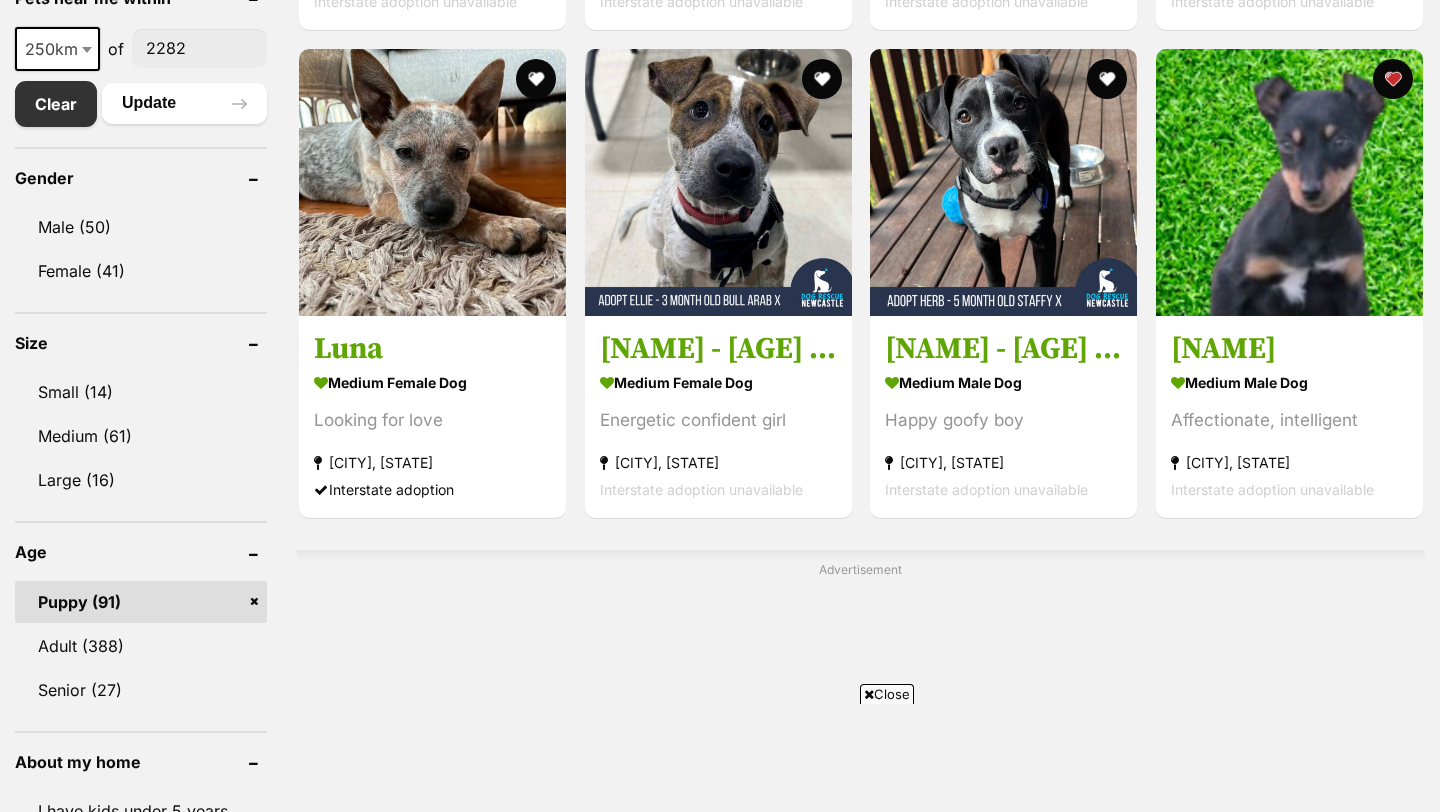 scroll, scrollTop: 1098, scrollLeft: 0, axis: vertical 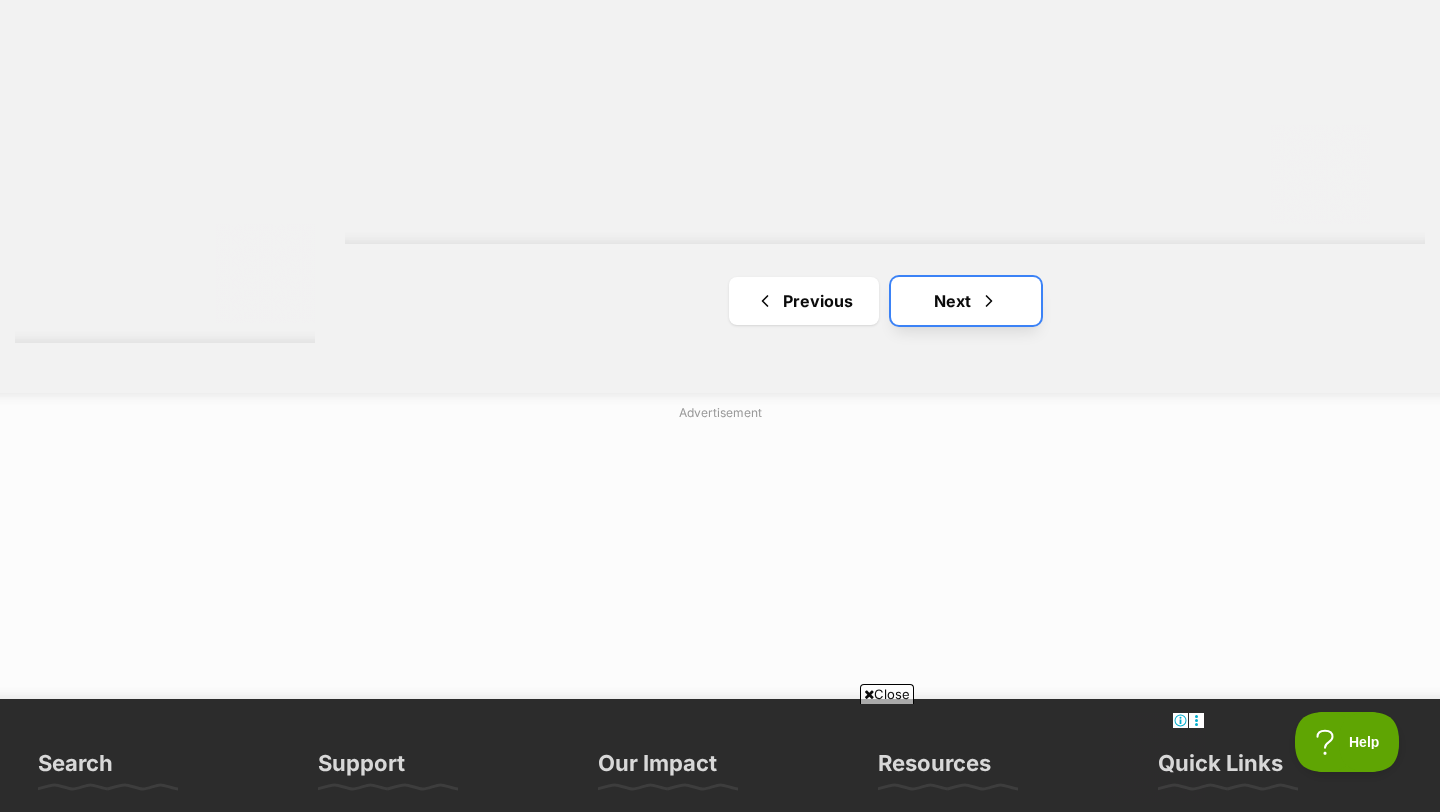click on "Next" at bounding box center [966, 301] 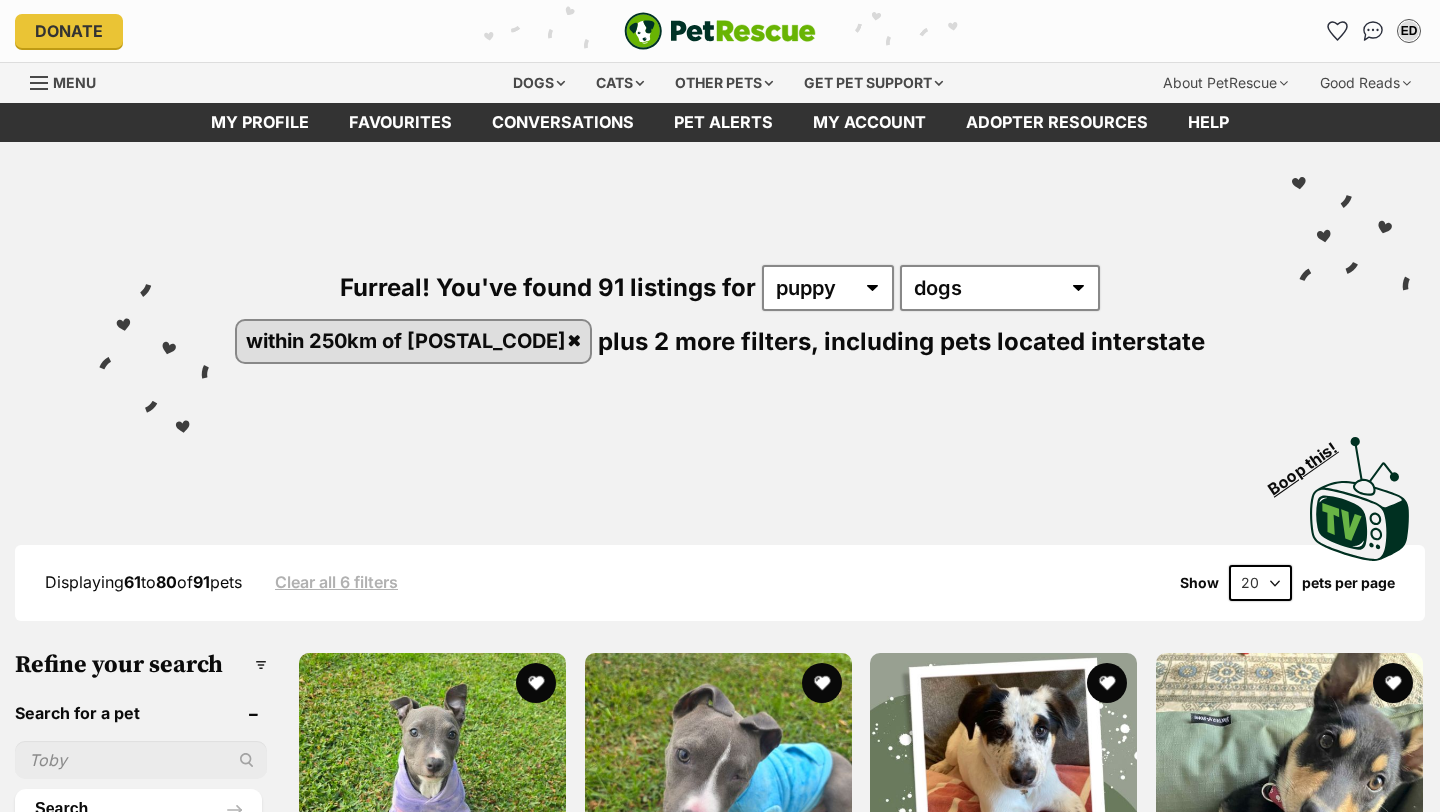 scroll, scrollTop: 408, scrollLeft: 0, axis: vertical 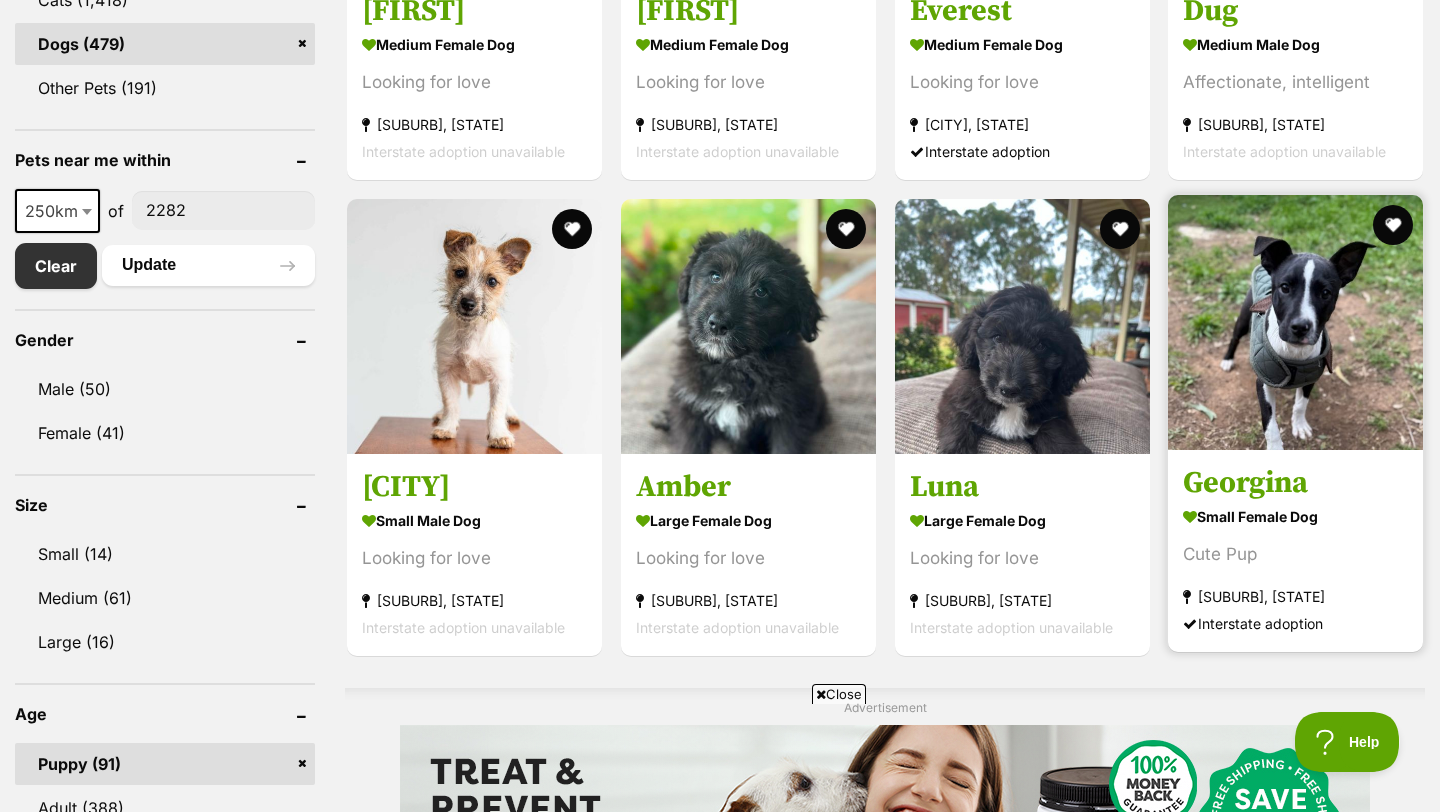 click at bounding box center [1295, 322] 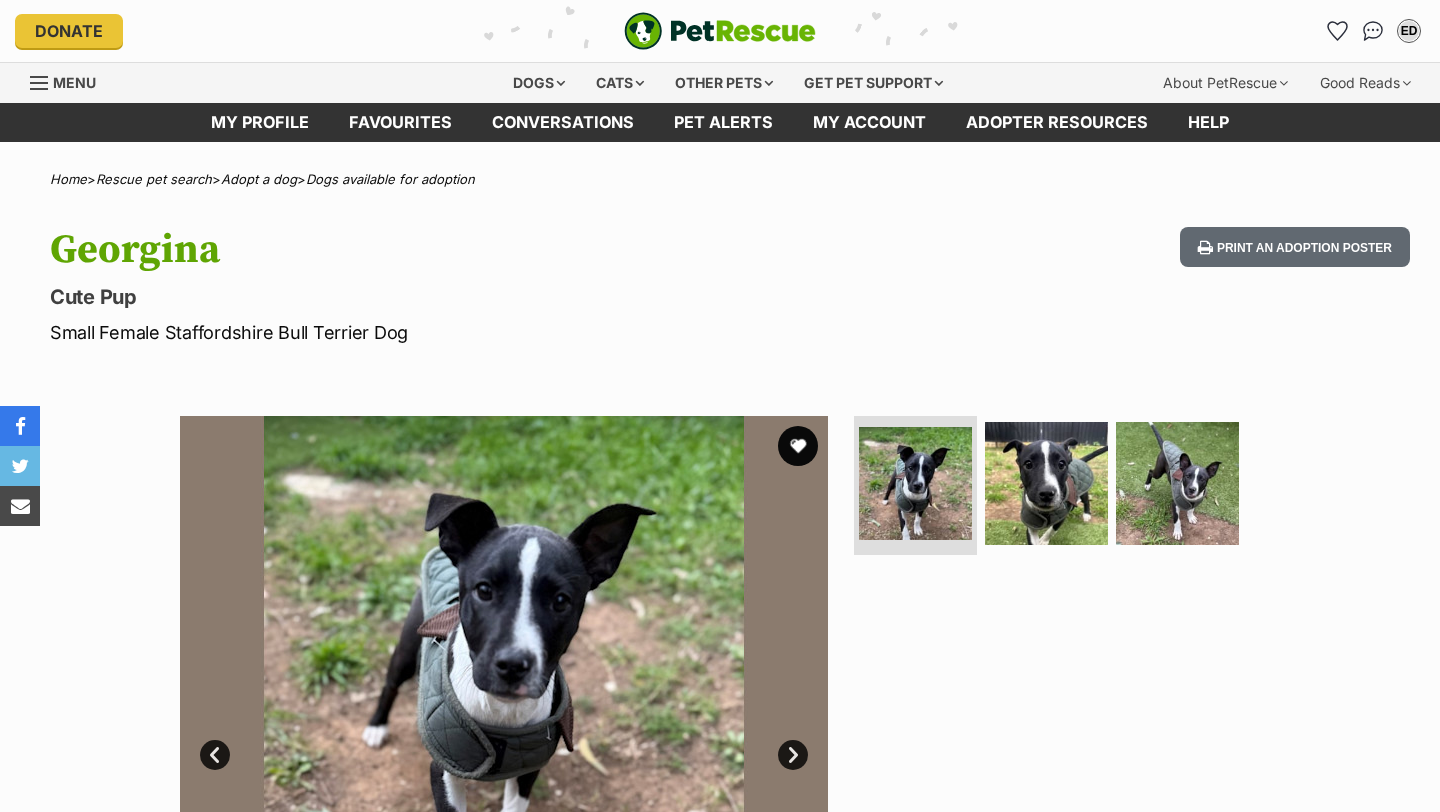 scroll, scrollTop: 0, scrollLeft: 0, axis: both 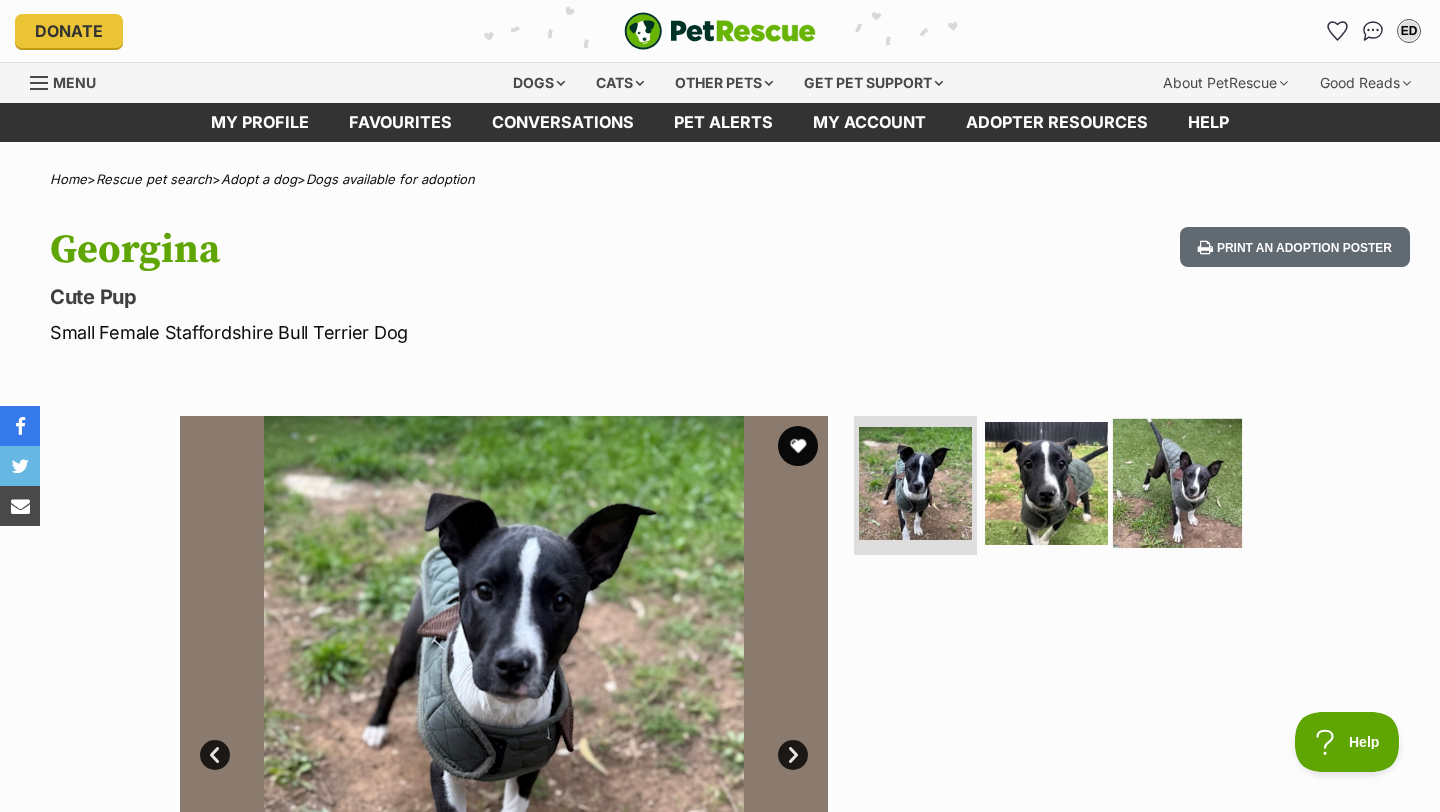 click at bounding box center [1177, 482] 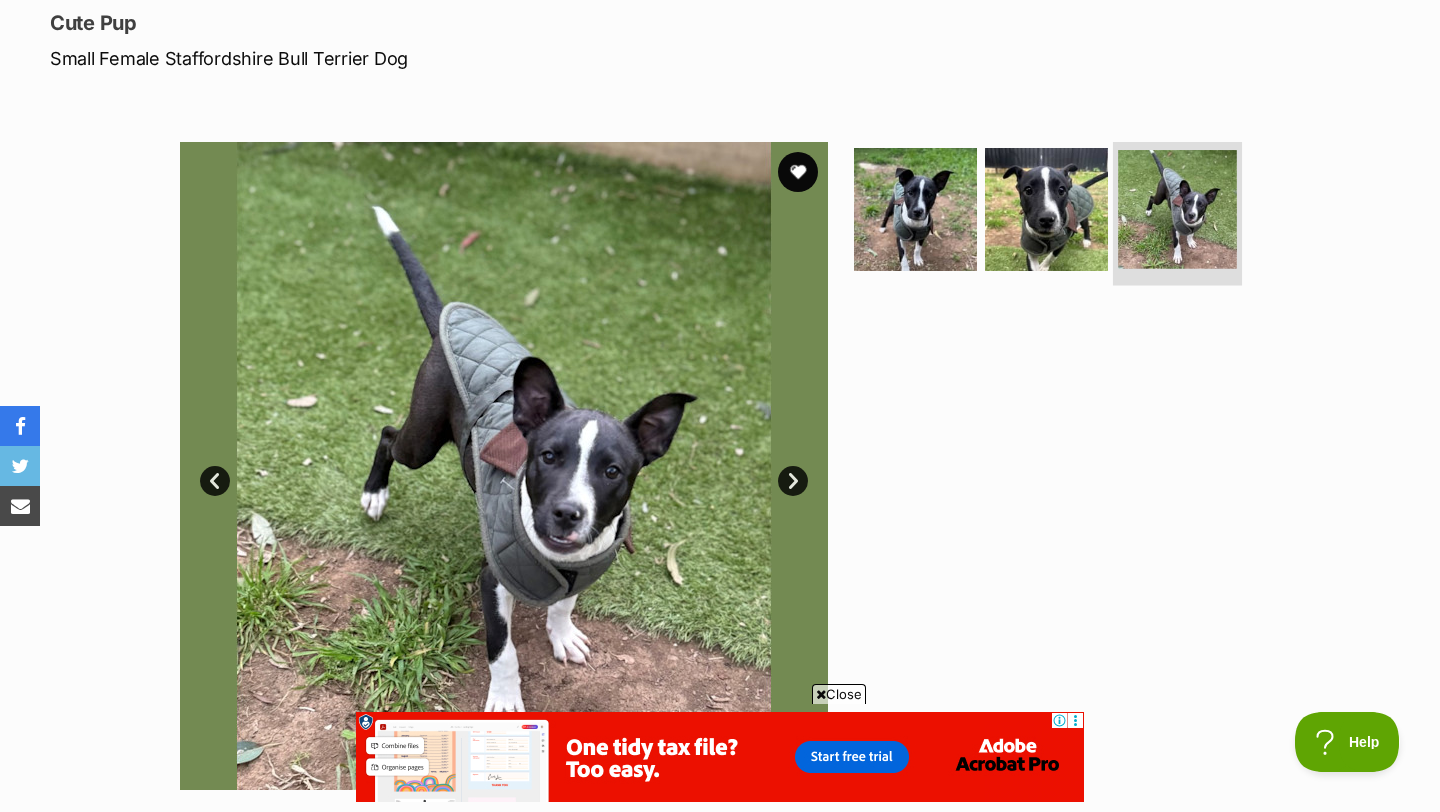 scroll, scrollTop: 275, scrollLeft: 0, axis: vertical 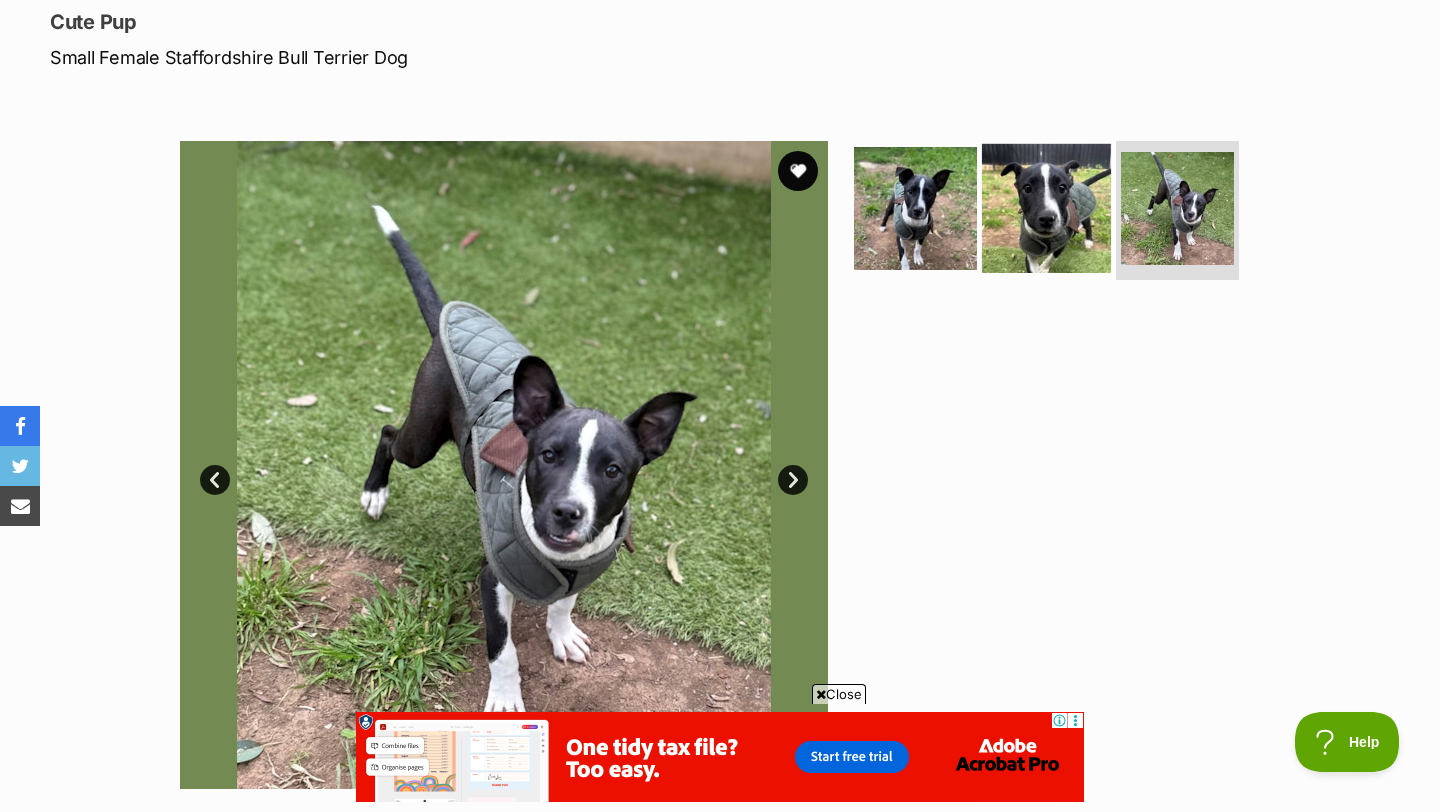 click at bounding box center (1046, 207) 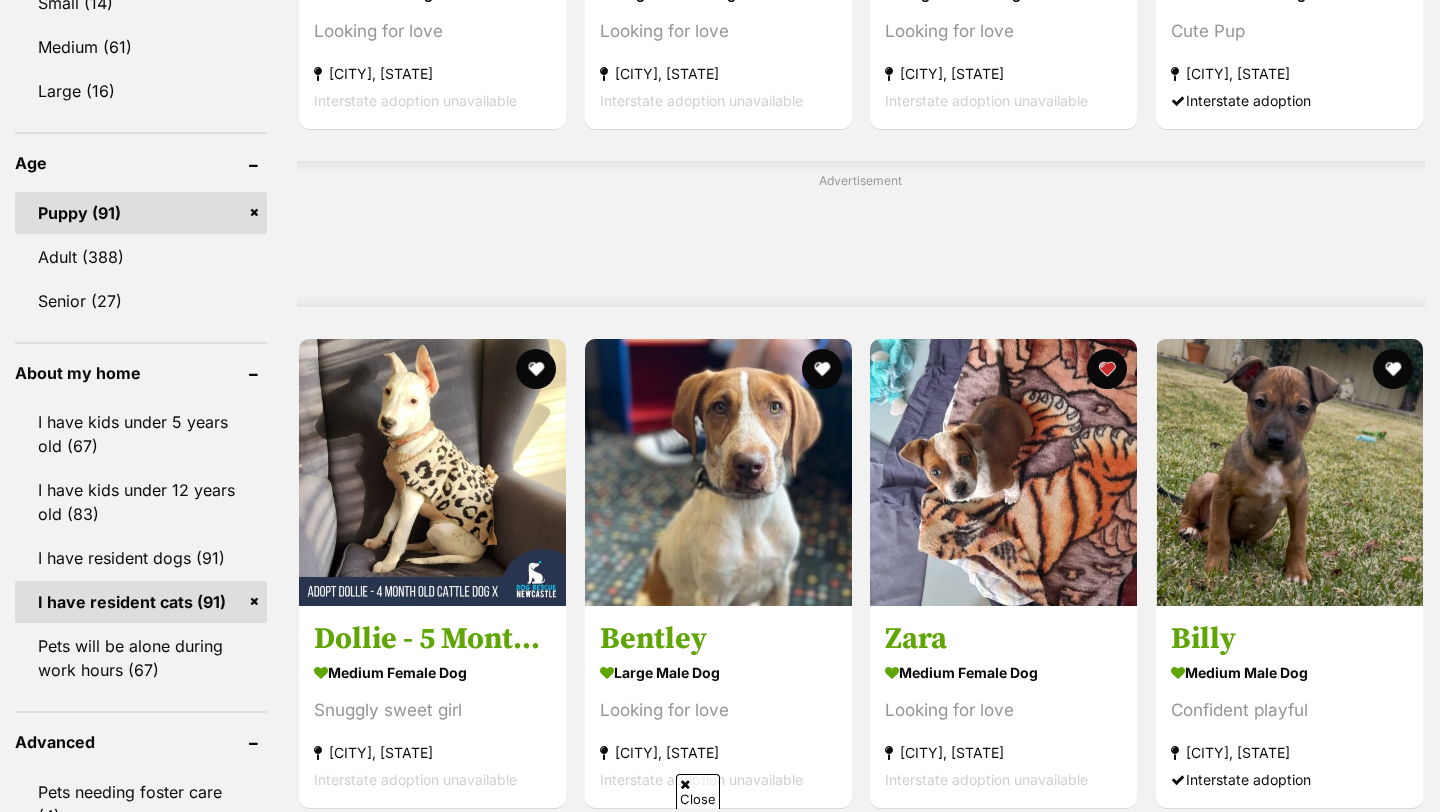 scroll, scrollTop: 1511, scrollLeft: 0, axis: vertical 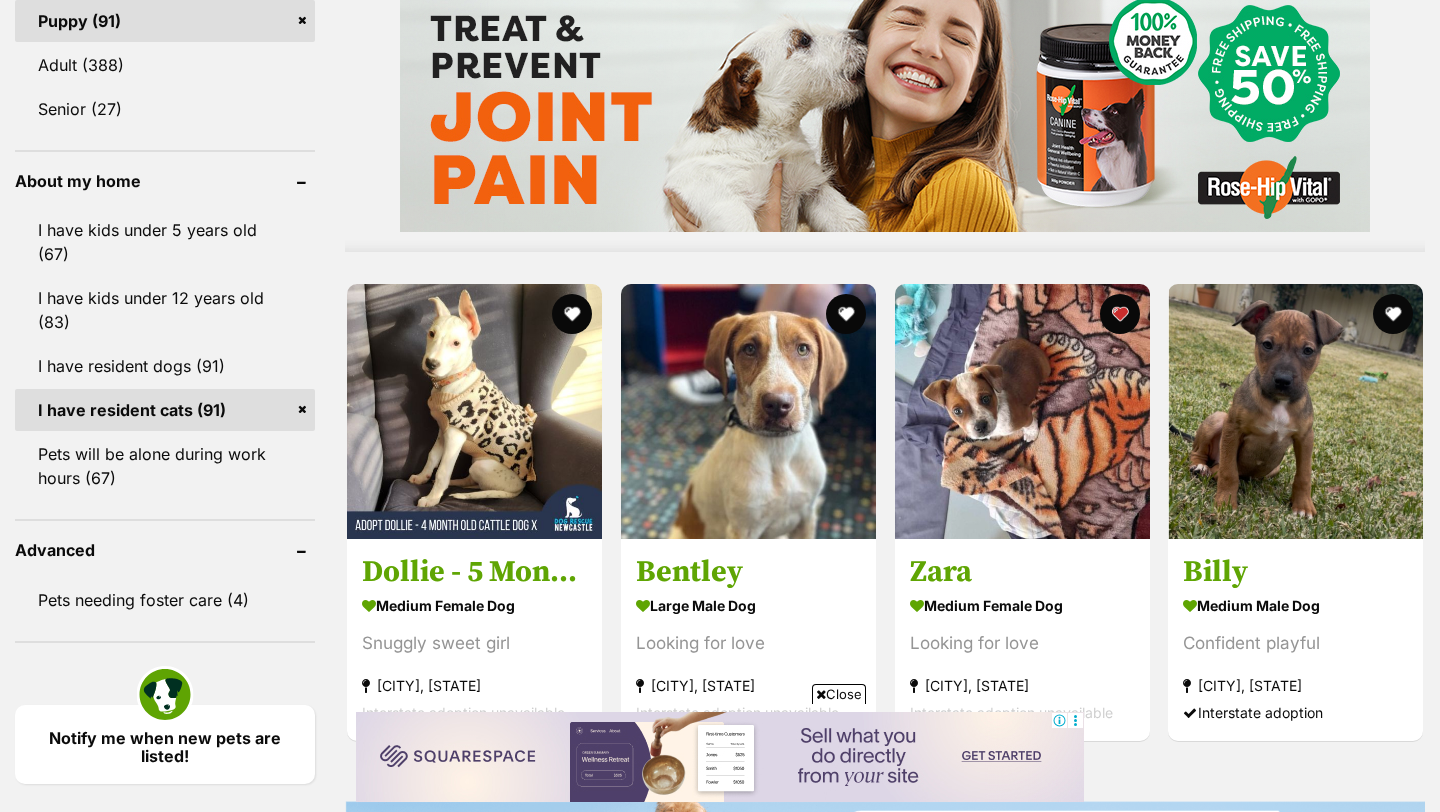 click at bounding box center [1022, 411] 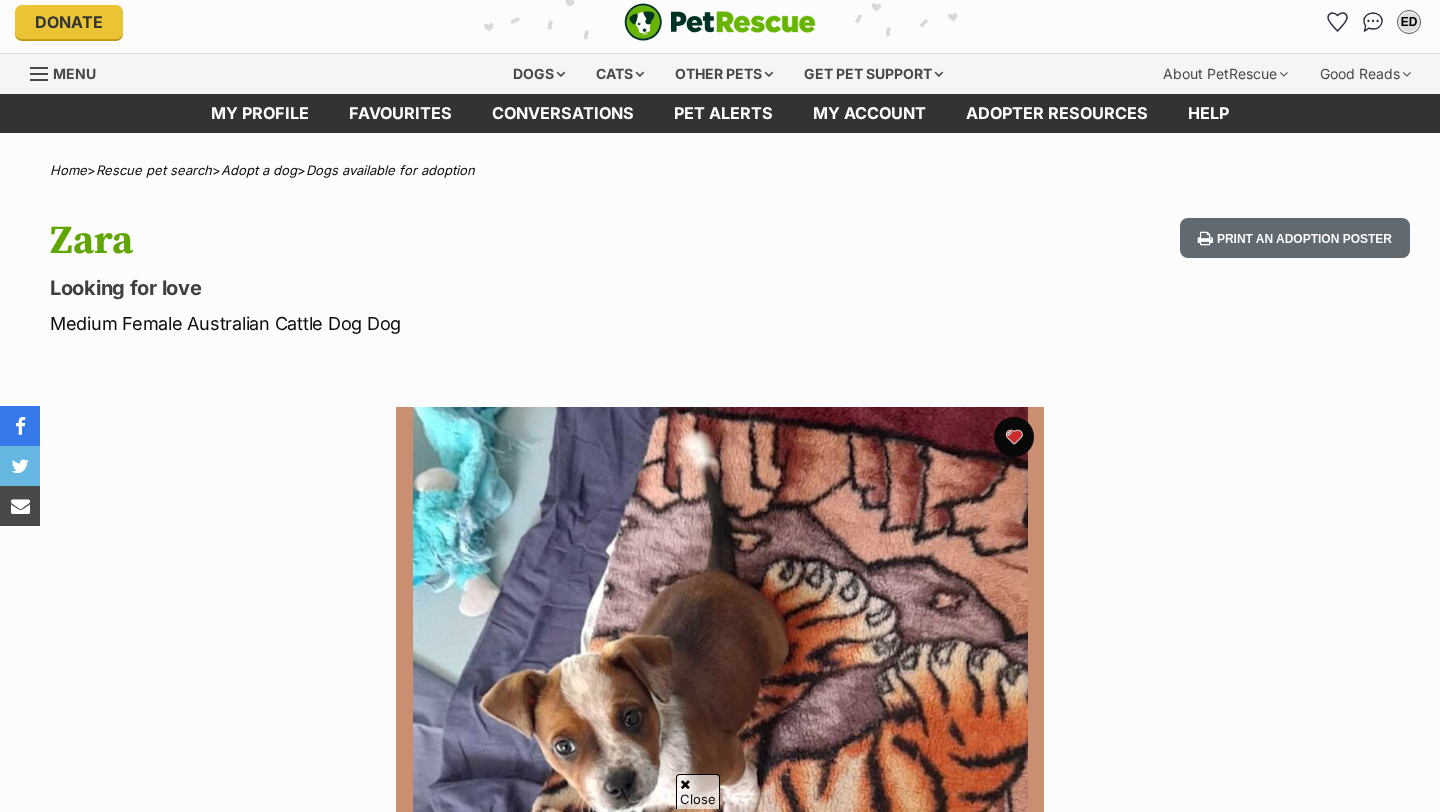 scroll, scrollTop: 376, scrollLeft: 0, axis: vertical 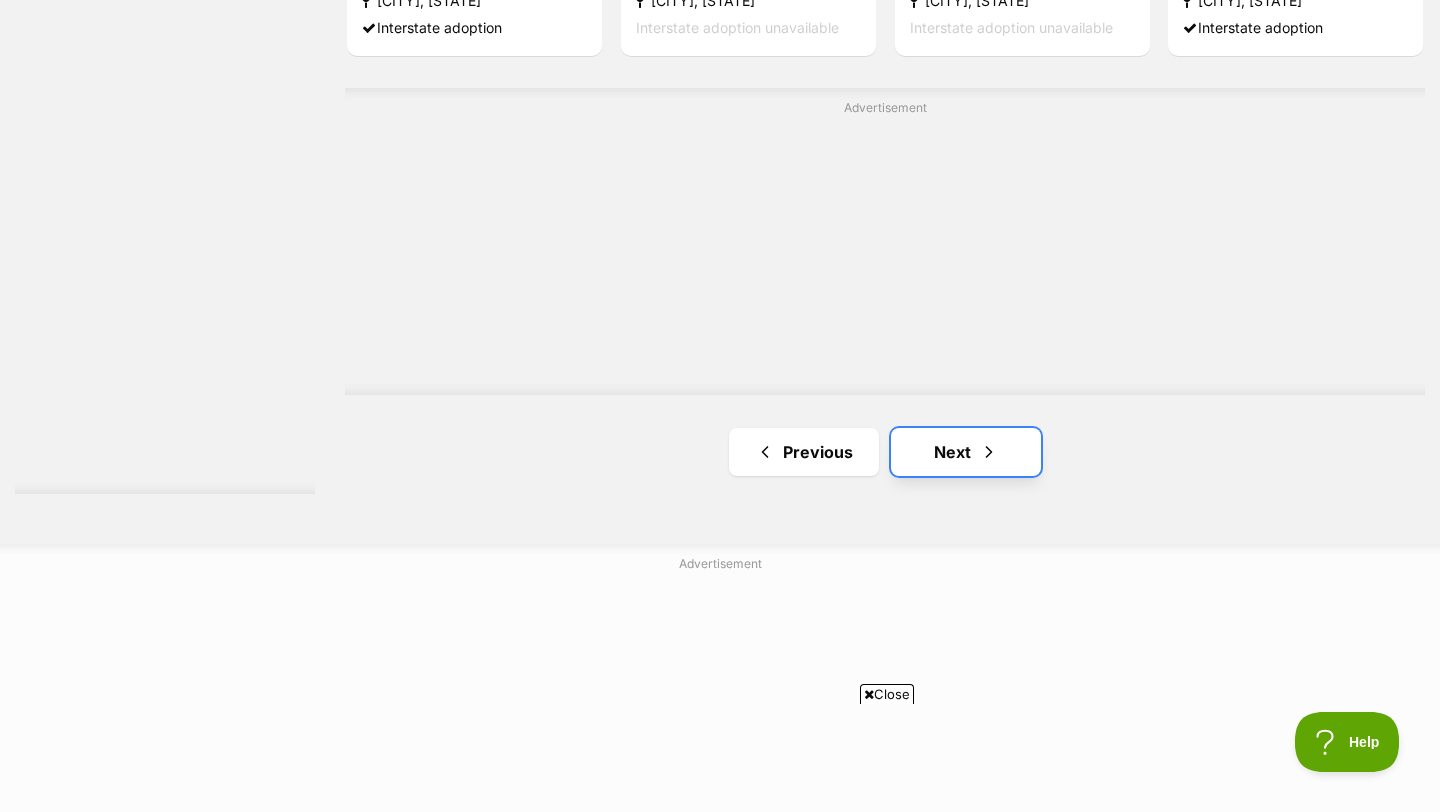 click on "Next" at bounding box center [966, 452] 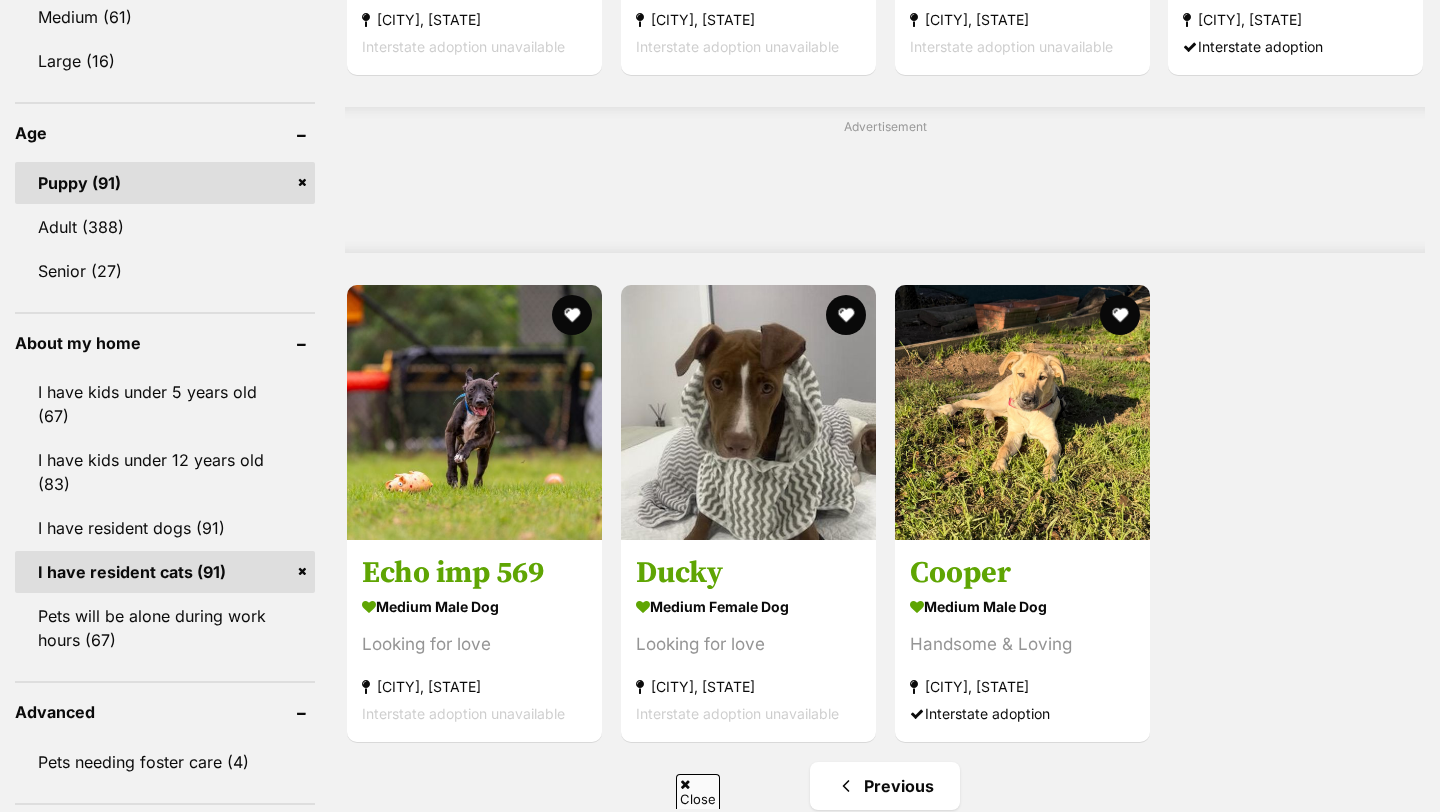 scroll, scrollTop: 24, scrollLeft: 0, axis: vertical 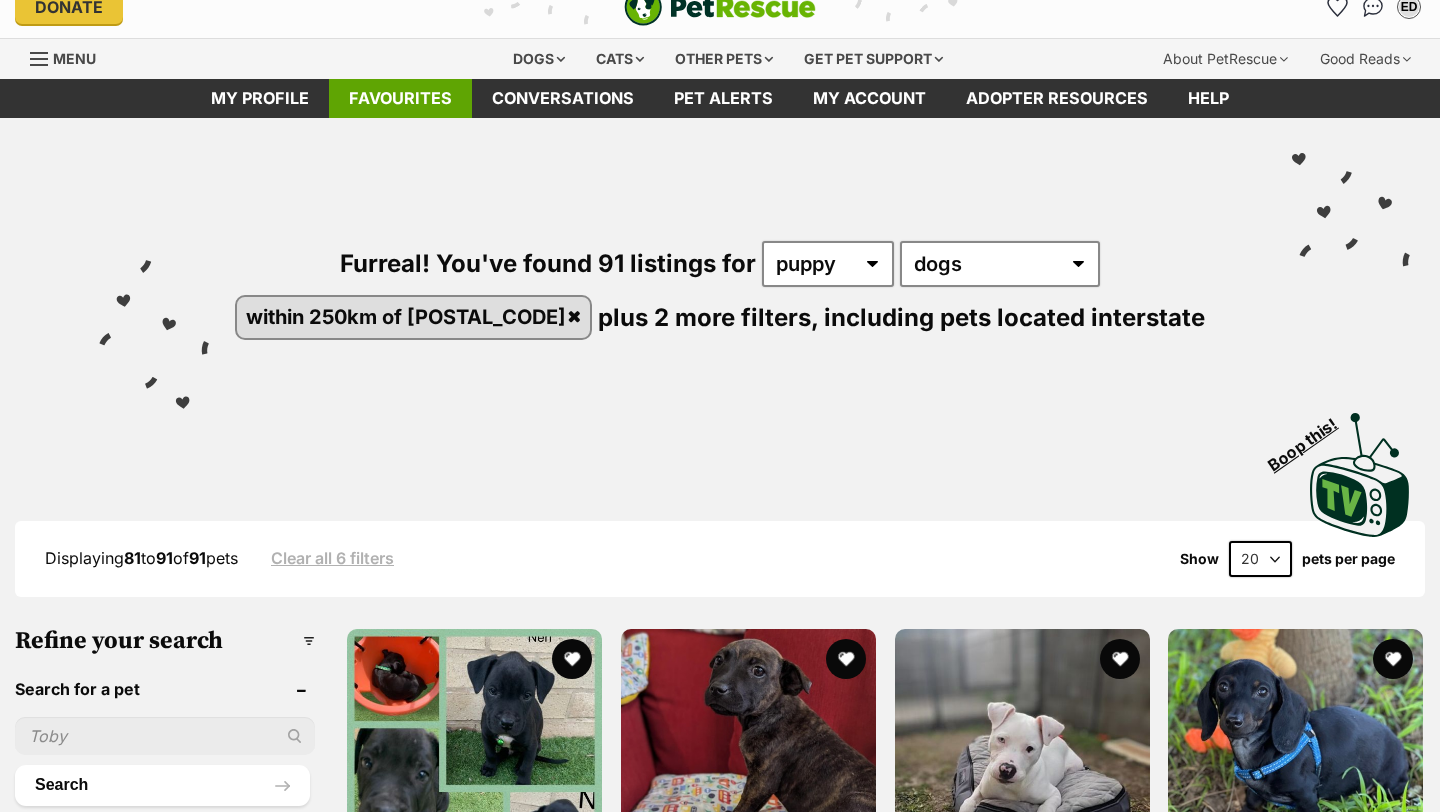 click on "Favourites" at bounding box center [400, 98] 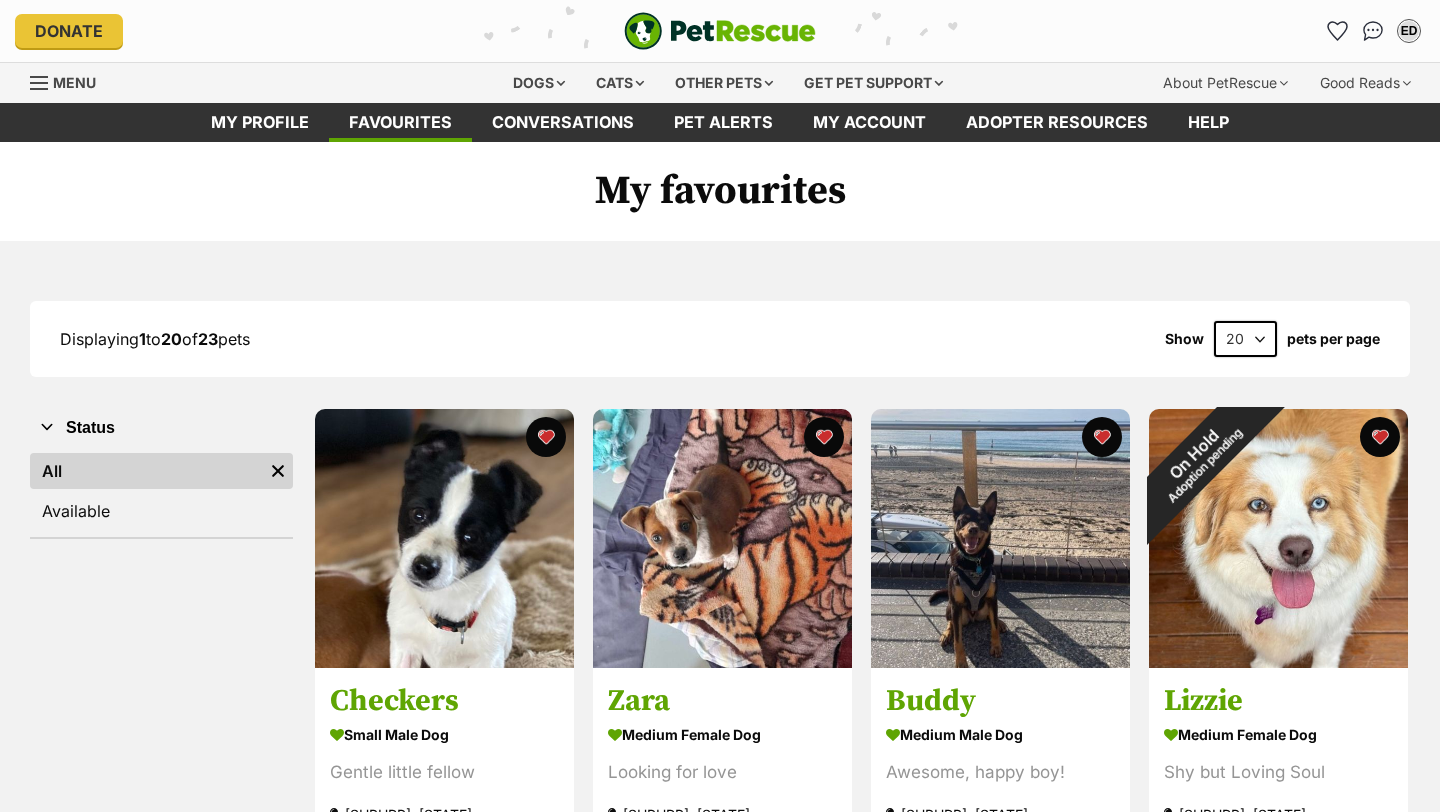 scroll, scrollTop: 0, scrollLeft: 0, axis: both 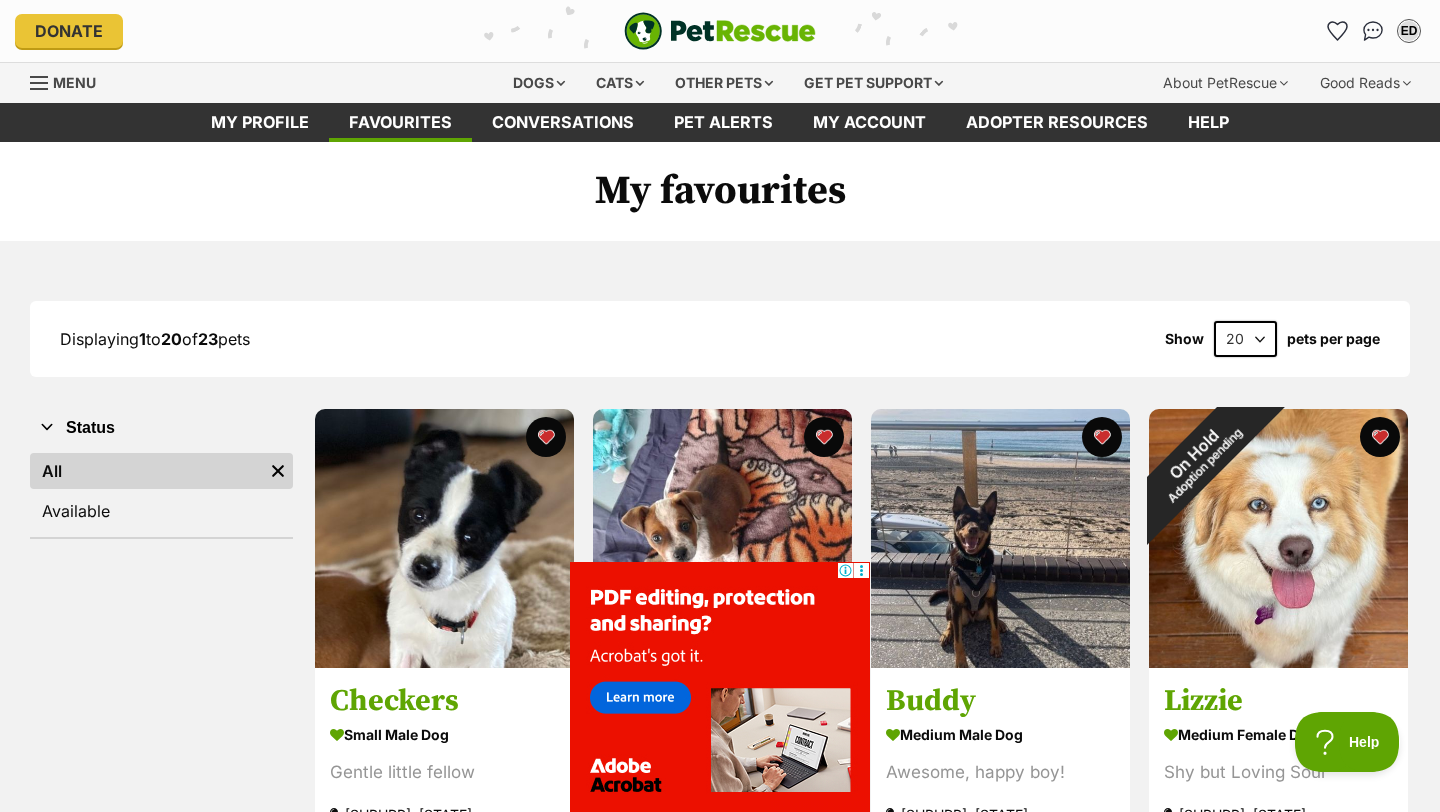 click at bounding box center [444, 538] 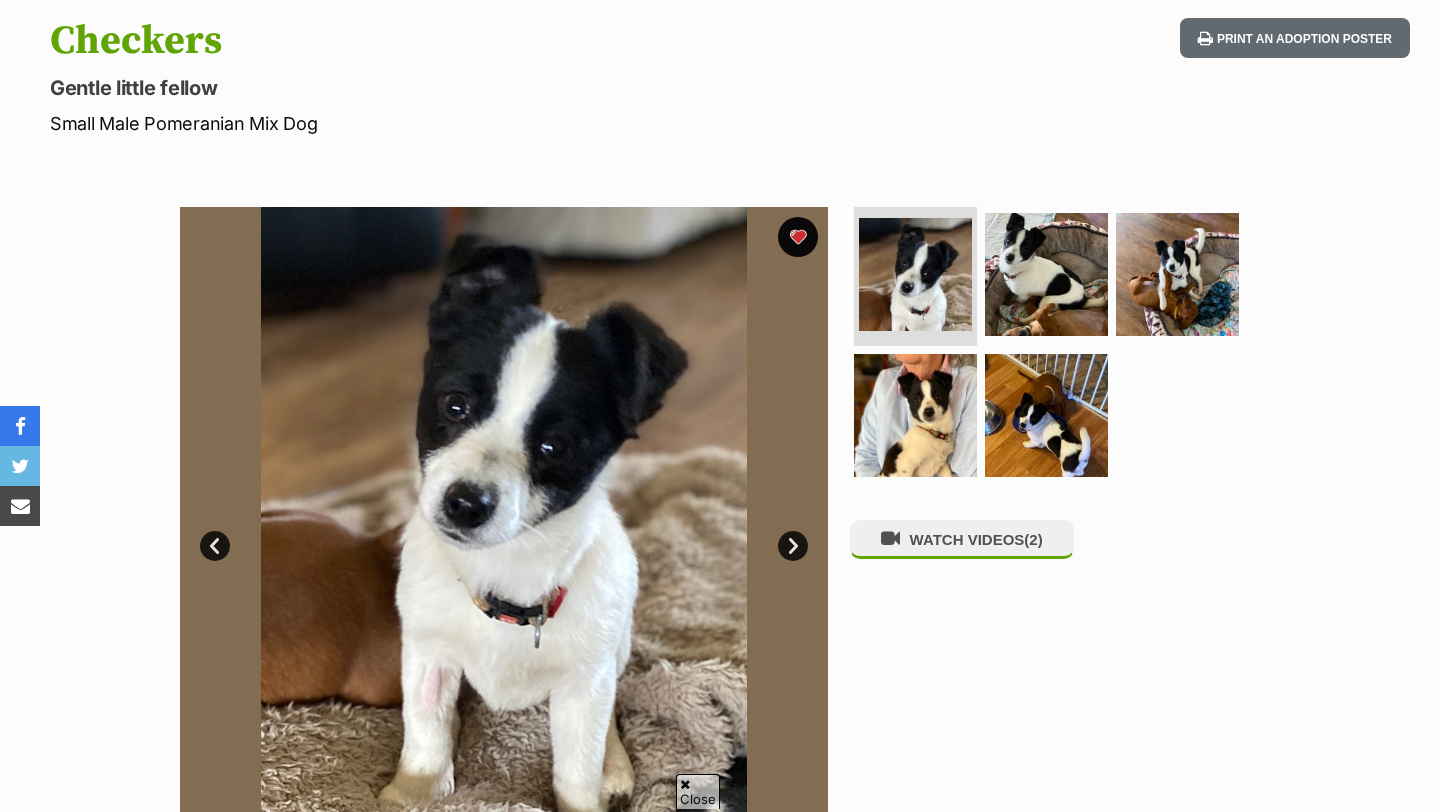 scroll, scrollTop: 379, scrollLeft: 0, axis: vertical 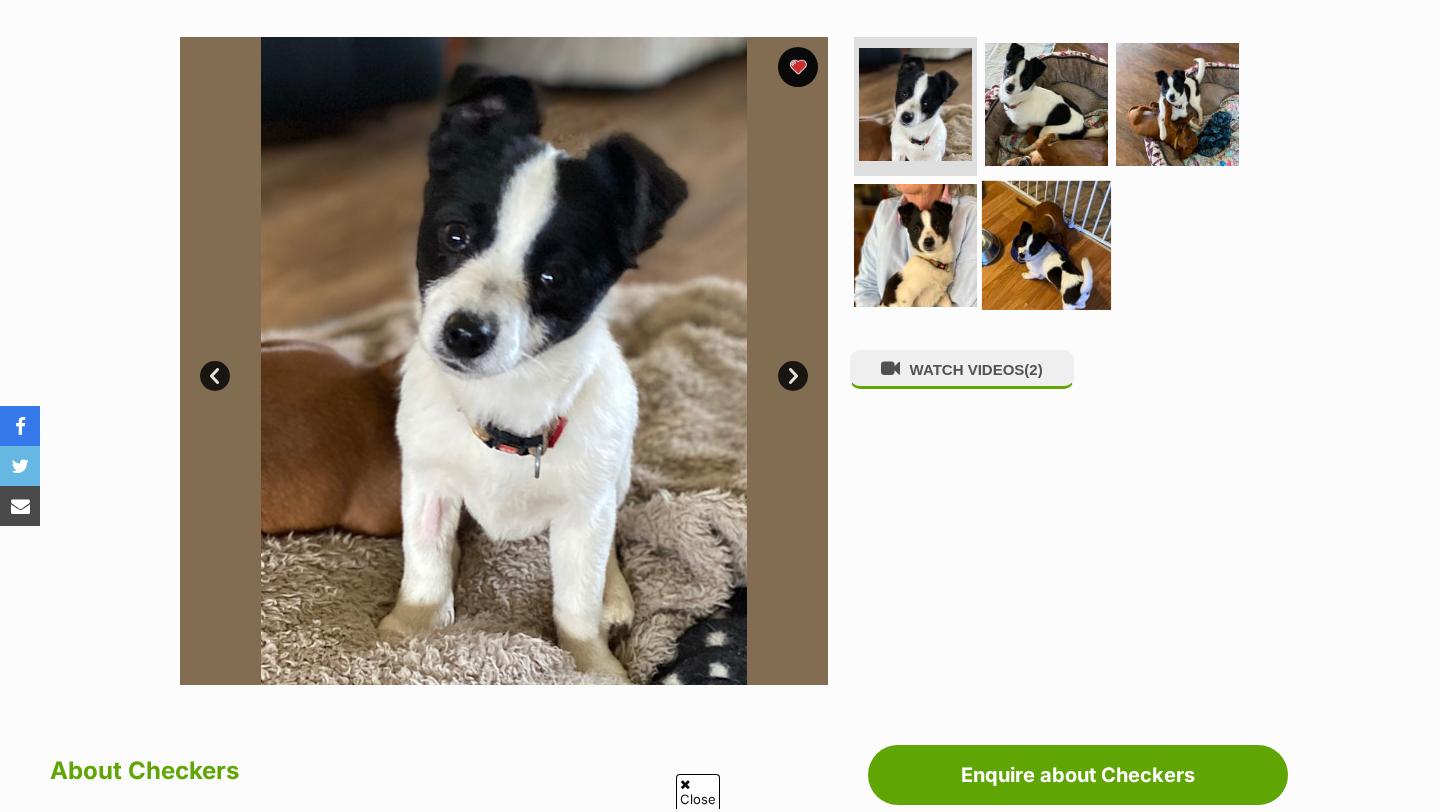 click at bounding box center (1046, 245) 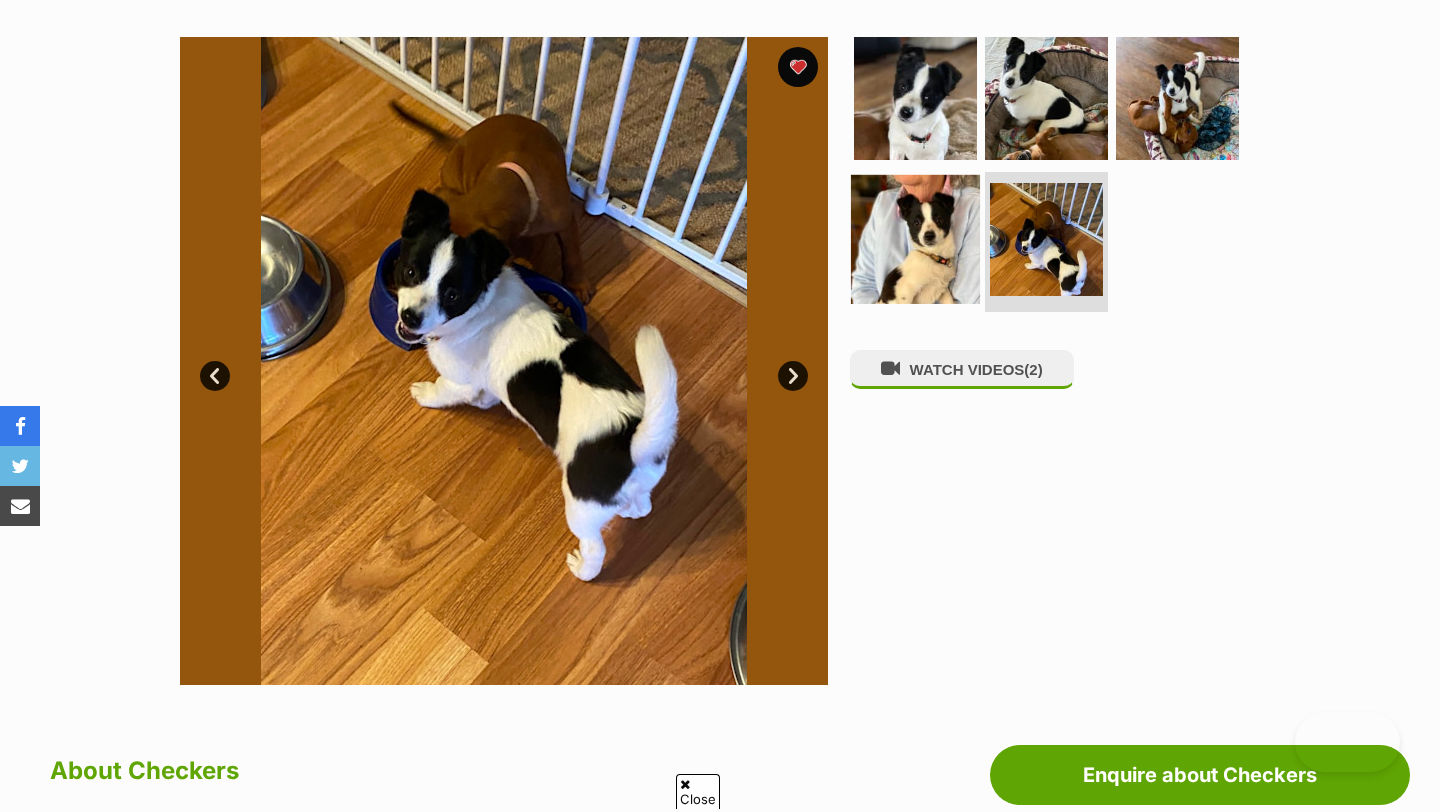click at bounding box center (915, 239) 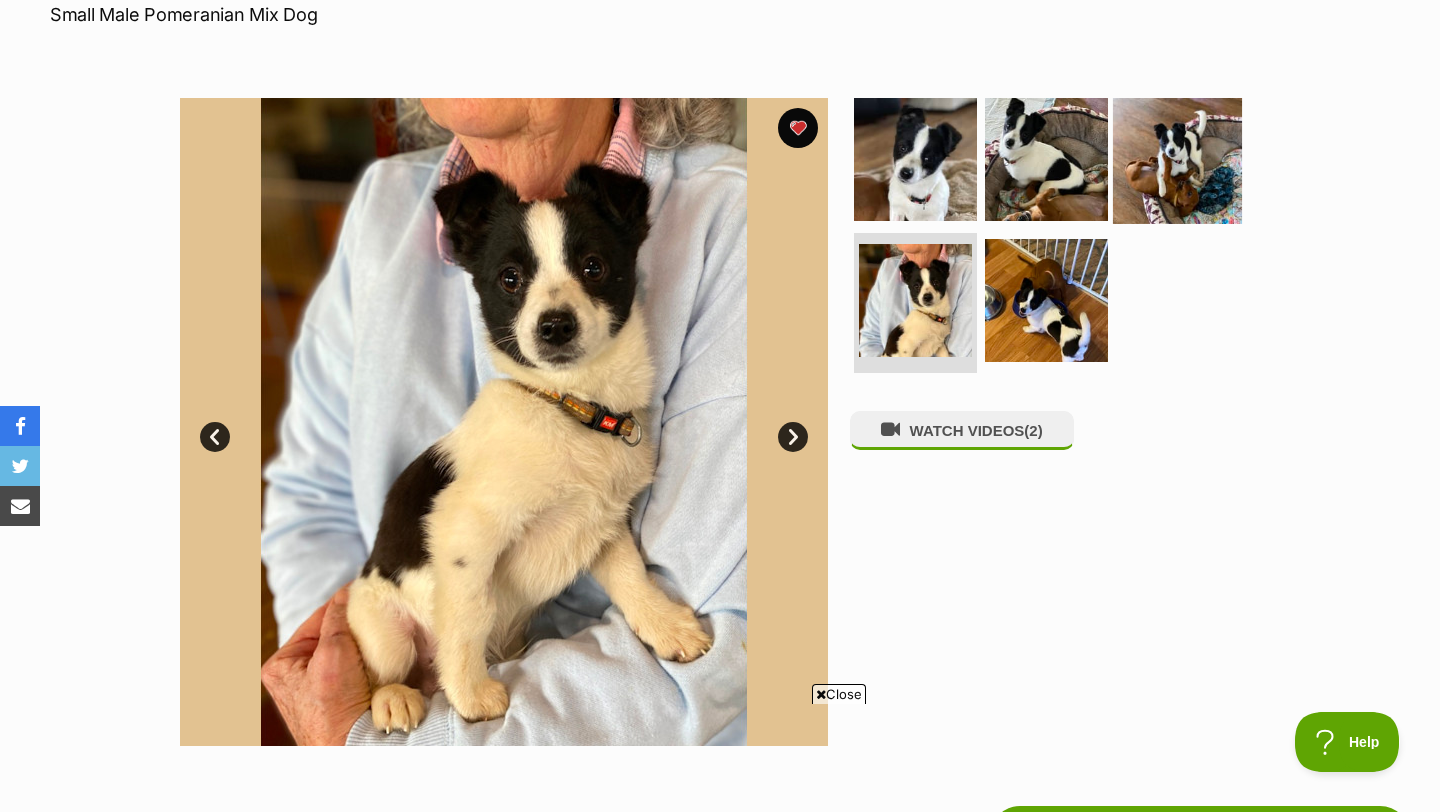 scroll, scrollTop: 316, scrollLeft: 0, axis: vertical 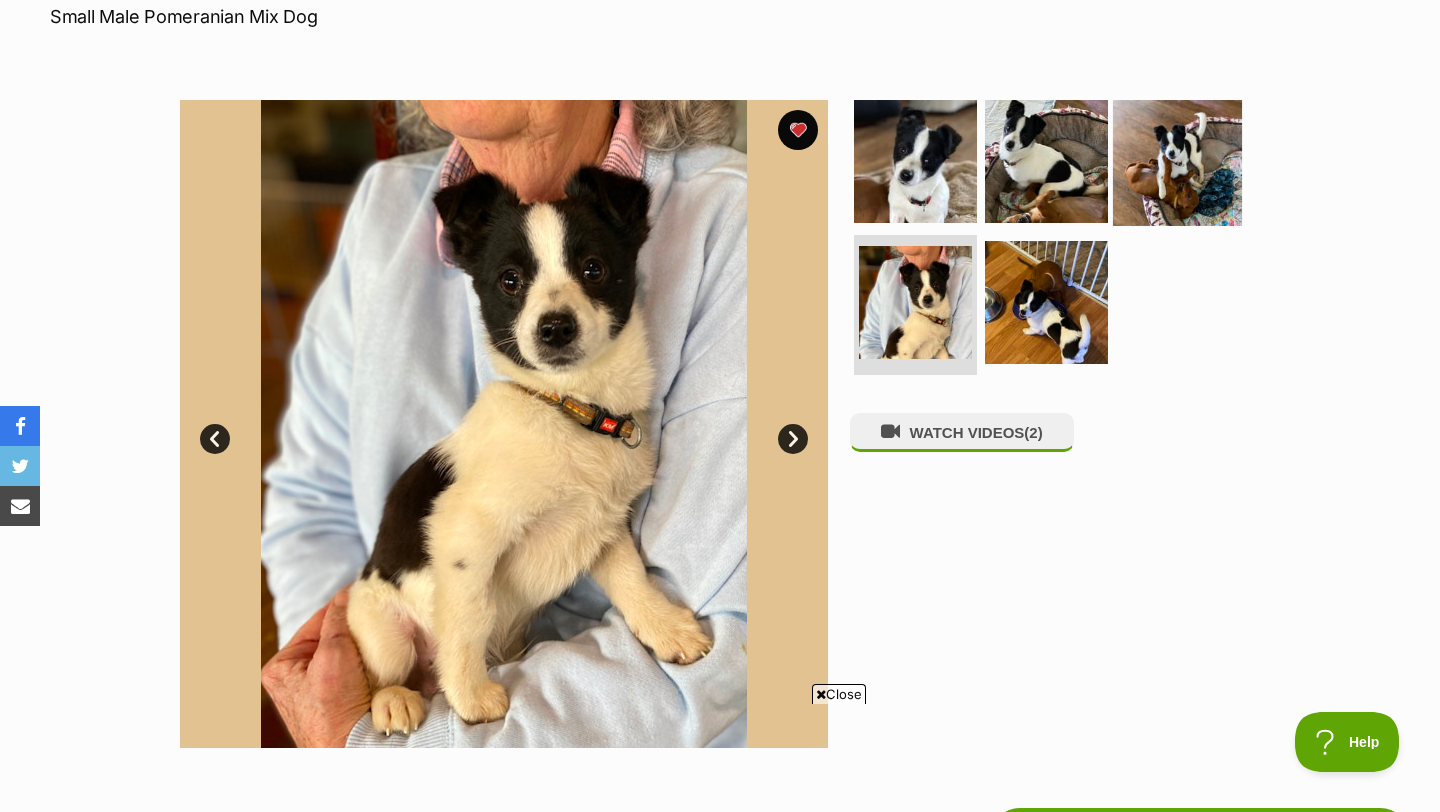 click at bounding box center [1177, 160] 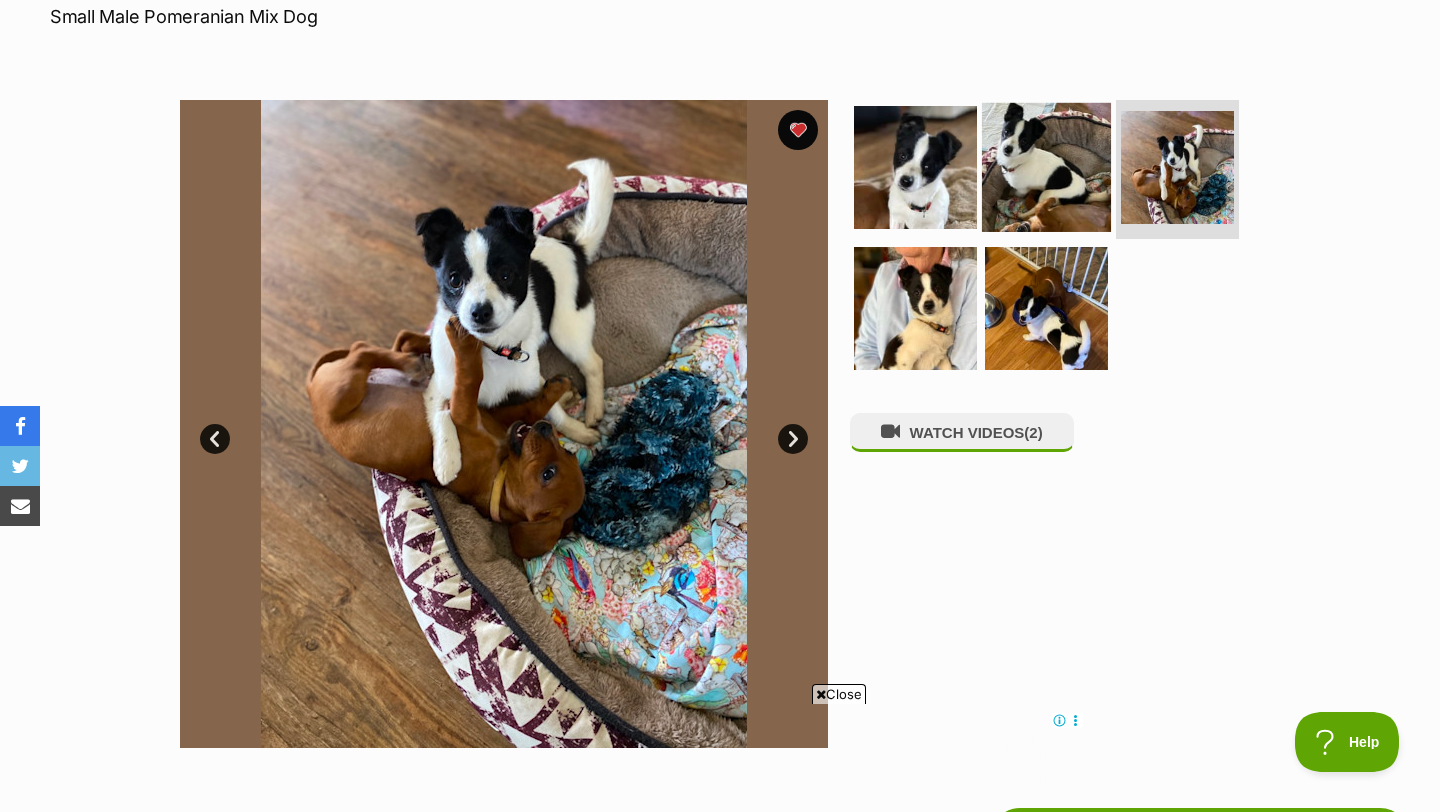 click at bounding box center [1046, 166] 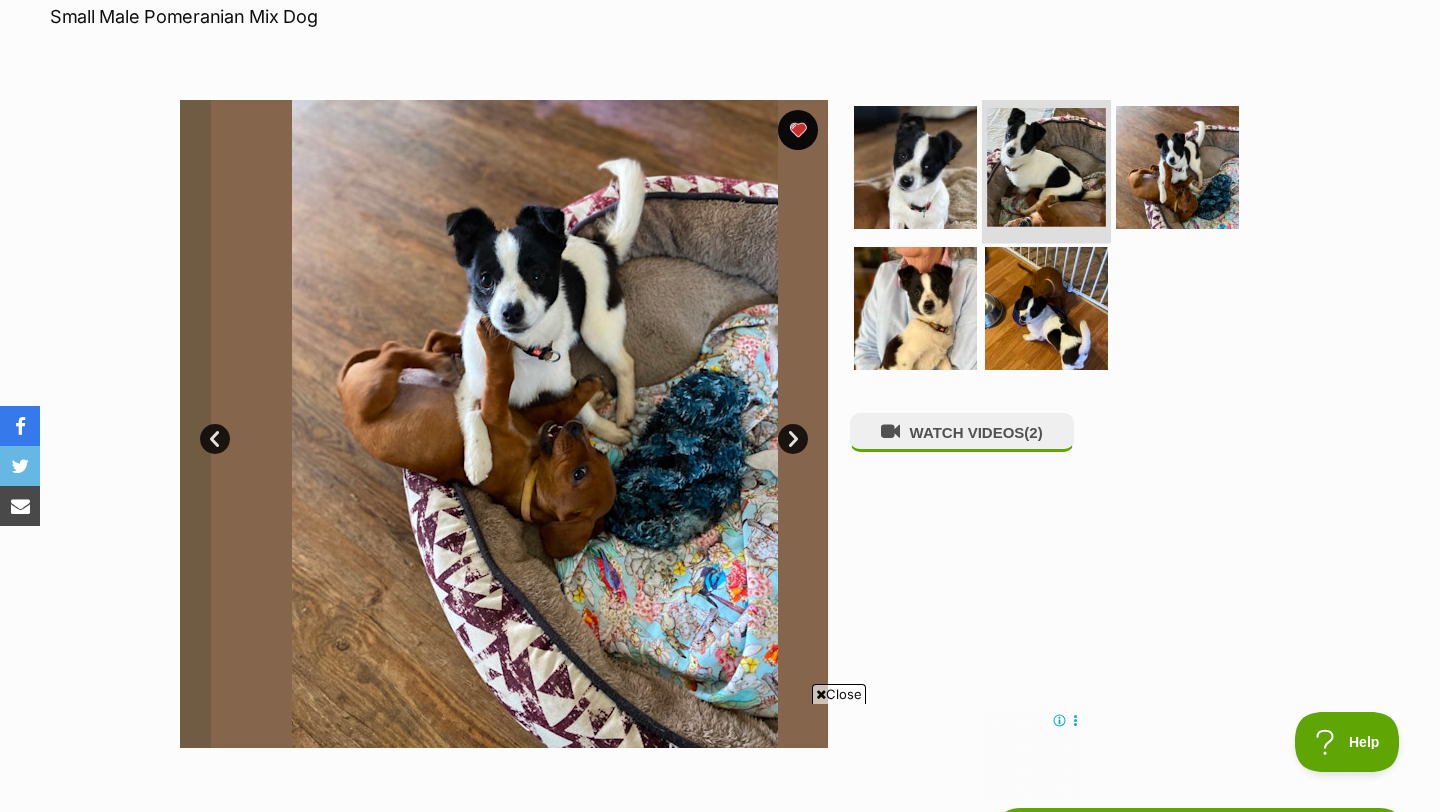 scroll, scrollTop: 0, scrollLeft: 0, axis: both 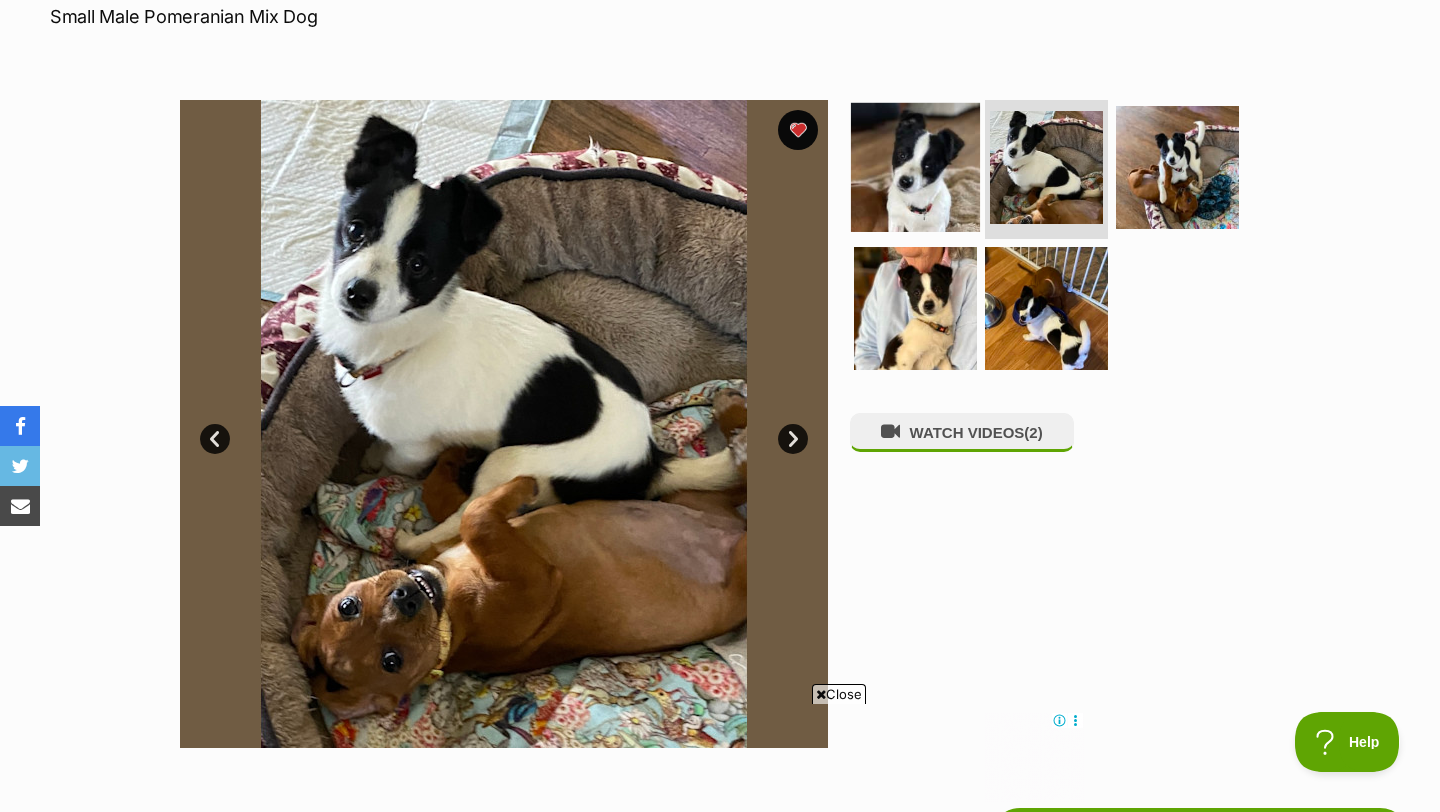 click at bounding box center (915, 166) 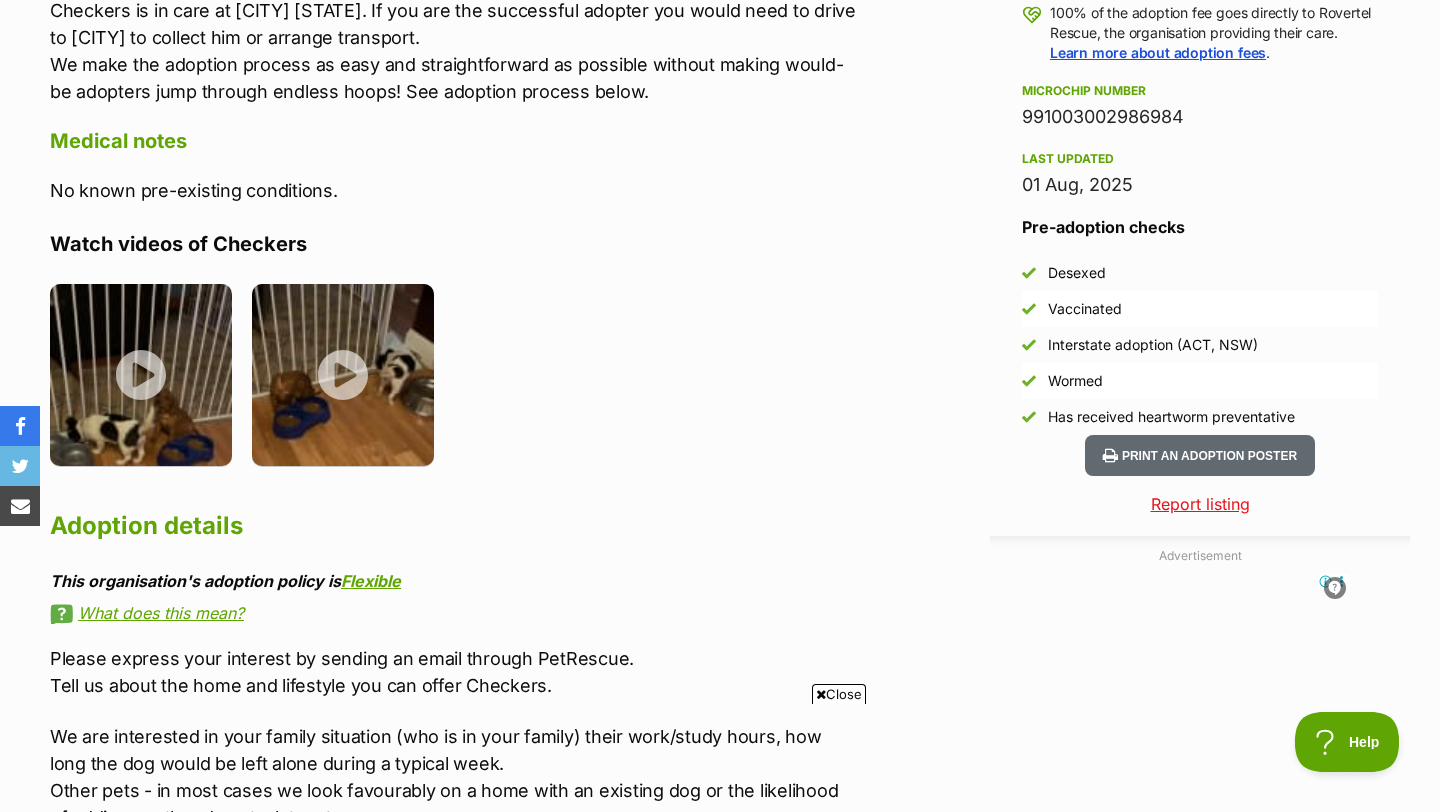 scroll, scrollTop: 1521, scrollLeft: 0, axis: vertical 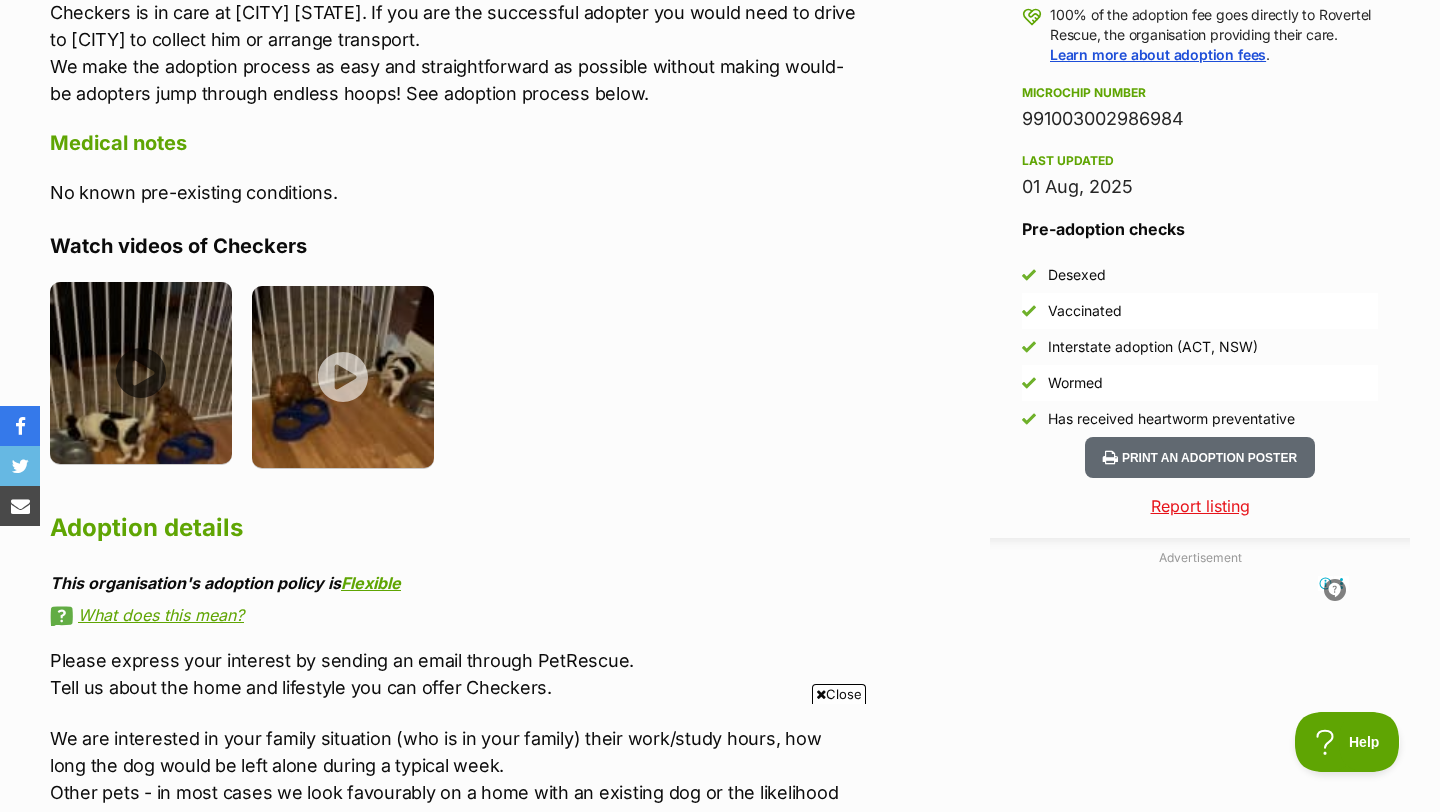 click at bounding box center (141, 373) 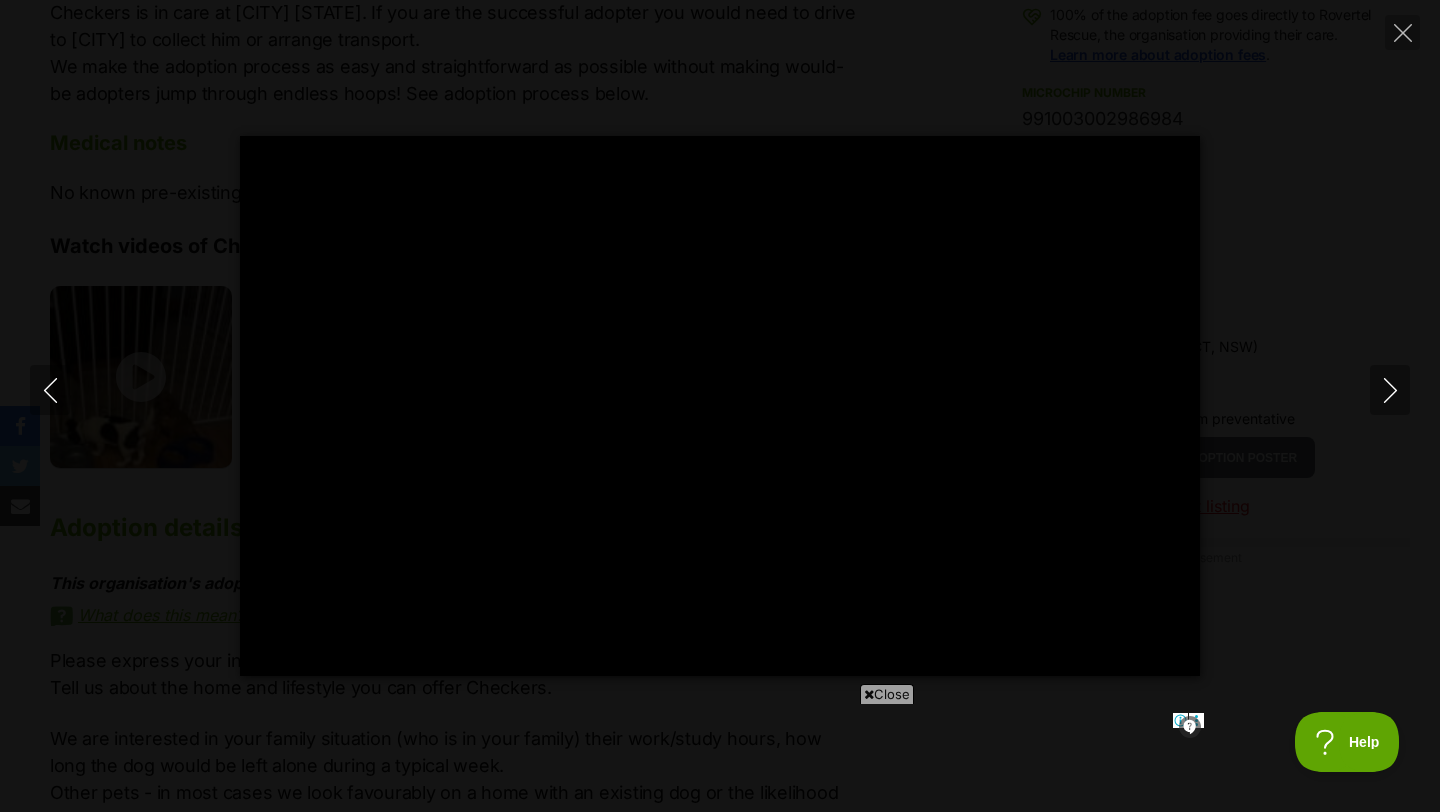 scroll, scrollTop: 0, scrollLeft: 0, axis: both 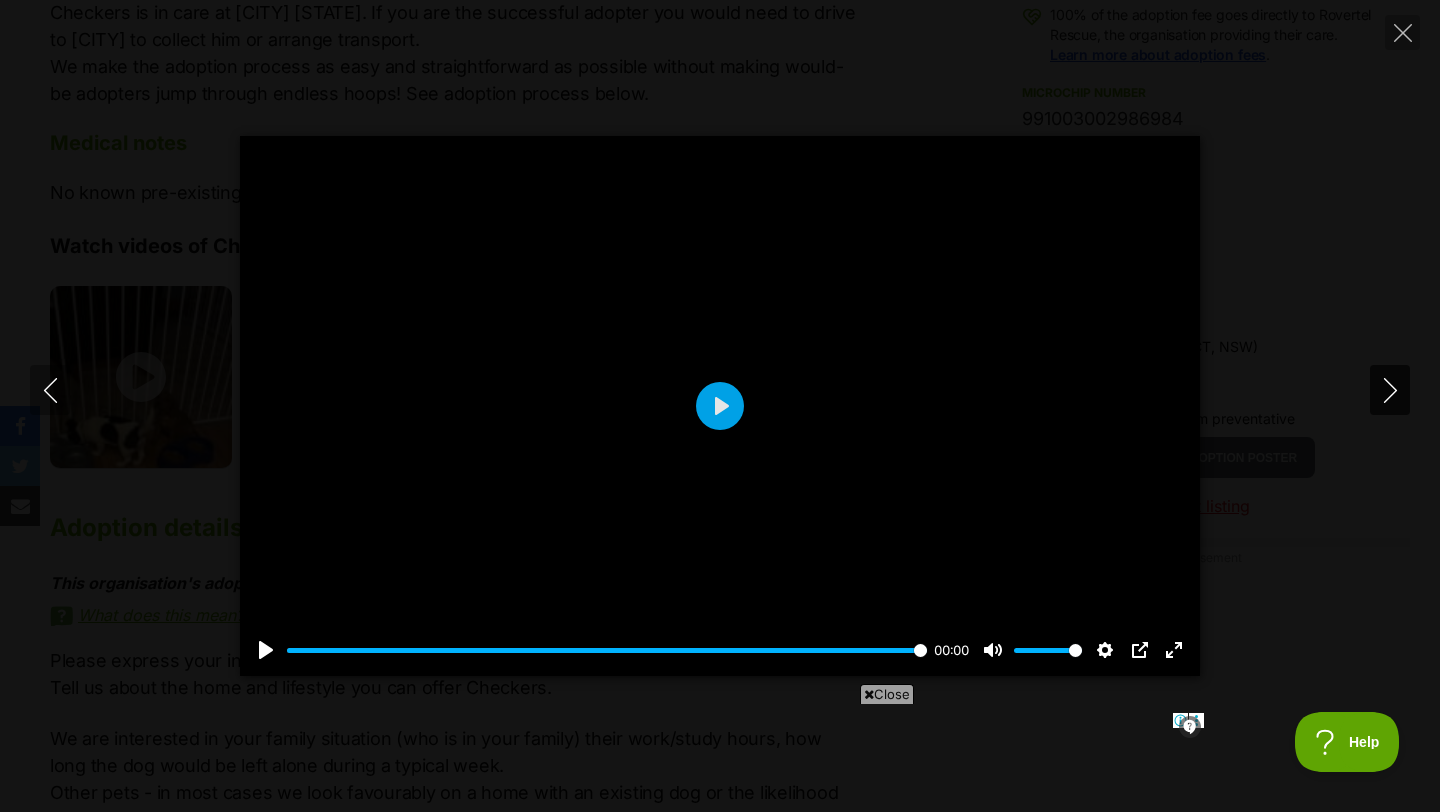 click 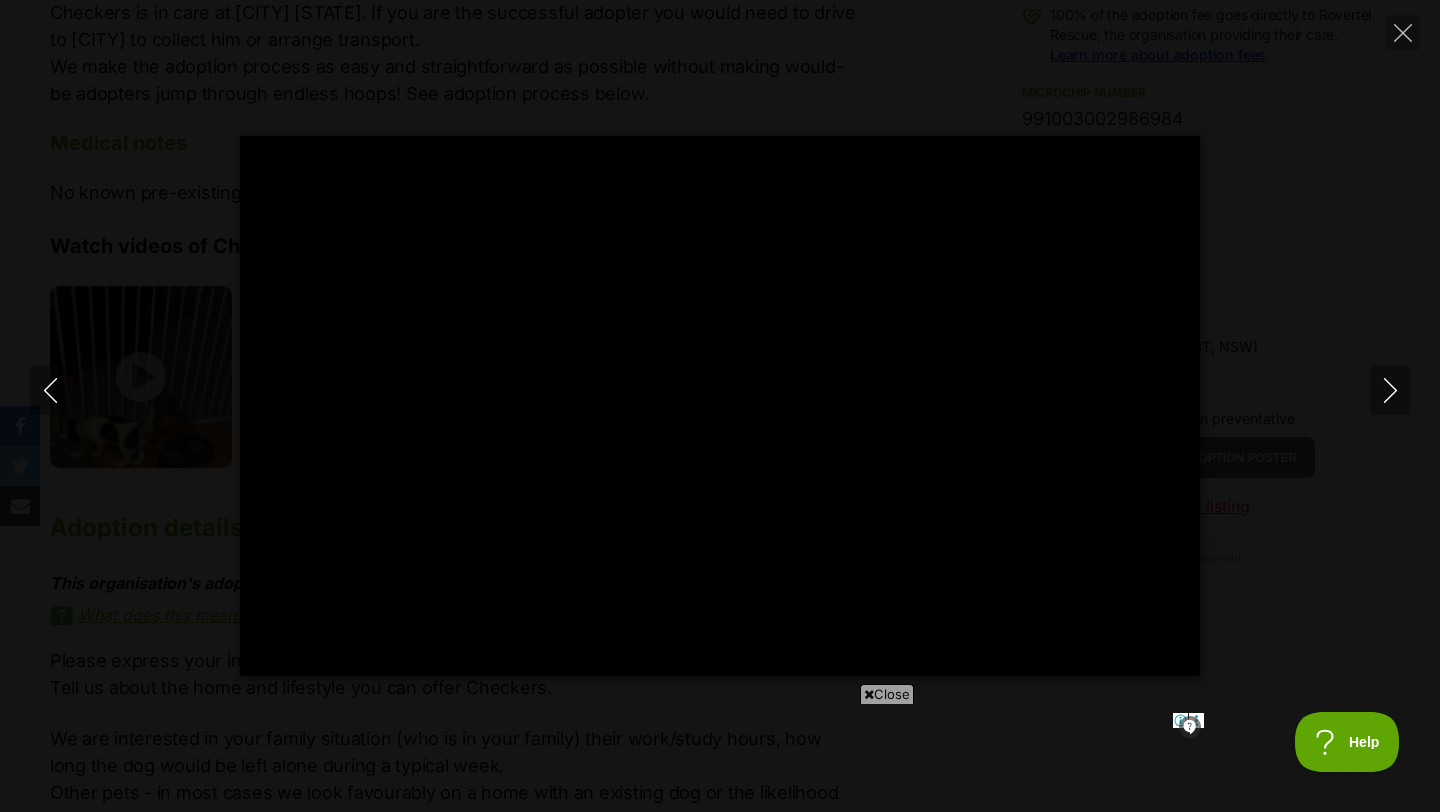 scroll, scrollTop: 0, scrollLeft: 0, axis: both 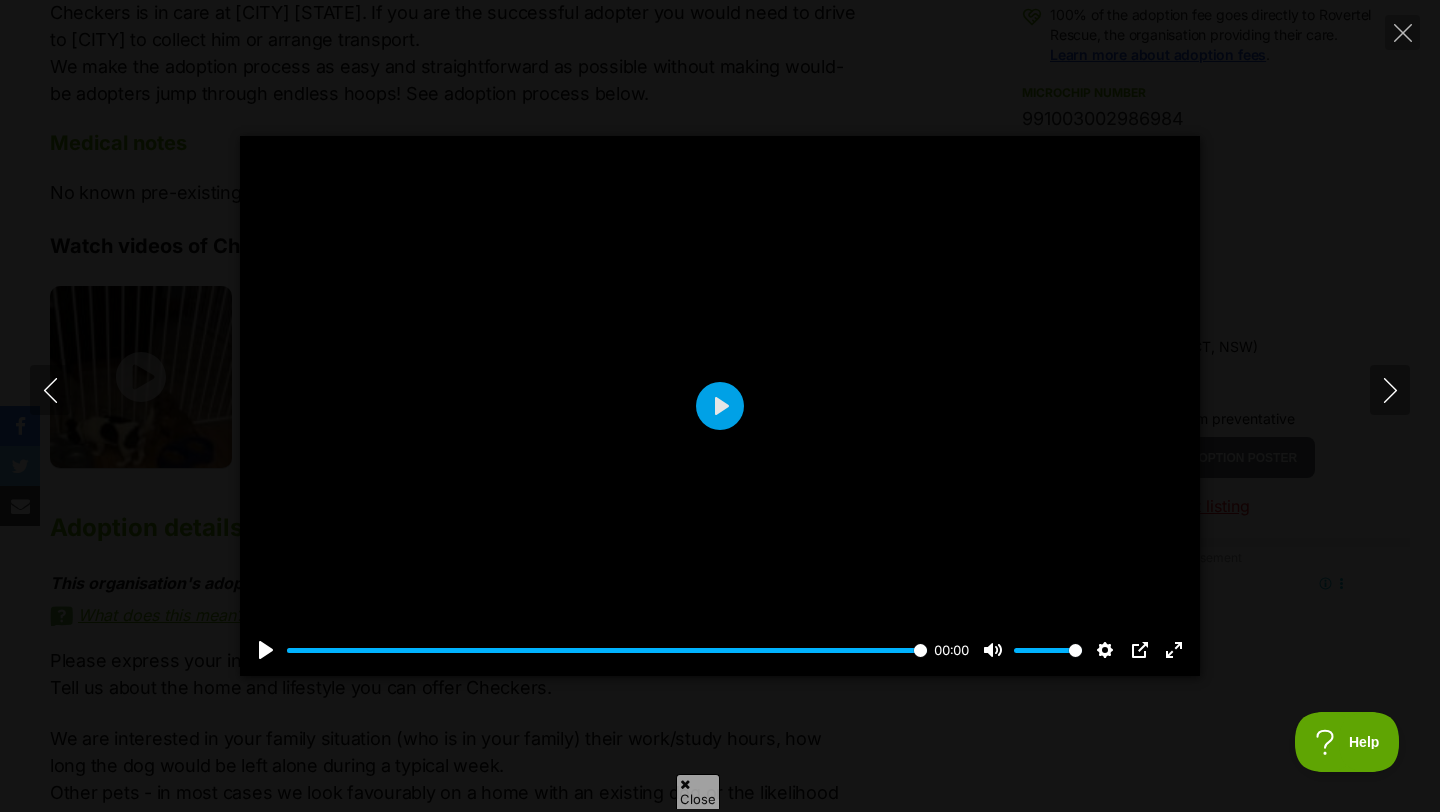 click at bounding box center (720, 406) 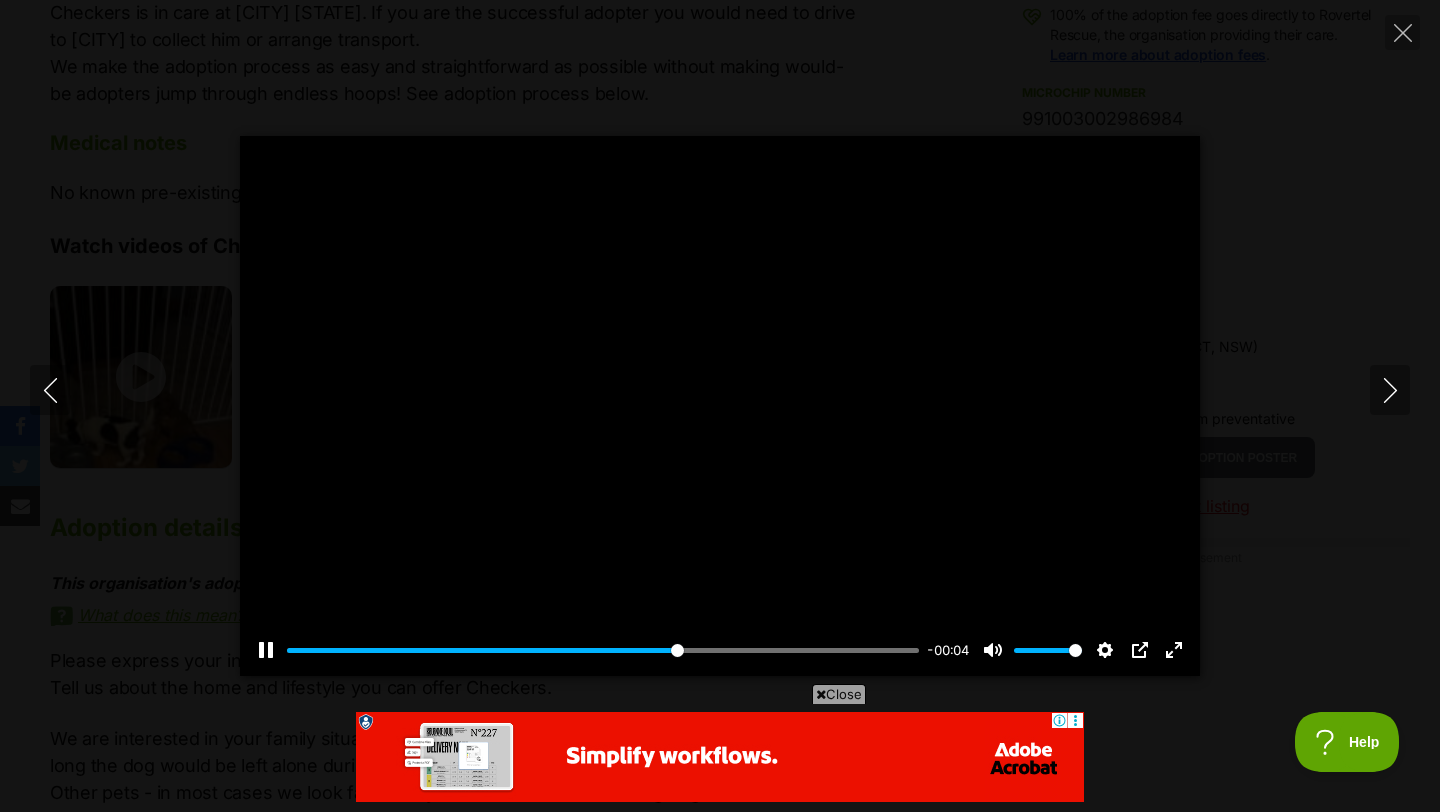 scroll, scrollTop: 0, scrollLeft: 0, axis: both 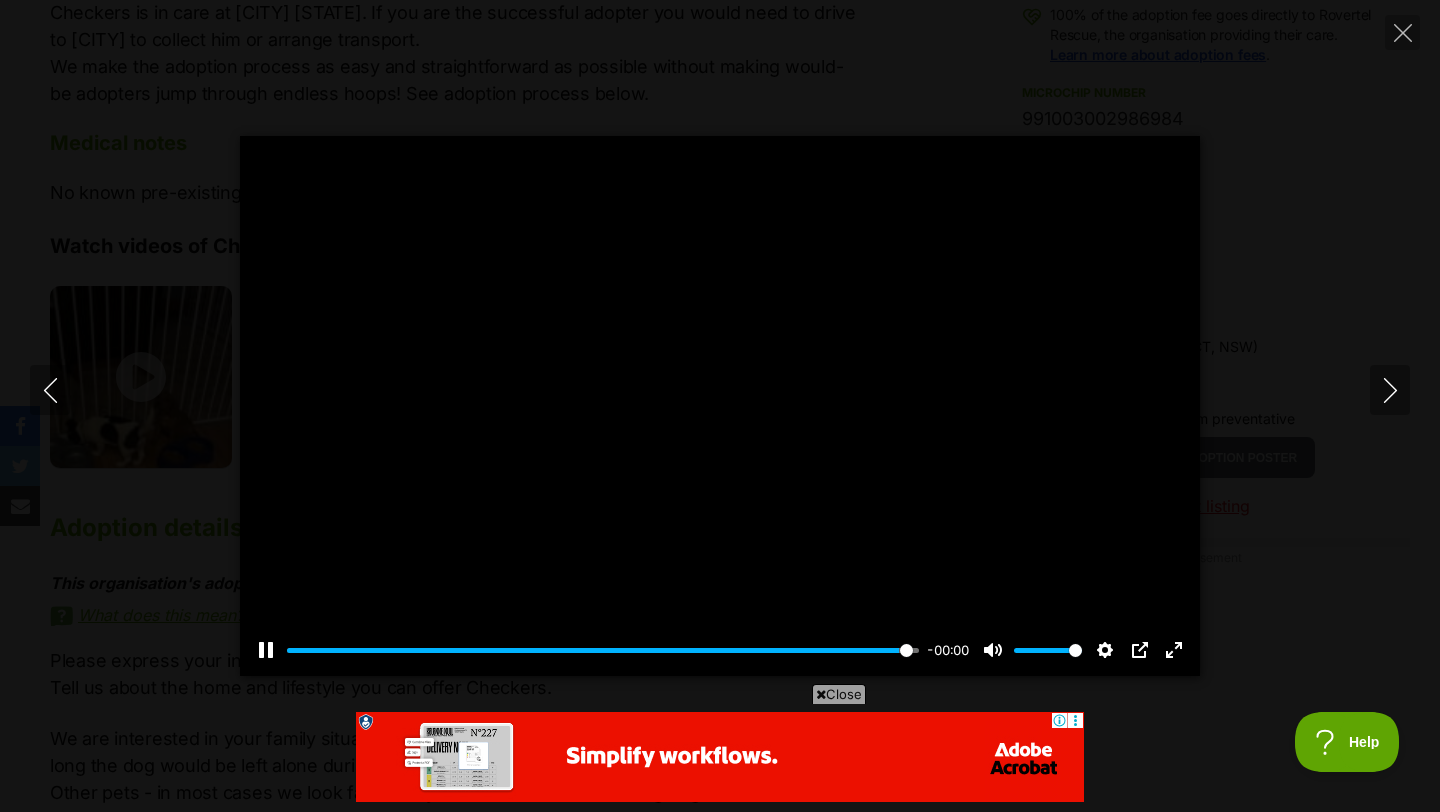 type on "100" 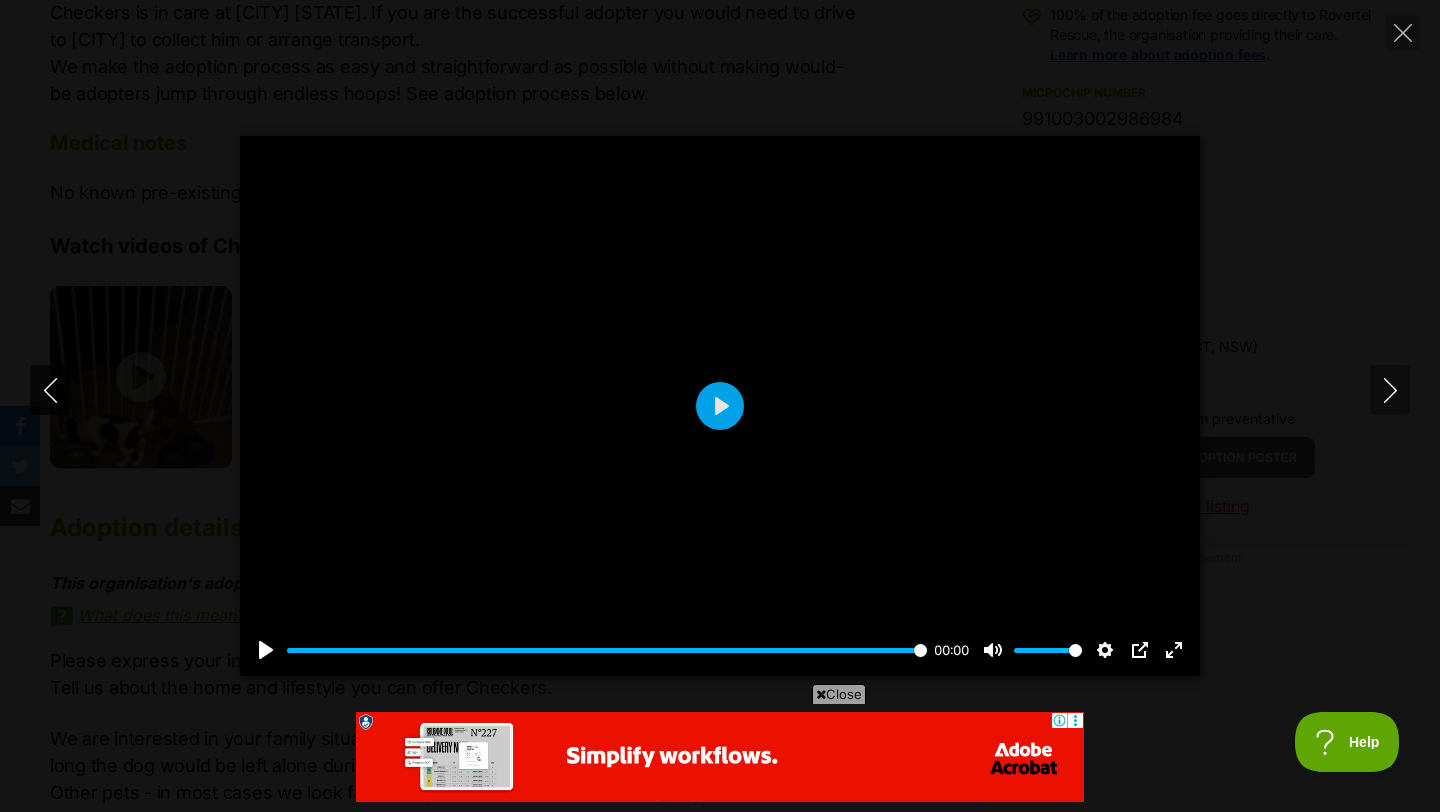 click 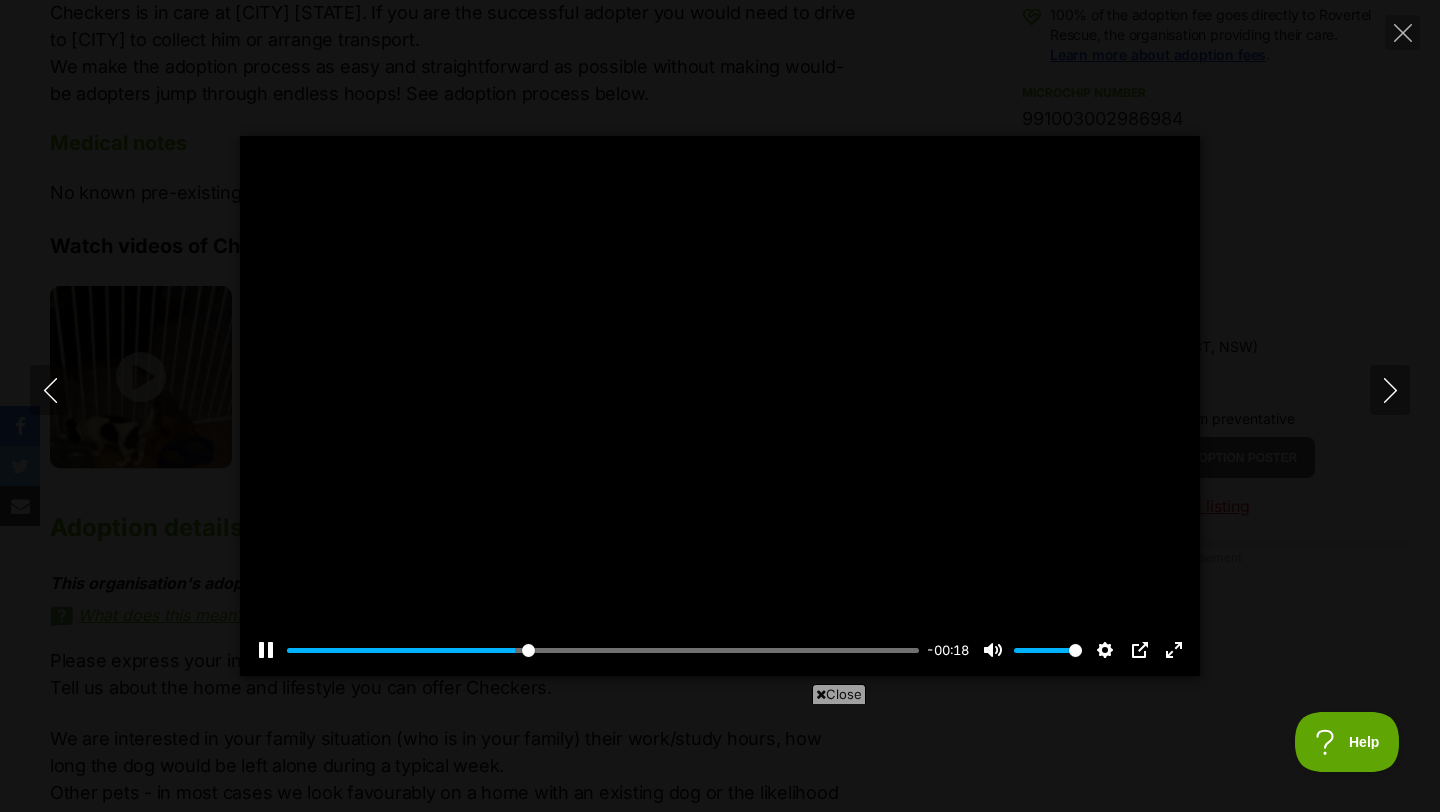 scroll, scrollTop: 0, scrollLeft: 0, axis: both 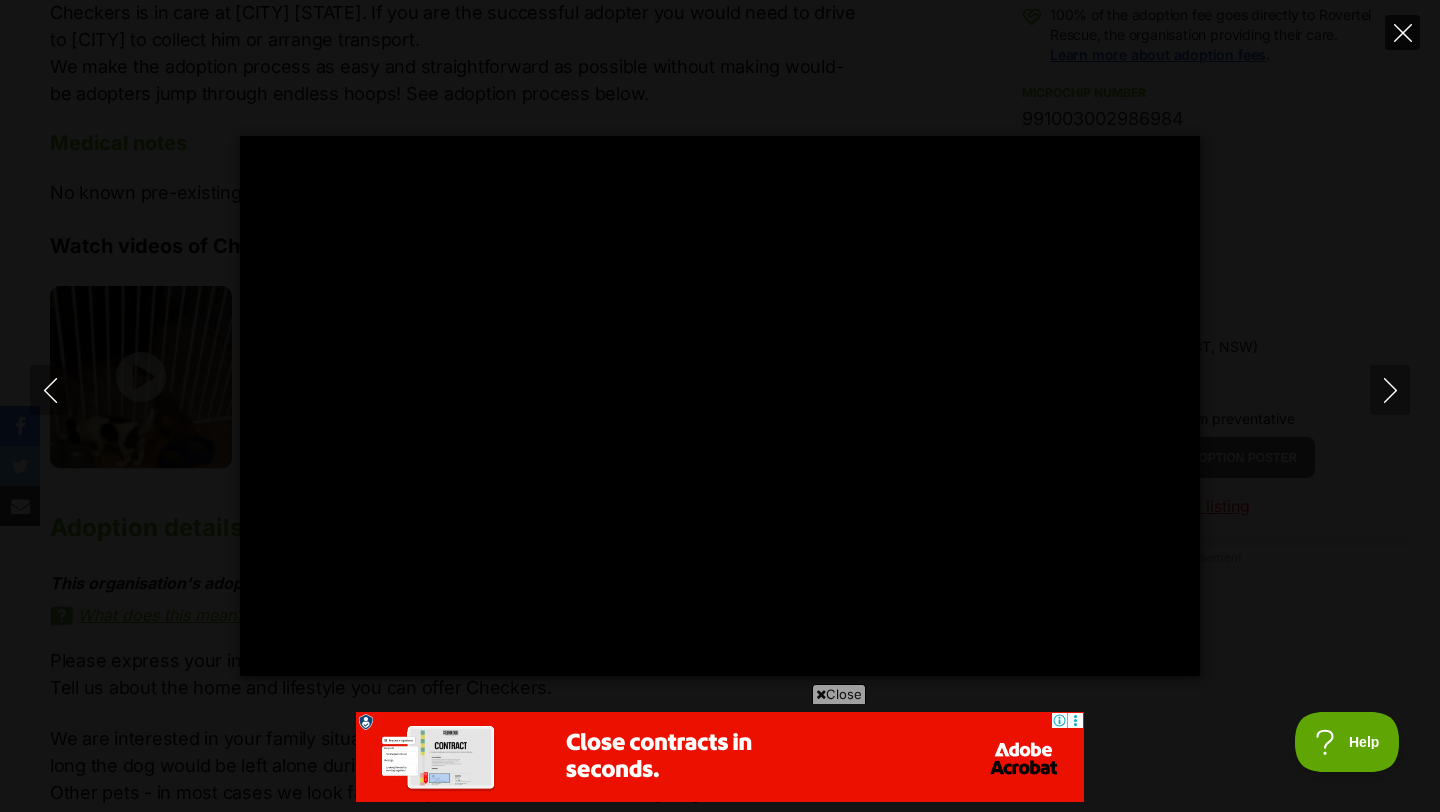 click at bounding box center (1402, 32) 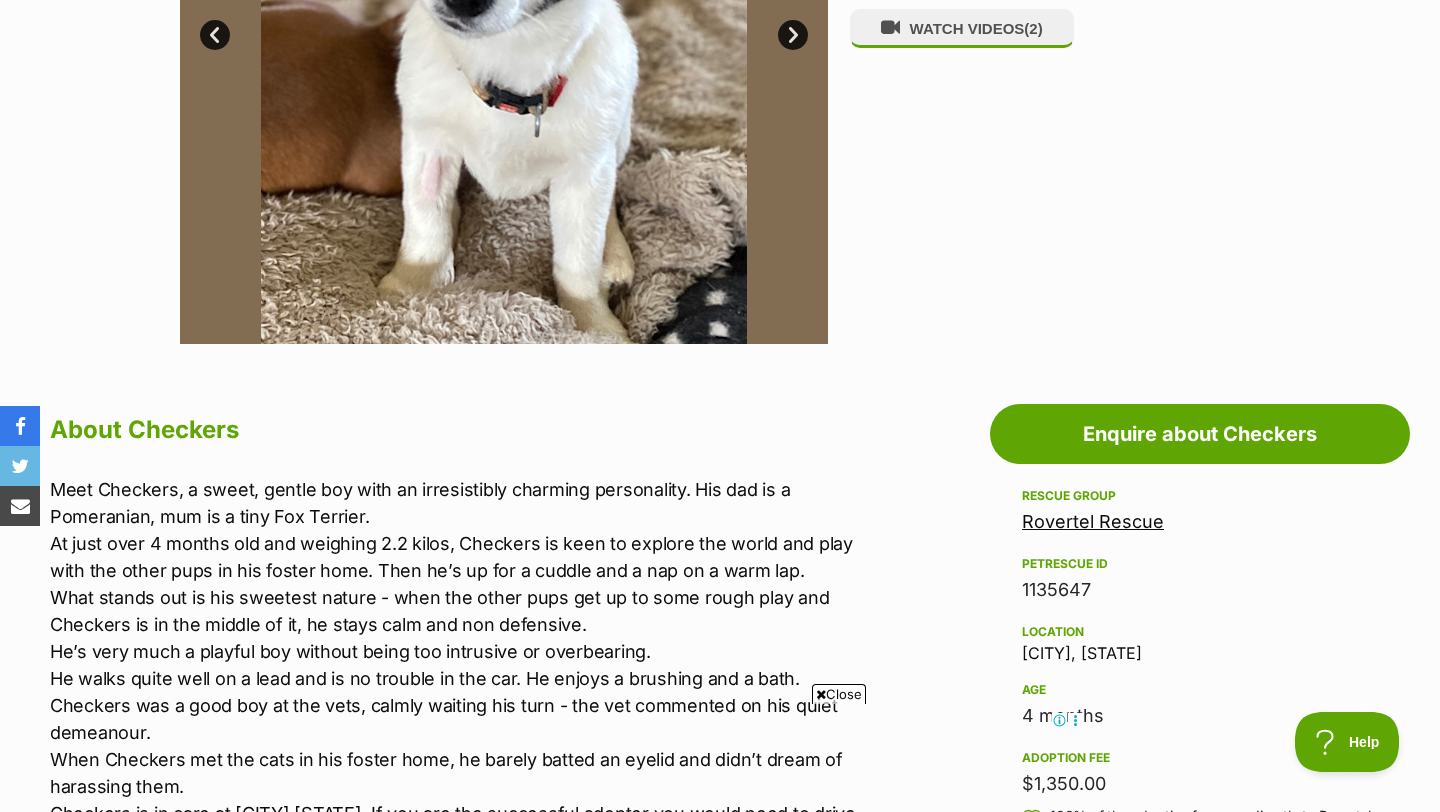 scroll, scrollTop: 758, scrollLeft: 0, axis: vertical 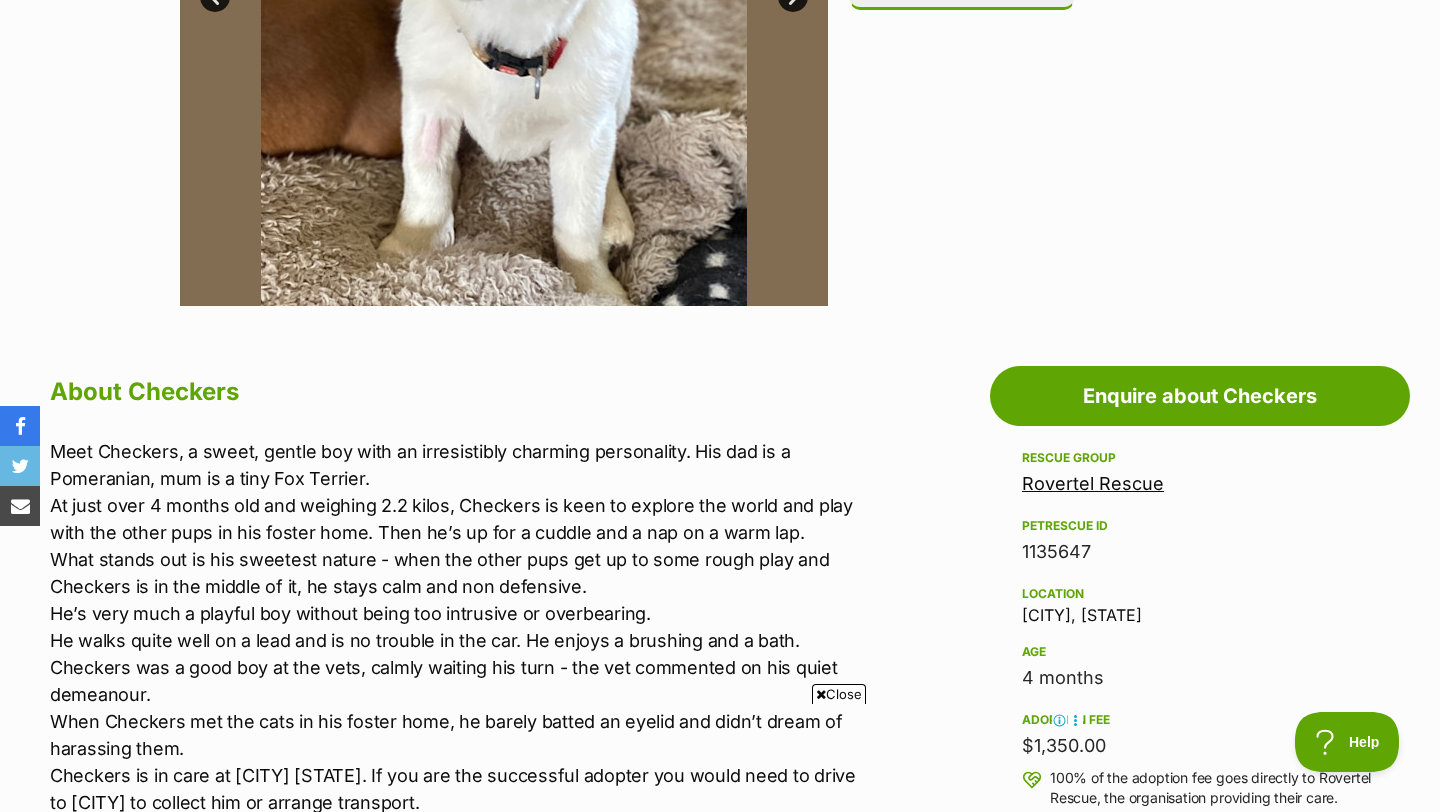 click on "Rovertel Rescue" at bounding box center [1093, 483] 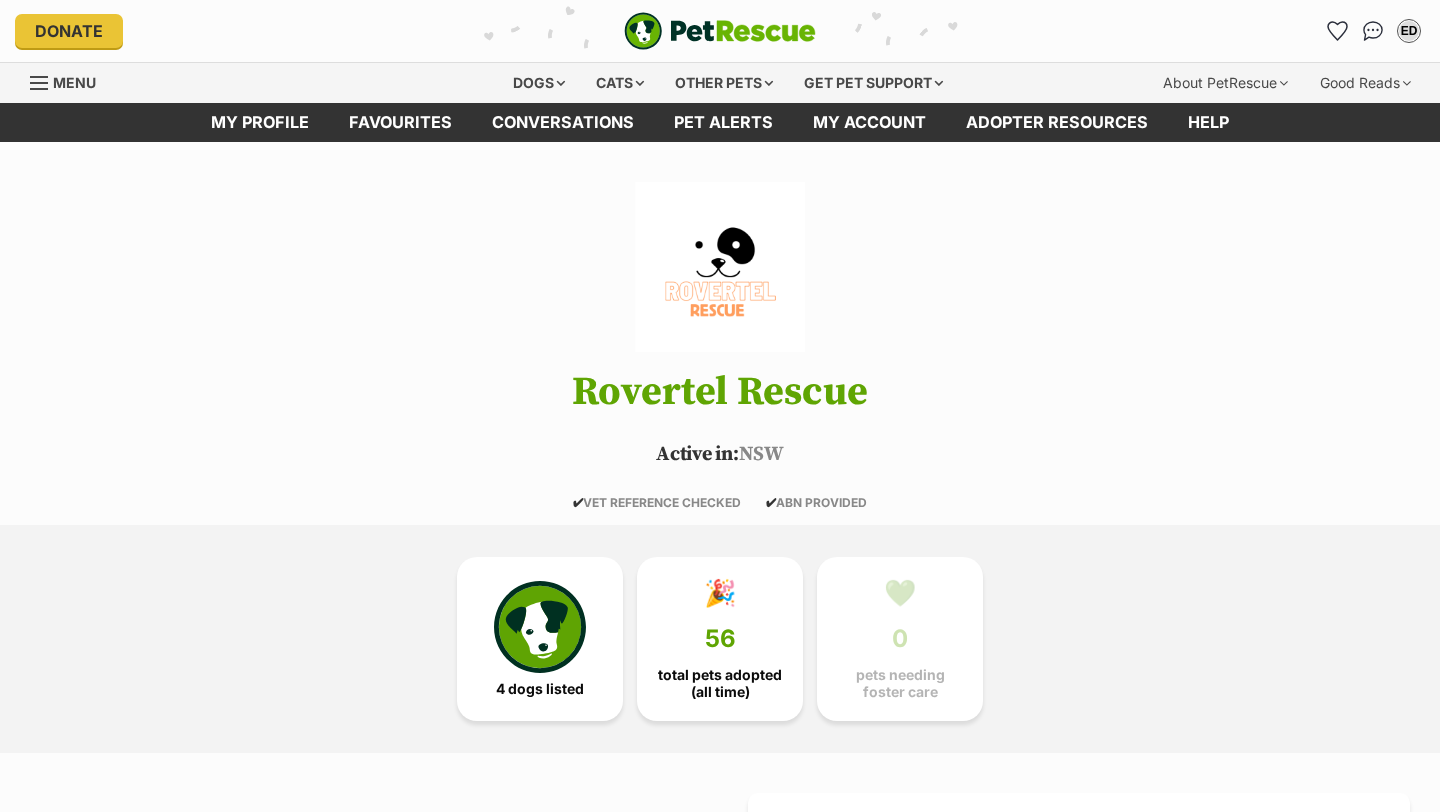 scroll, scrollTop: 30, scrollLeft: 0, axis: vertical 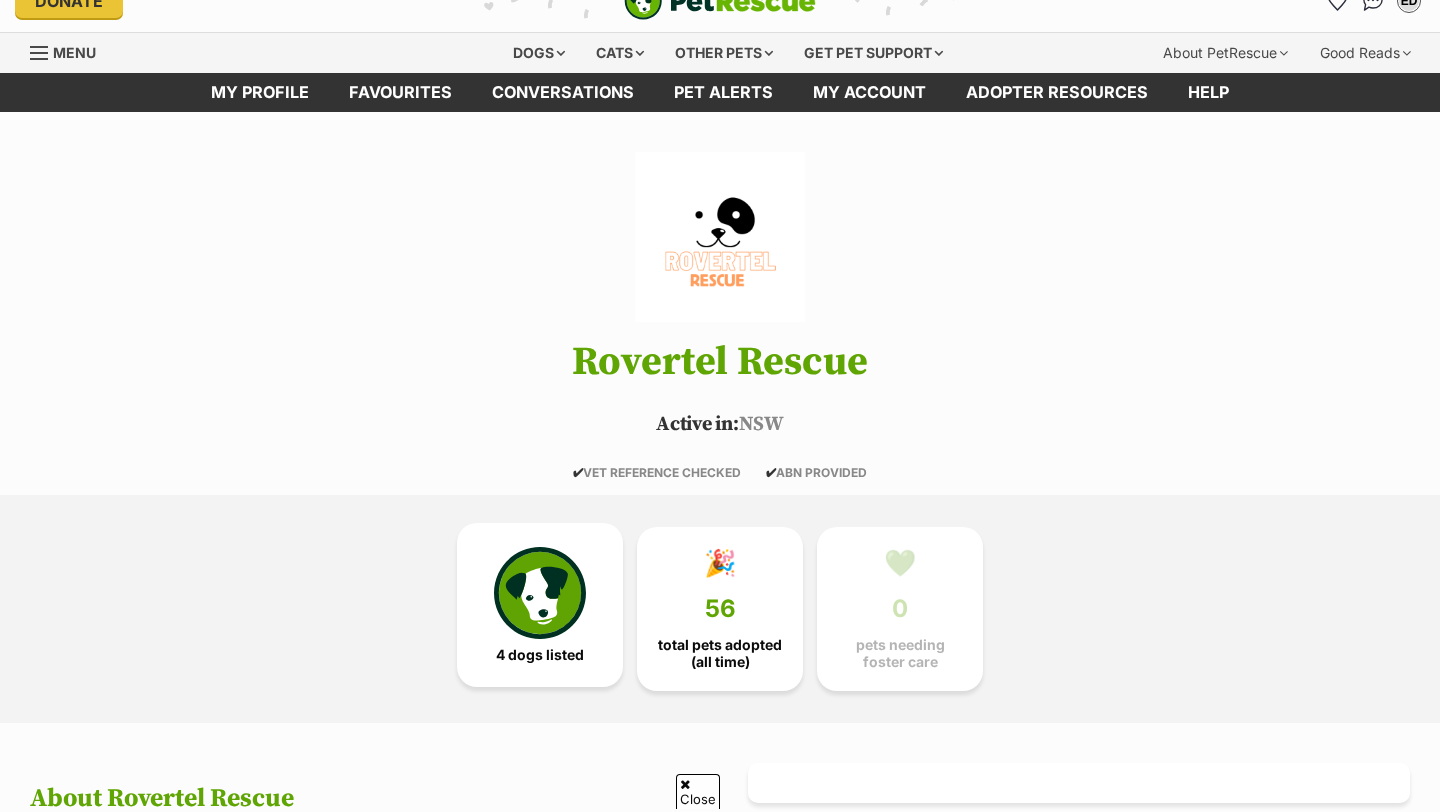 click at bounding box center (540, 593) 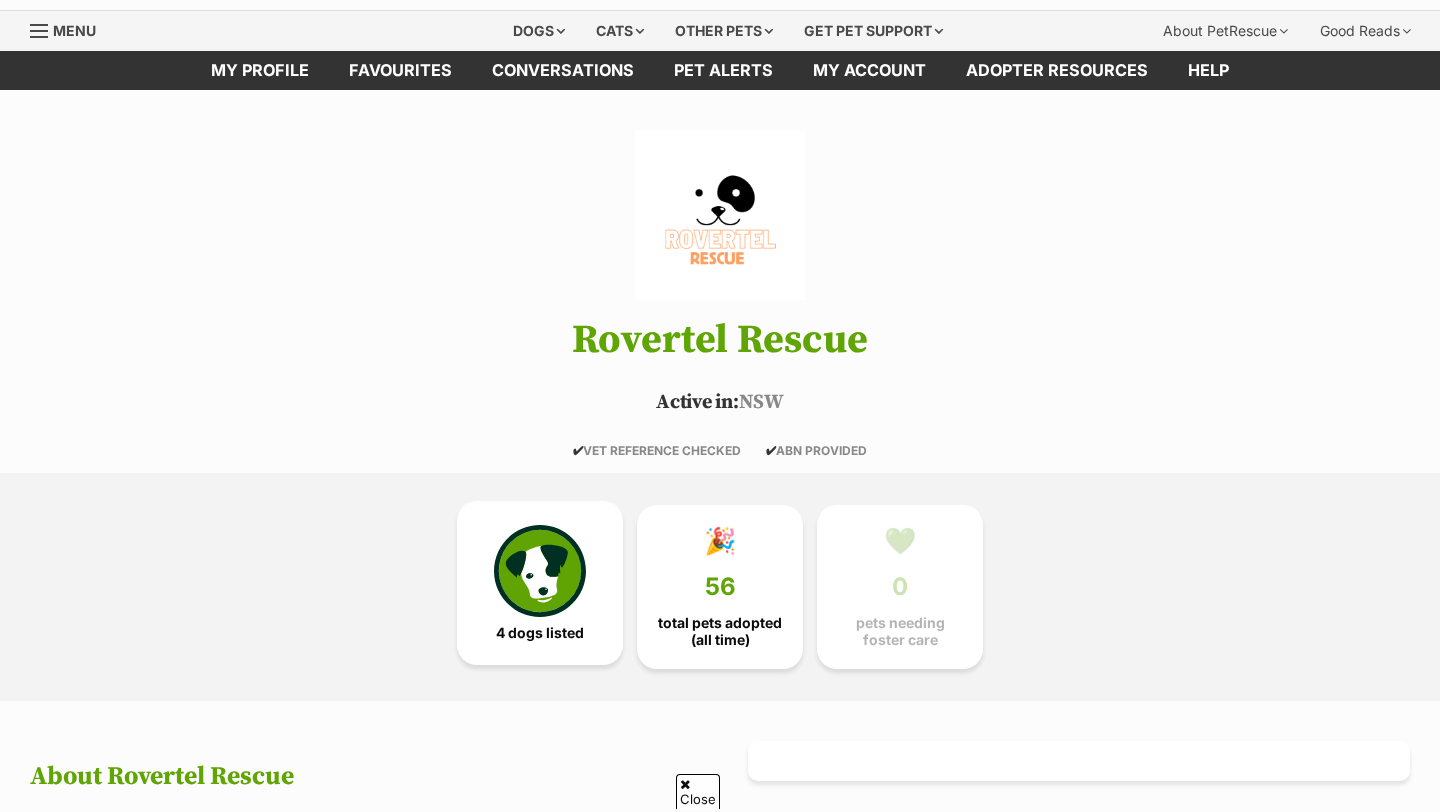 scroll, scrollTop: 0, scrollLeft: 0, axis: both 